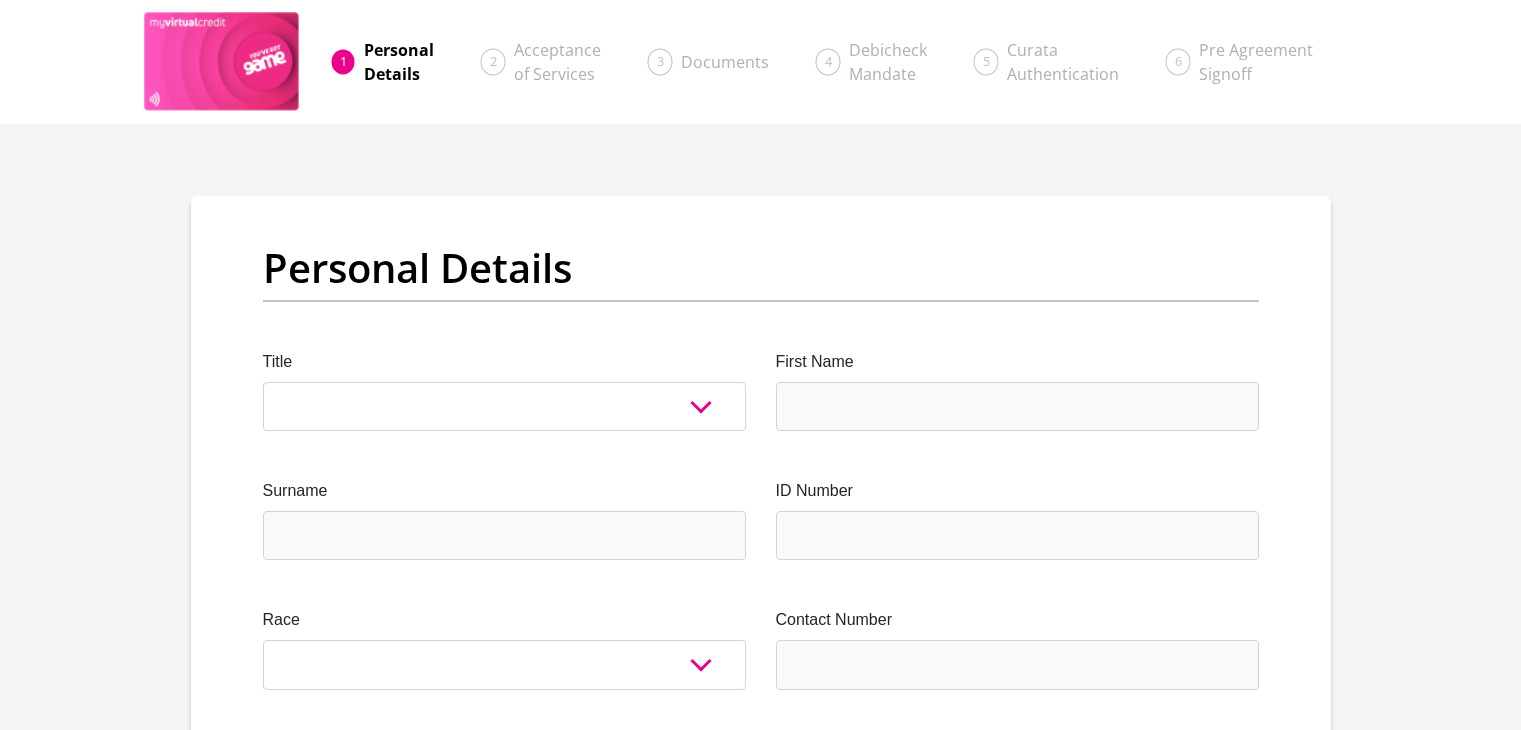 scroll, scrollTop: 0, scrollLeft: 0, axis: both 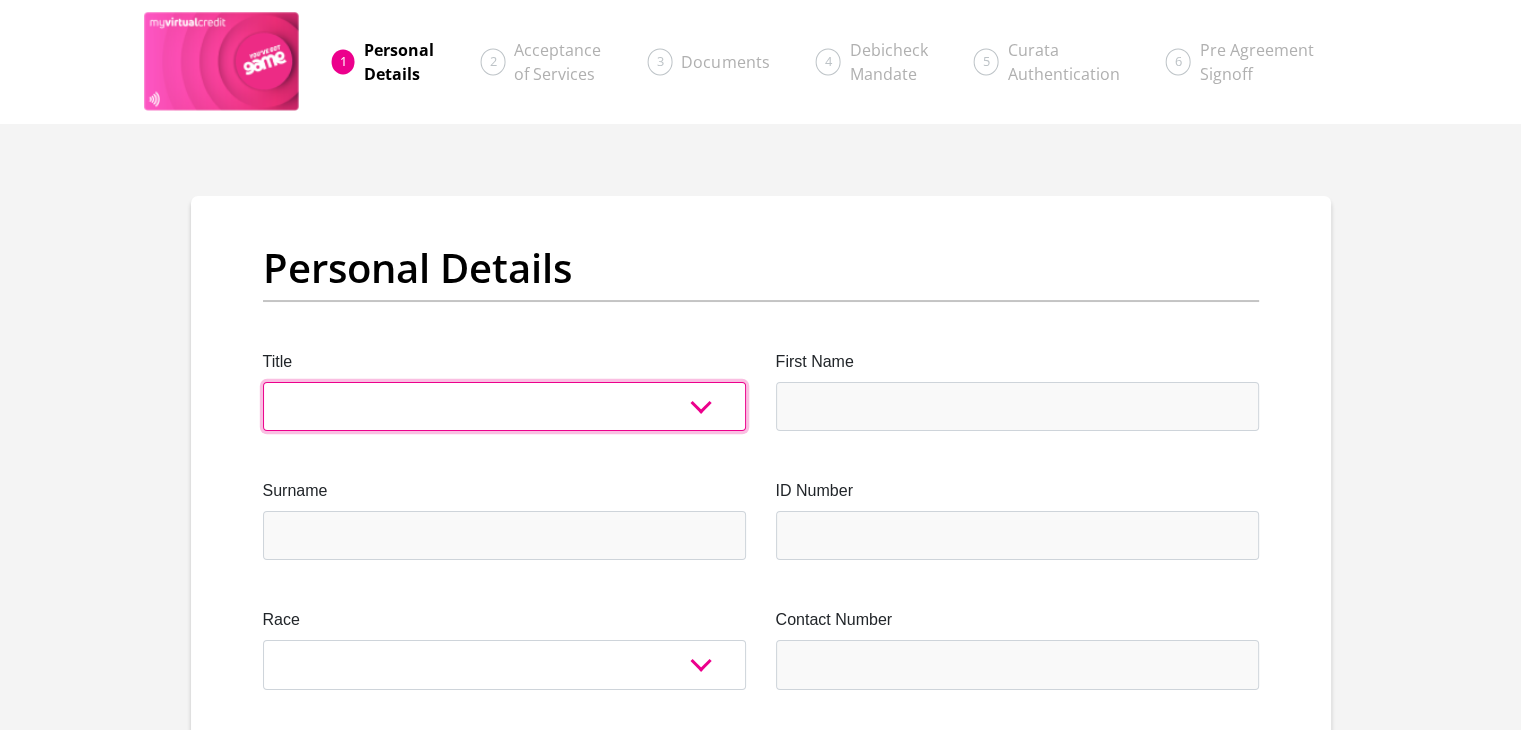 click on "Mr
Ms
Mrs
Dr
Other" at bounding box center (504, 406) 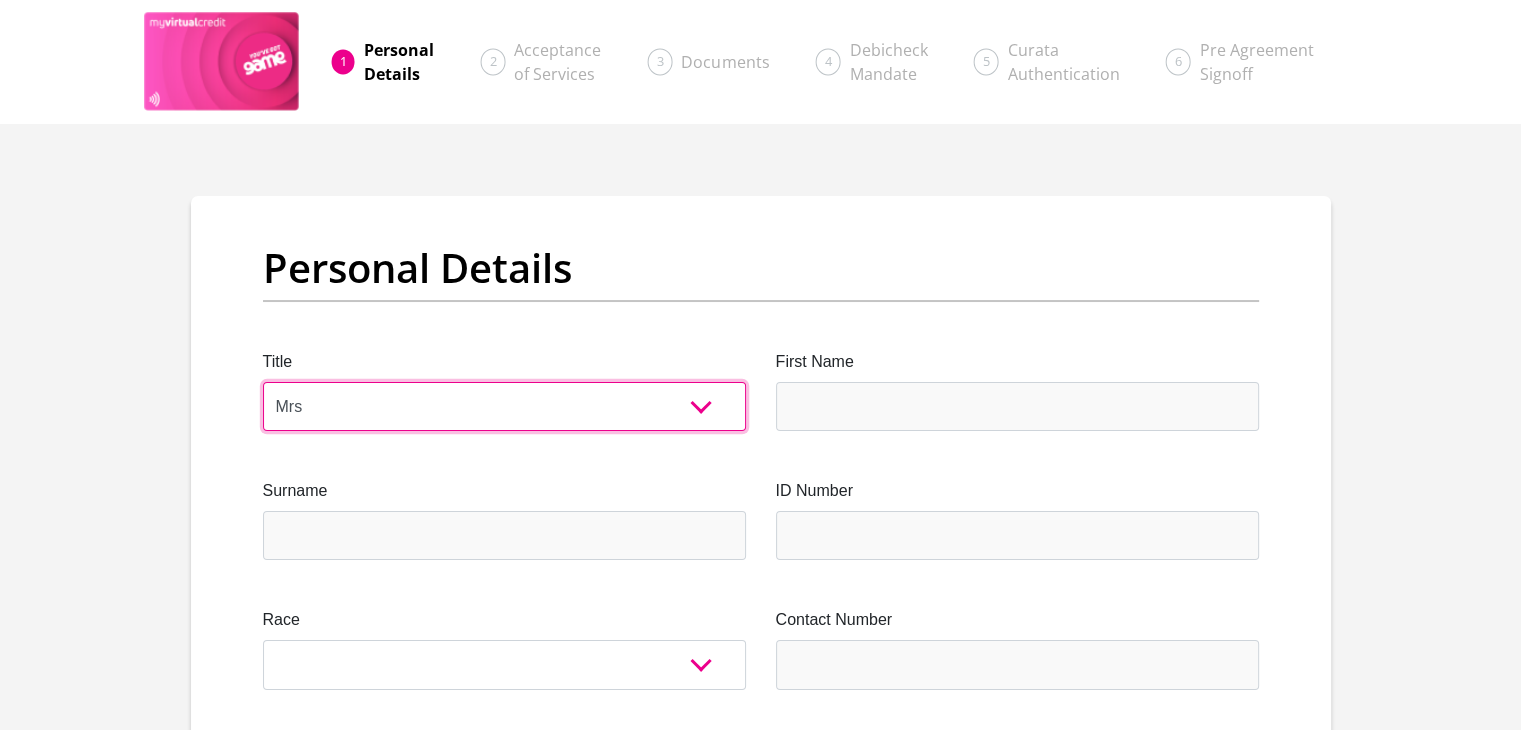 click on "Mr
Ms
Mrs
Dr
Other" at bounding box center [504, 406] 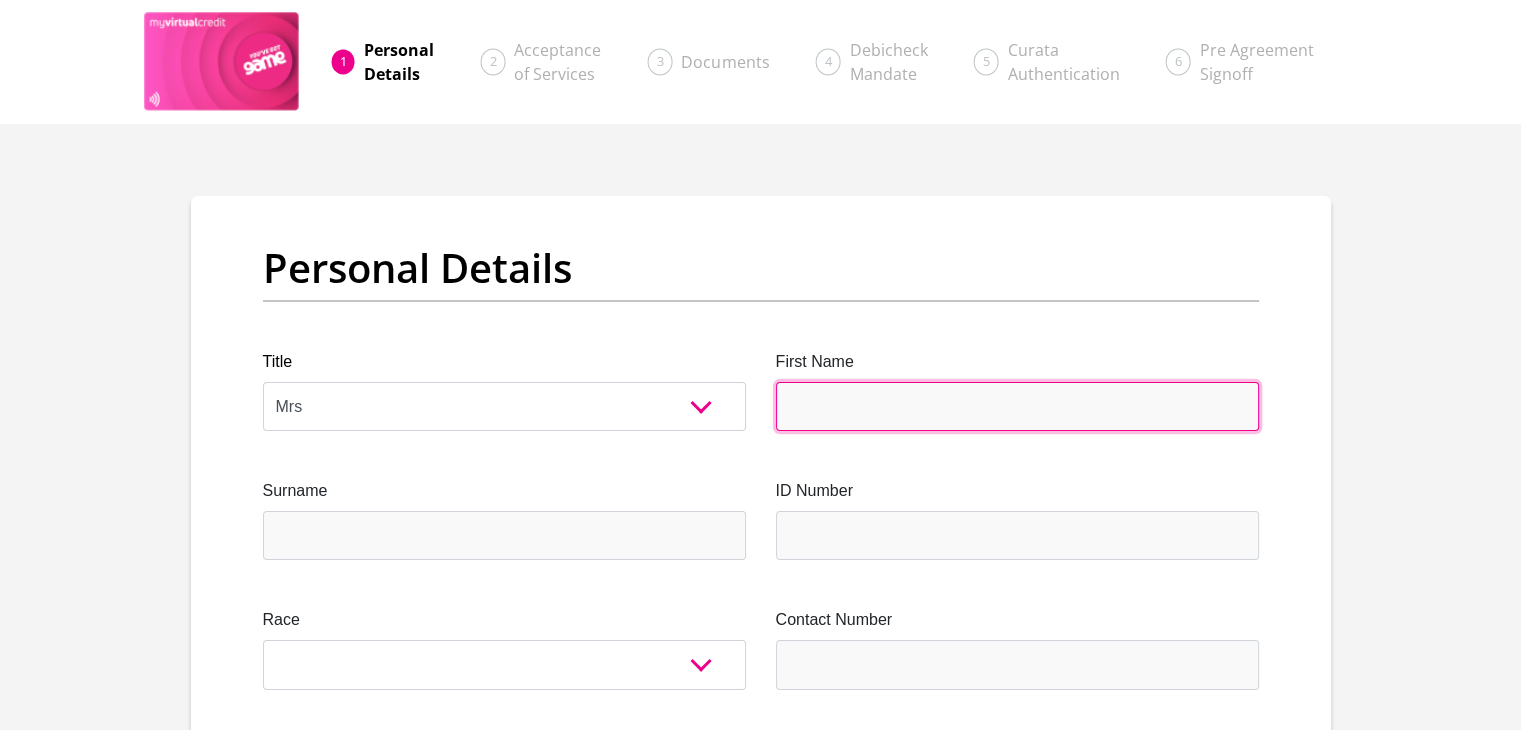 click on "First Name" at bounding box center (1017, 406) 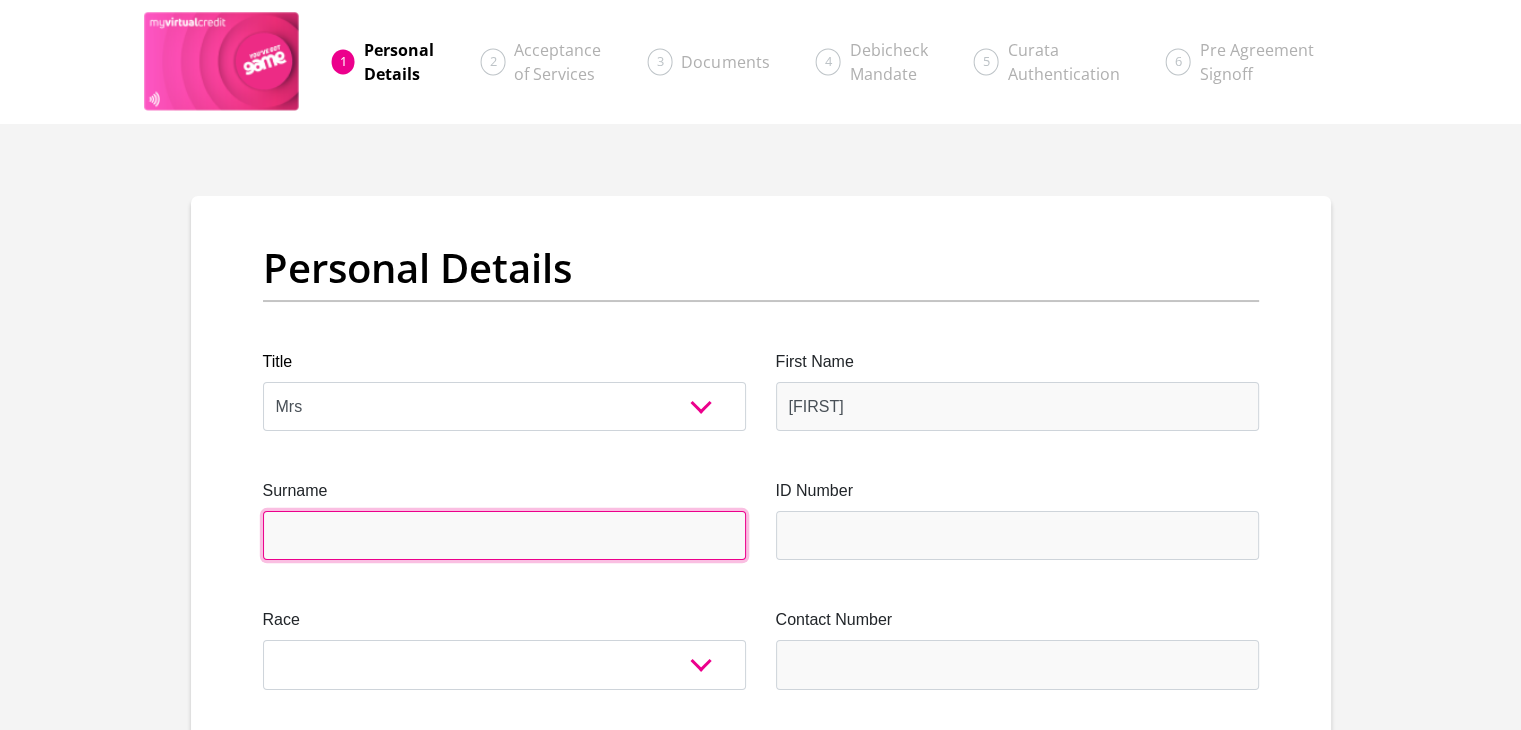 type on "[LAST]" 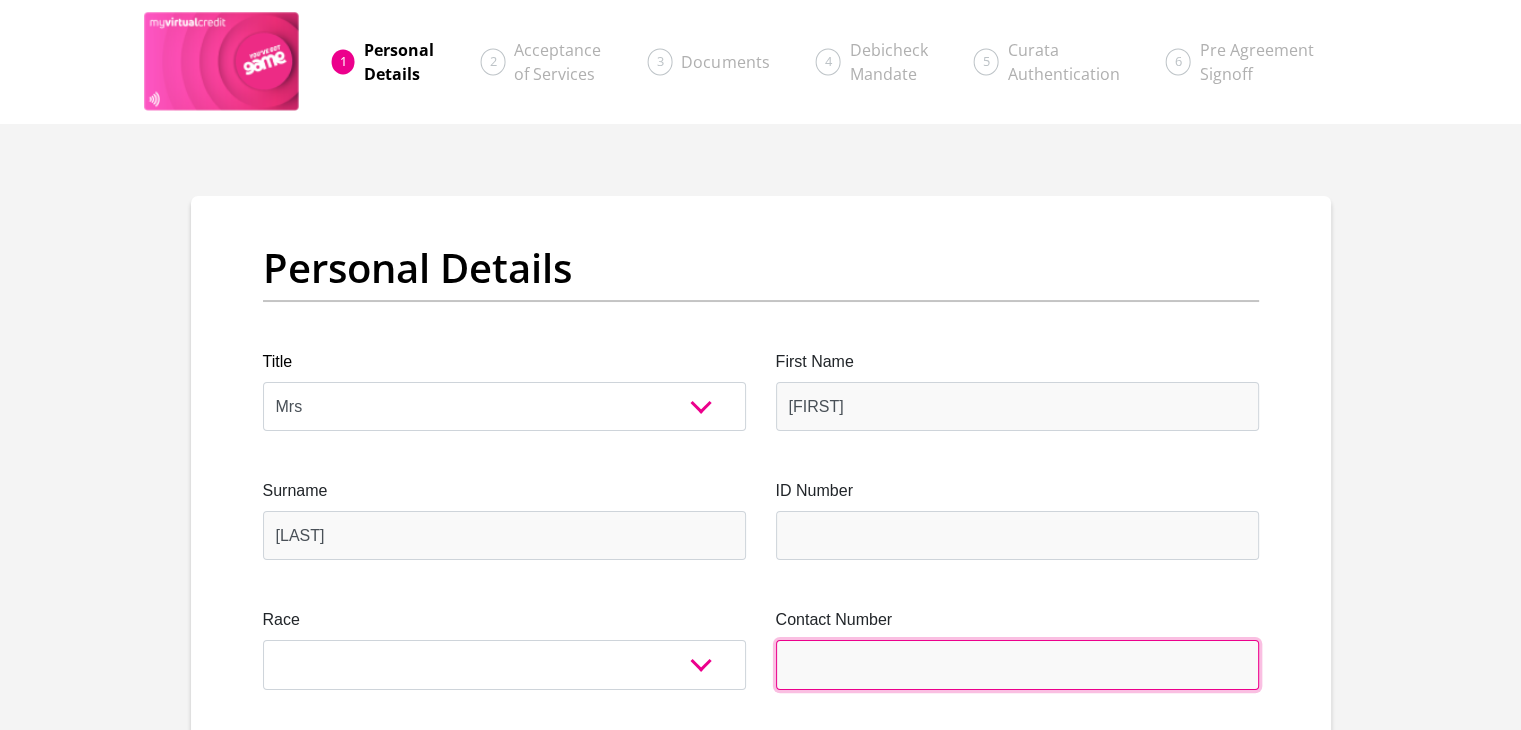 type on "[PHONE]" 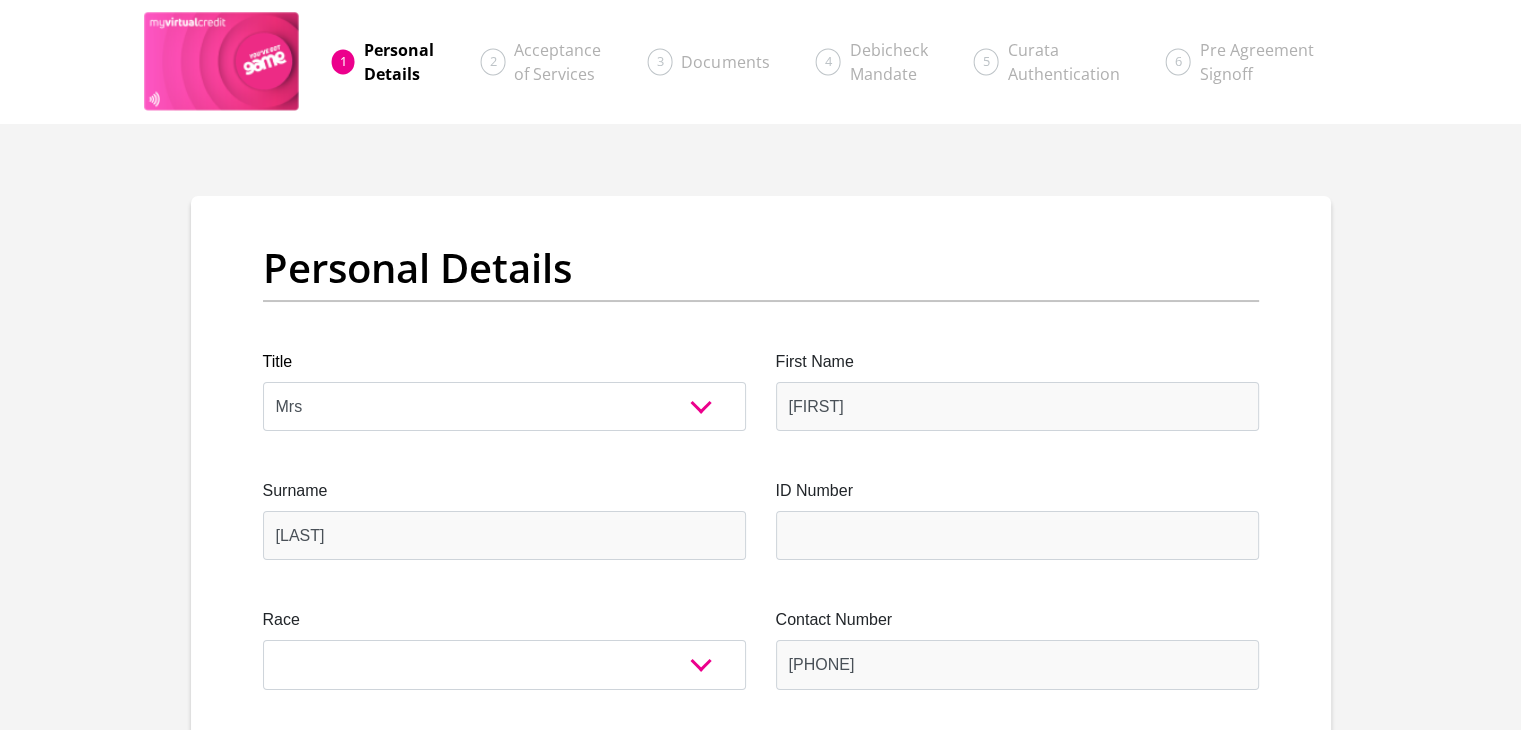 select on "ZAF" 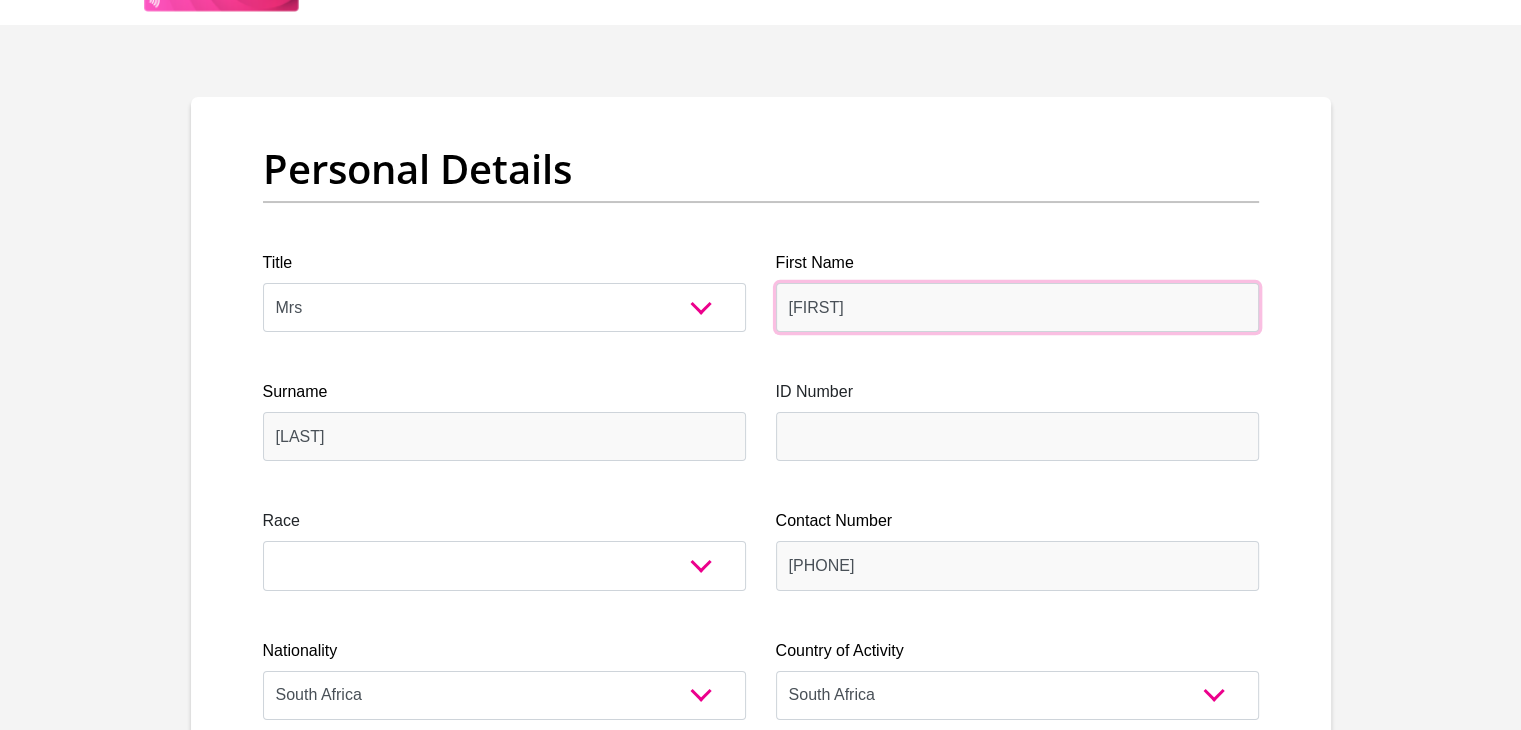 scroll, scrollTop: 100, scrollLeft: 0, axis: vertical 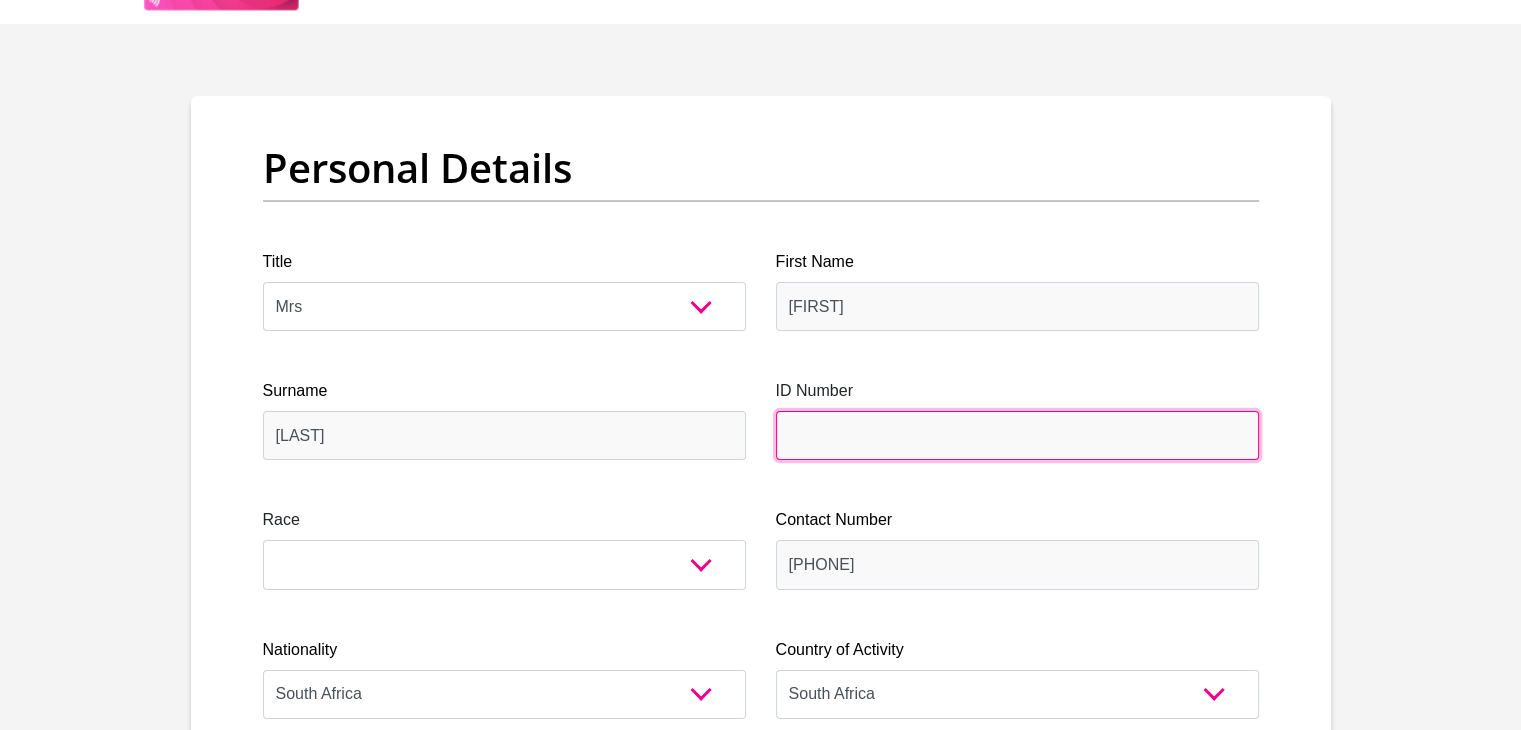 click on "ID Number" at bounding box center (1017, 435) 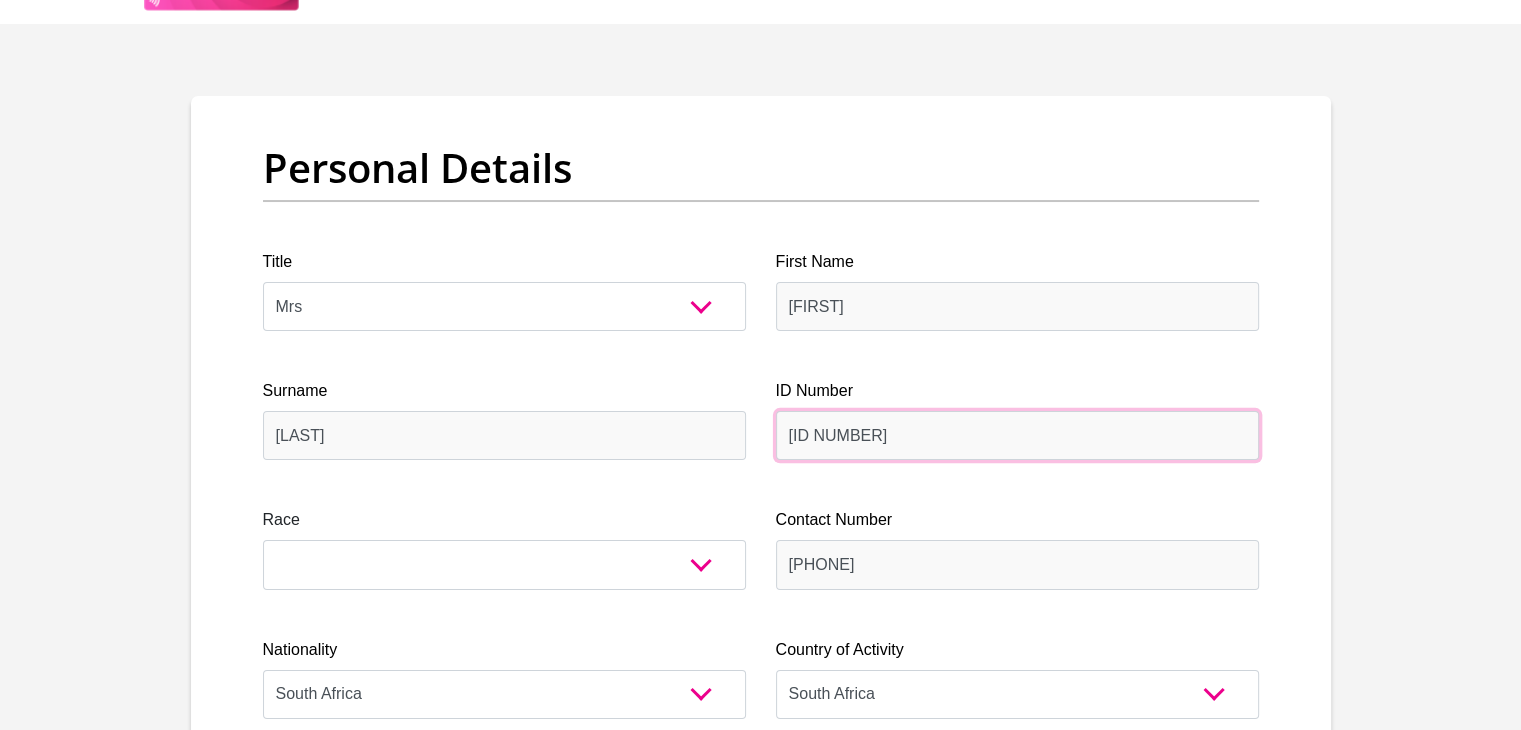 type on "[ID NUMBER]" 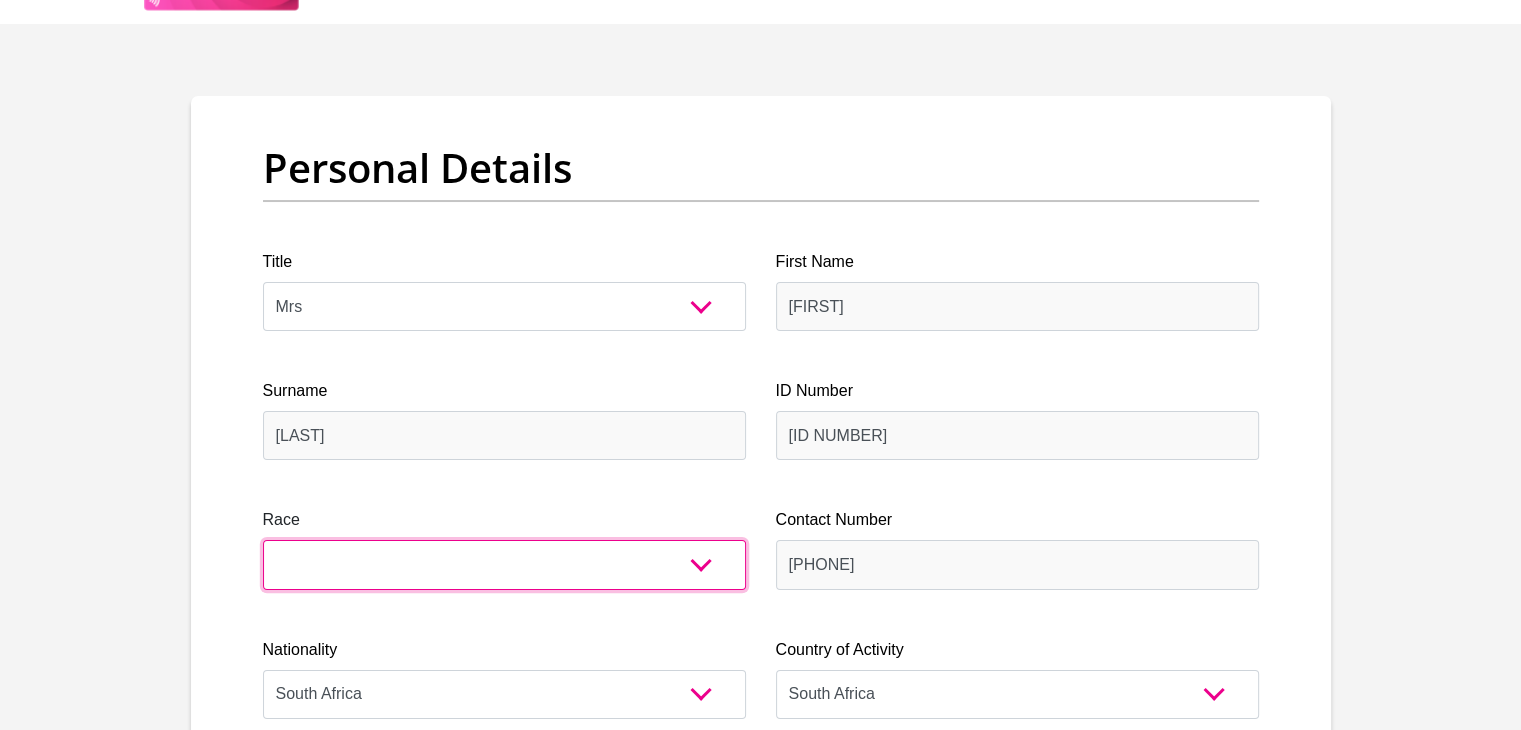 click on "Black
Coloured
Indian
White
Other" at bounding box center [504, 564] 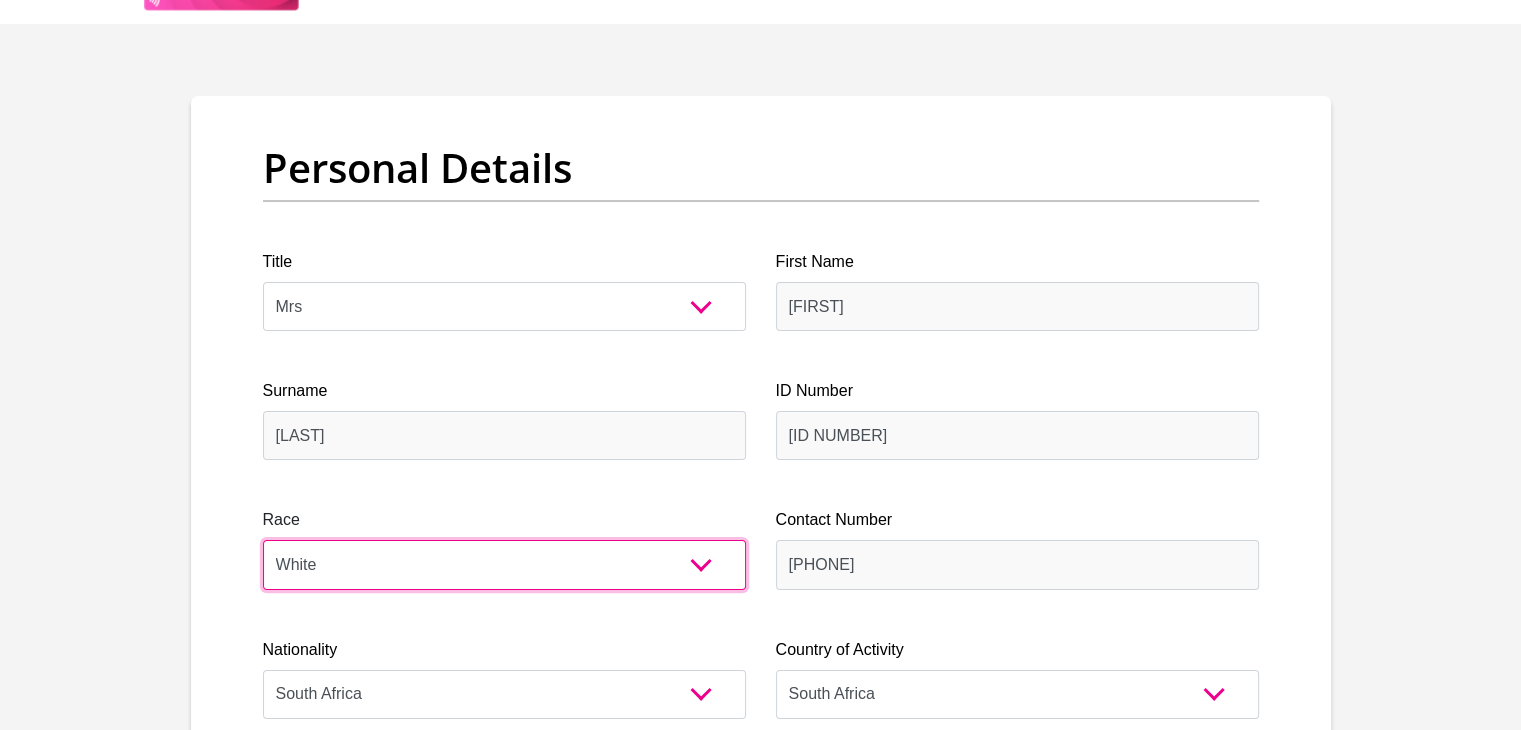 click on "Black
Coloured
Indian
White
Other" at bounding box center (504, 564) 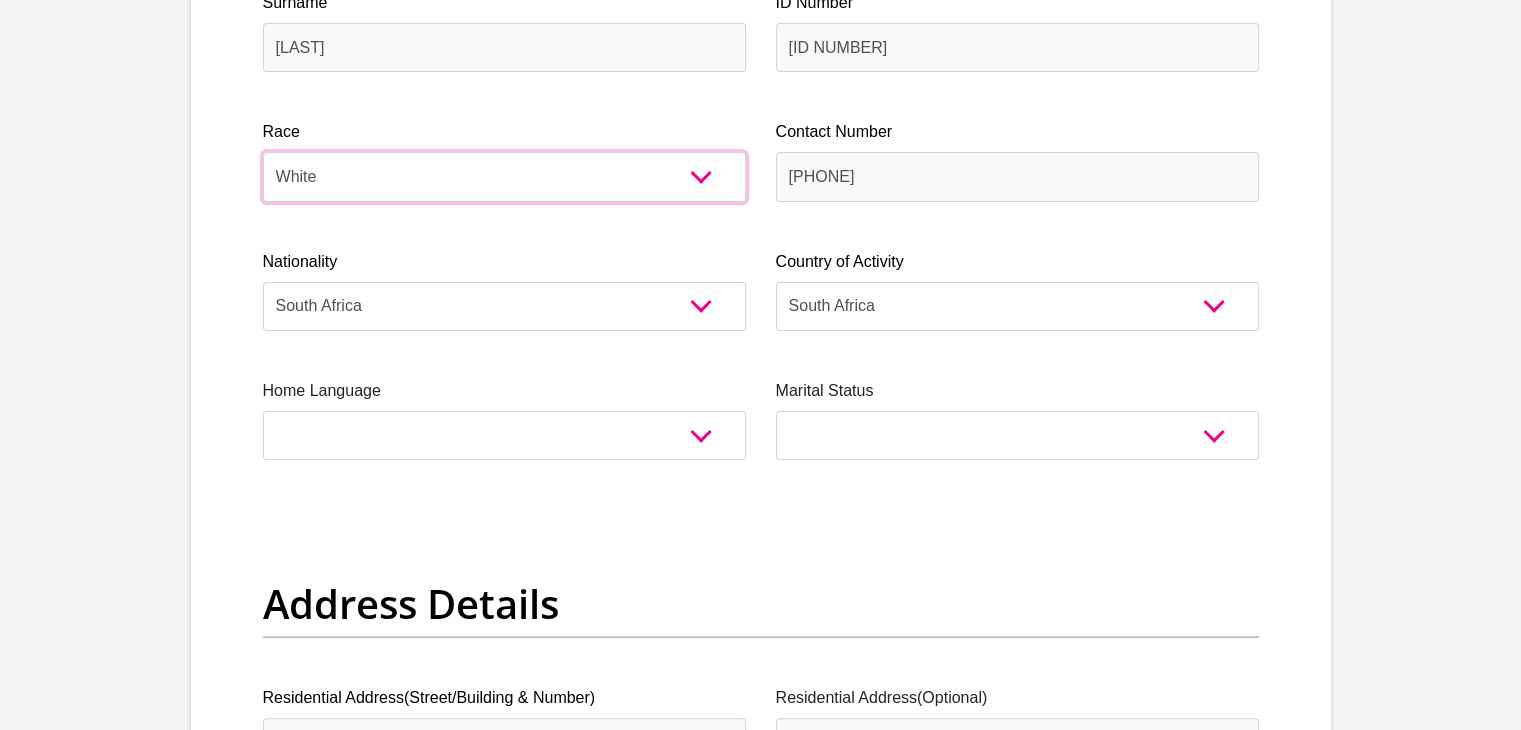 scroll, scrollTop: 500, scrollLeft: 0, axis: vertical 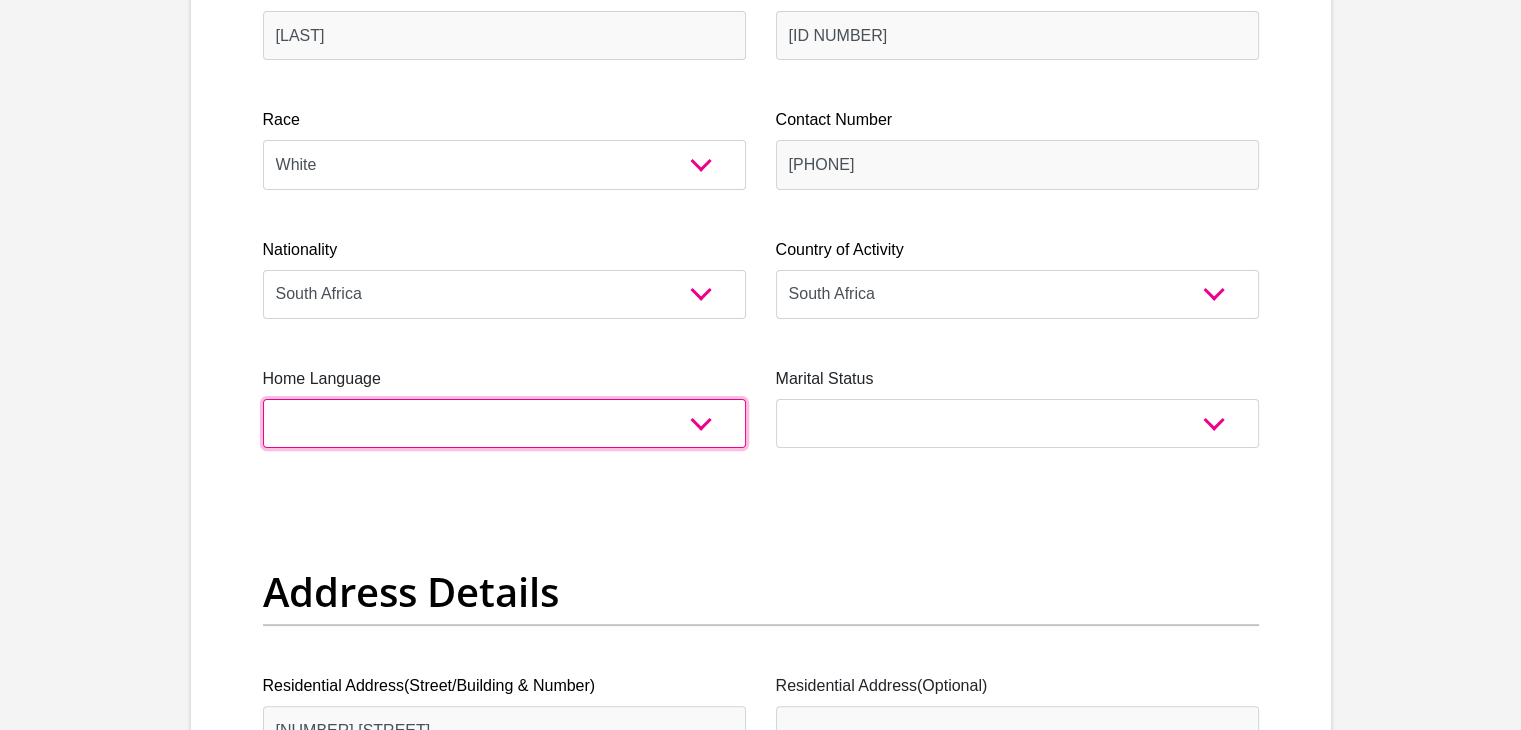click on "Afrikaans
English
Sepedi
South Ndebele
Southern Sotho
Swati
Tsonga
Tswana
Venda
Xhosa
Zulu
Other" at bounding box center (504, 423) 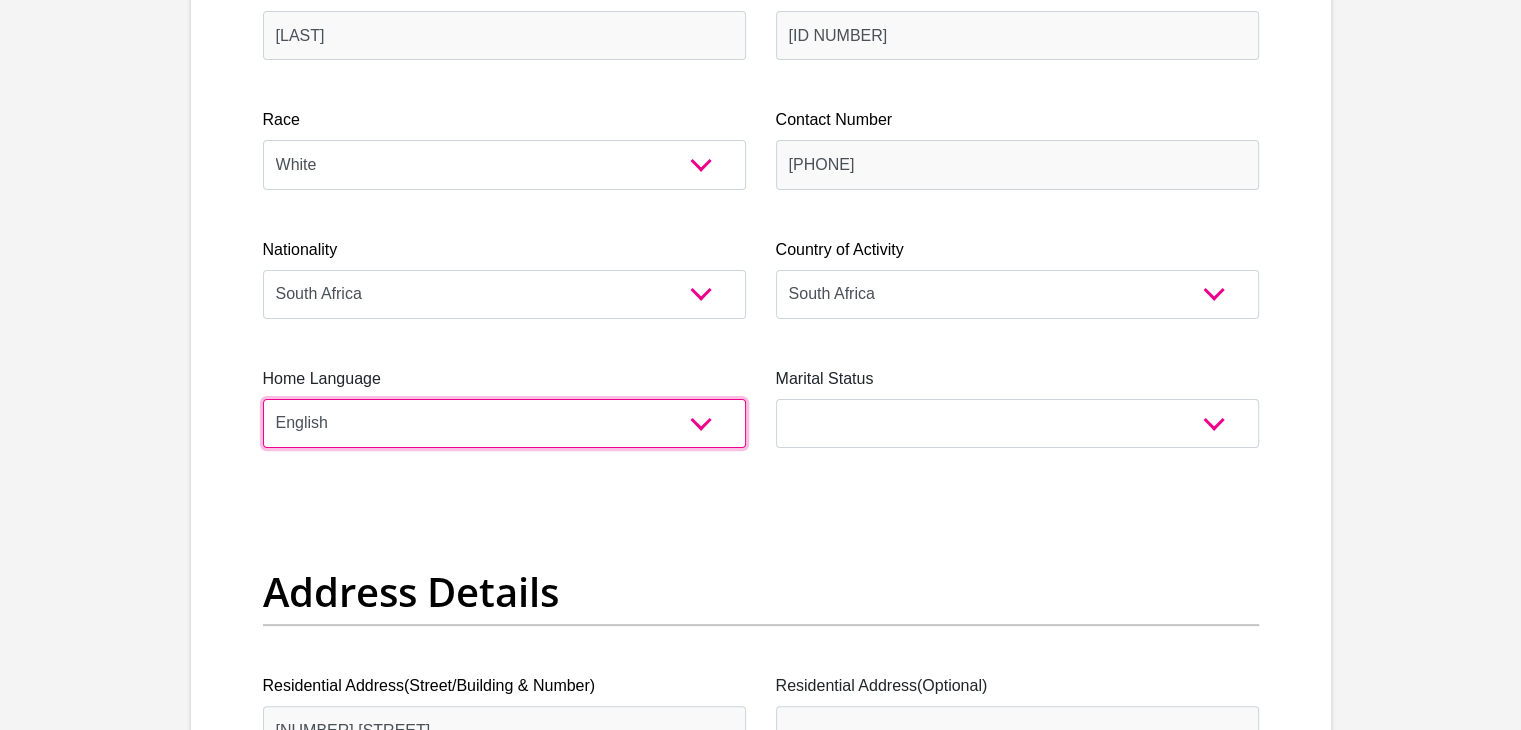 click on "Afrikaans
English
Sepedi
South Ndebele
Southern Sotho
Swati
Tsonga
Tswana
Venda
Xhosa
Zulu
Other" at bounding box center (504, 423) 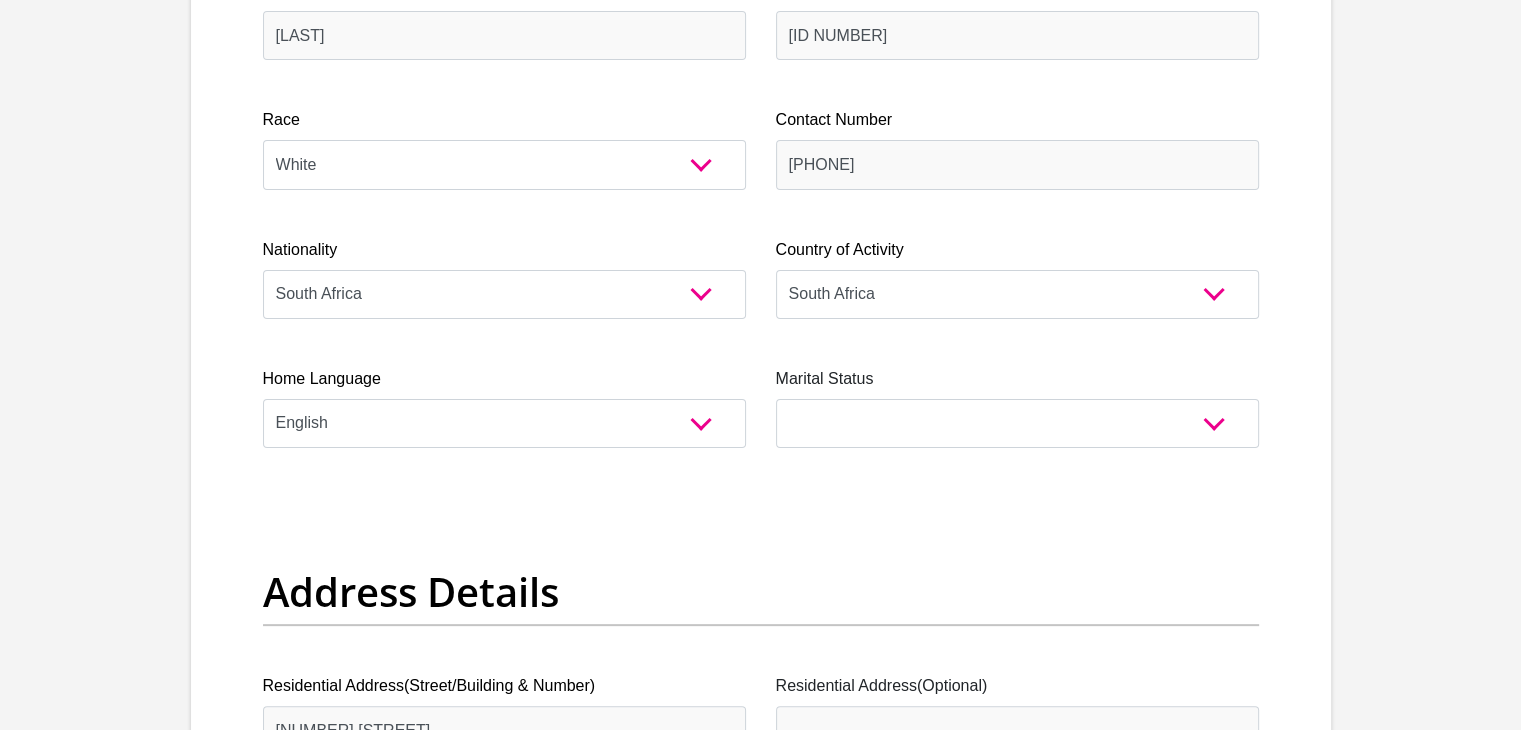 click on "Title
Mr
Ms
Mrs
Dr
Other
First Name
[FIRST]
Surname
[LAST]
ID Number
[ID NUMBER]
Please input valid ID number
Race
Black
Coloured
Indian
White
Other
Contact Number
[PHONE]
Please input valid contact number
Nationality
[COUNTRY]
Afghanistan
Aland Islands  Albania  Algeria  Angola" at bounding box center (761, 3115) 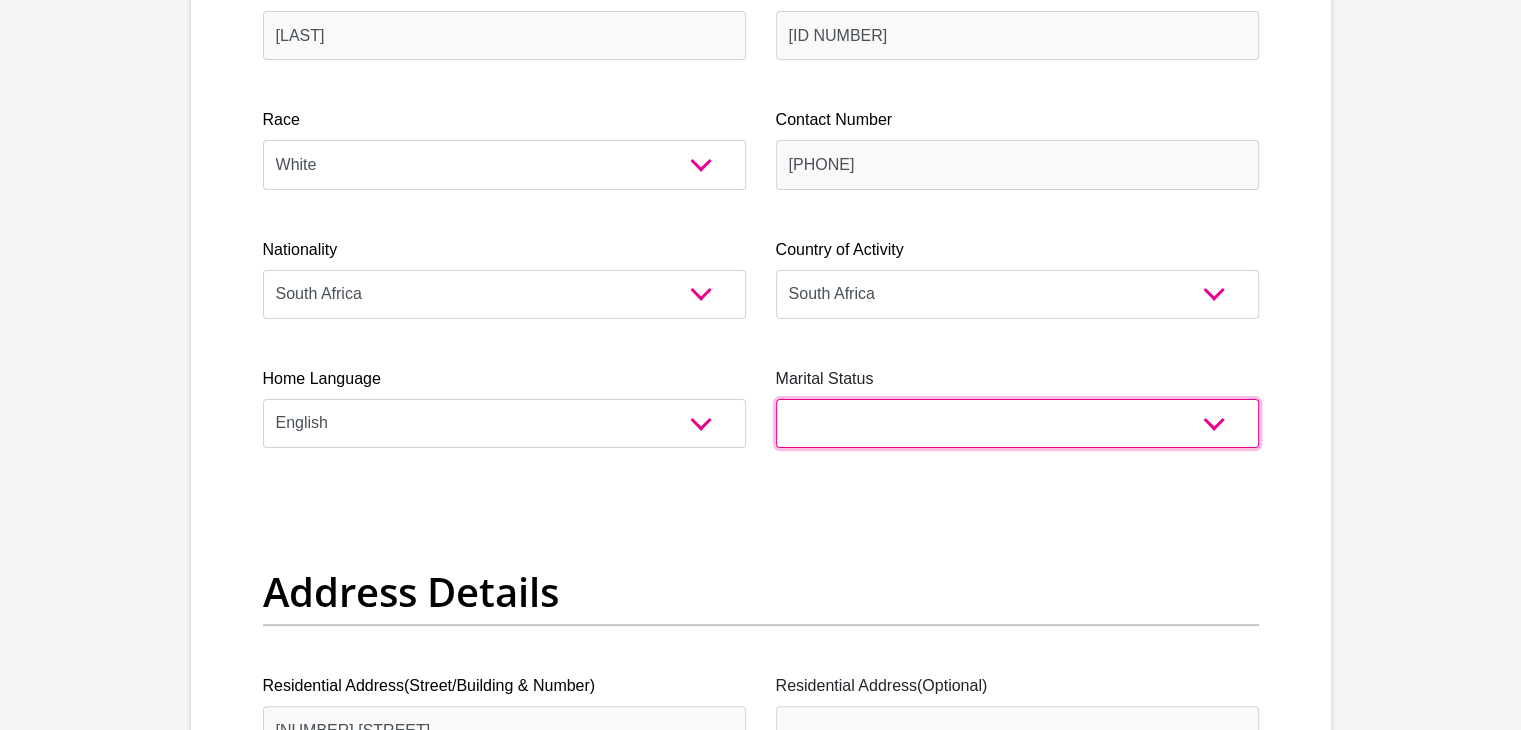 click on "Married ANC
Single
Divorced
Widowed
Married COP or Customary Law" at bounding box center (1017, 423) 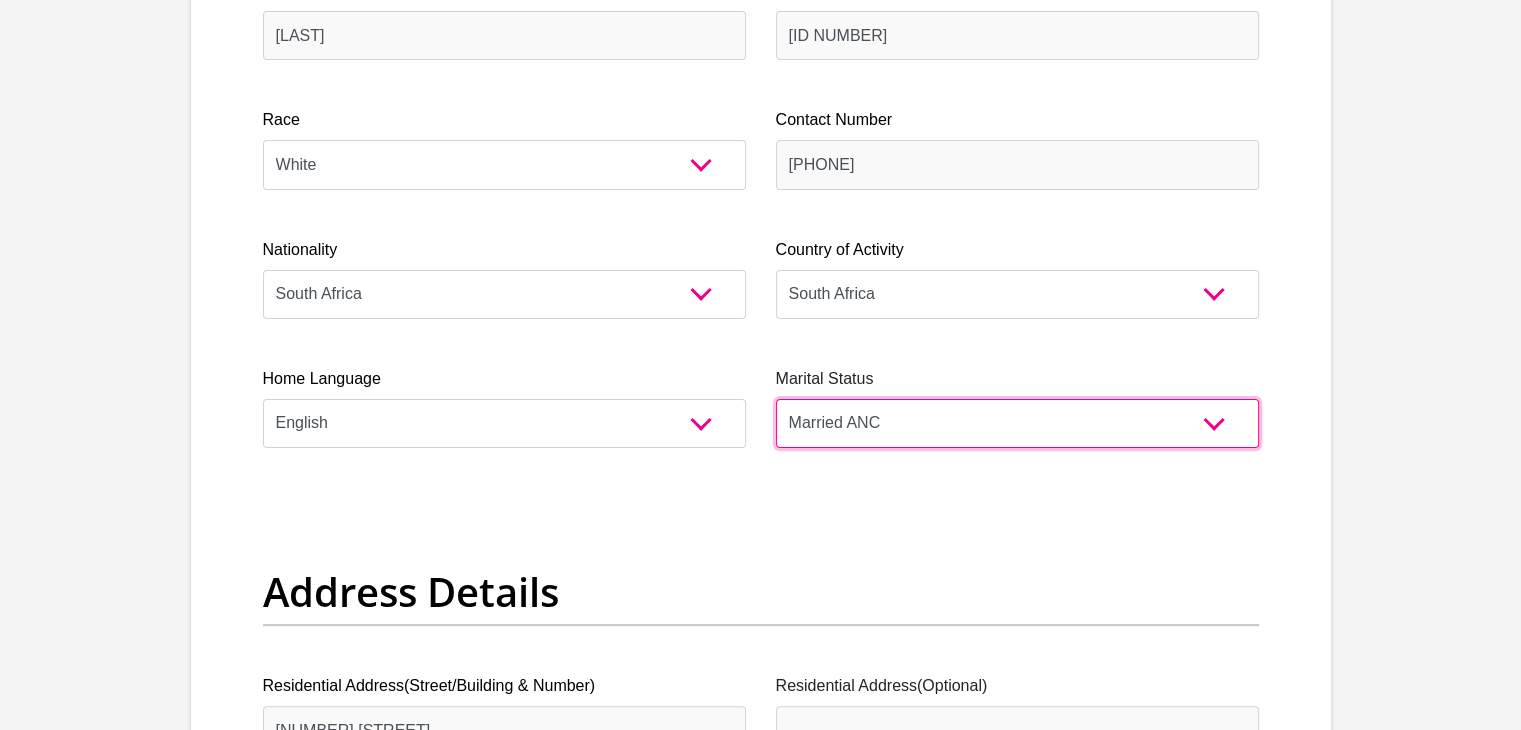 click on "Married ANC
Single
Divorced
Widowed
Married COP or Customary Law" at bounding box center (1017, 423) 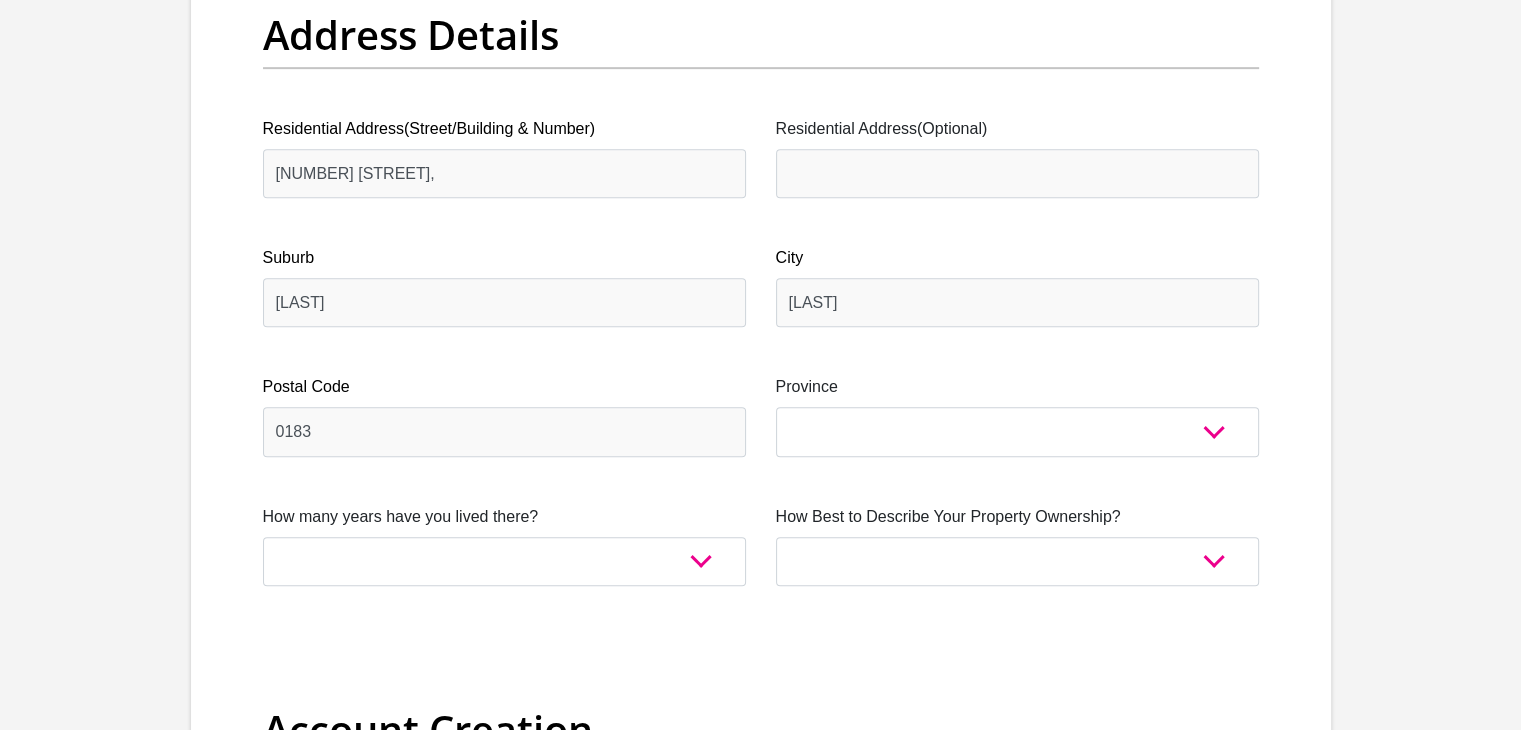 scroll, scrollTop: 1100, scrollLeft: 0, axis: vertical 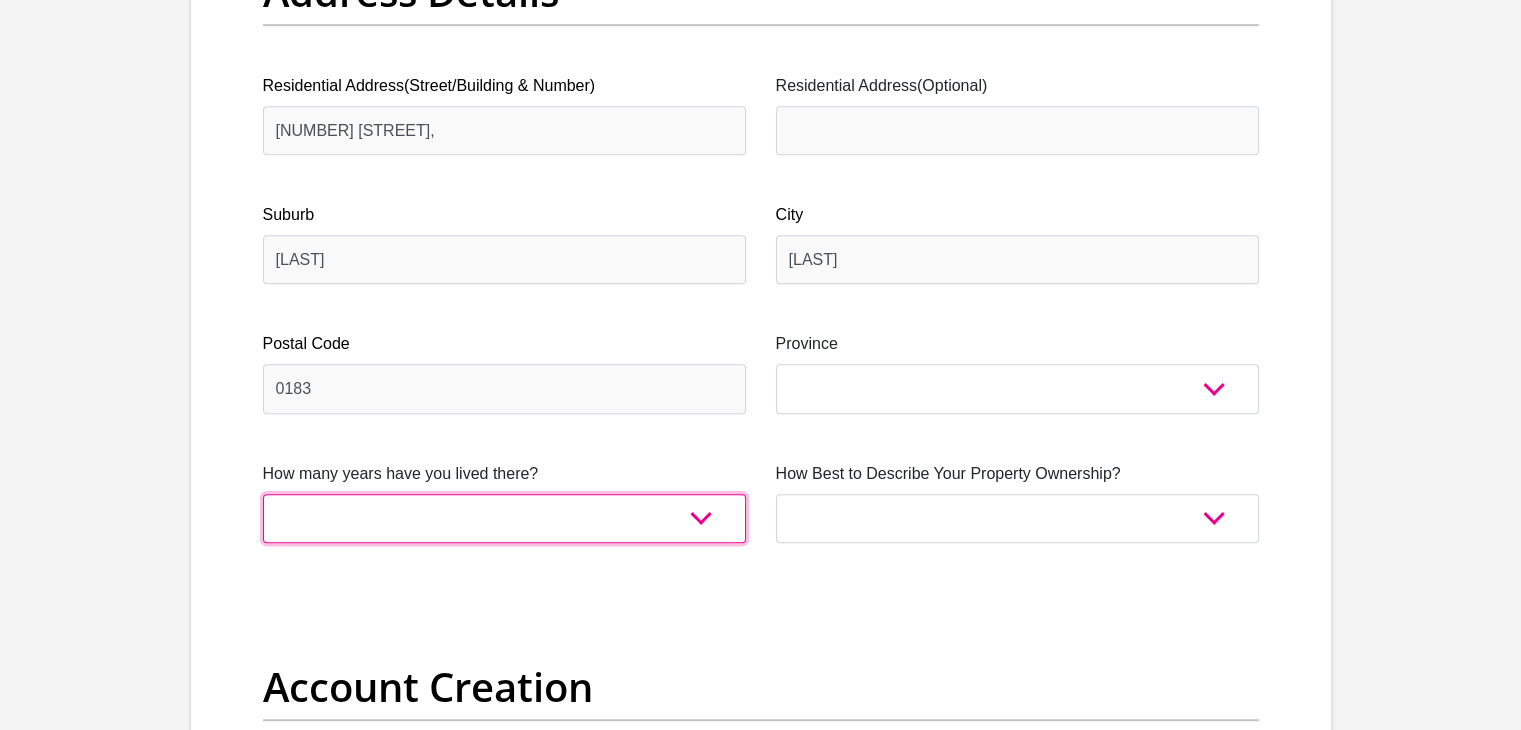 click on "less than 1 year
1-3 years
3-5 years
5+ years" at bounding box center (504, 518) 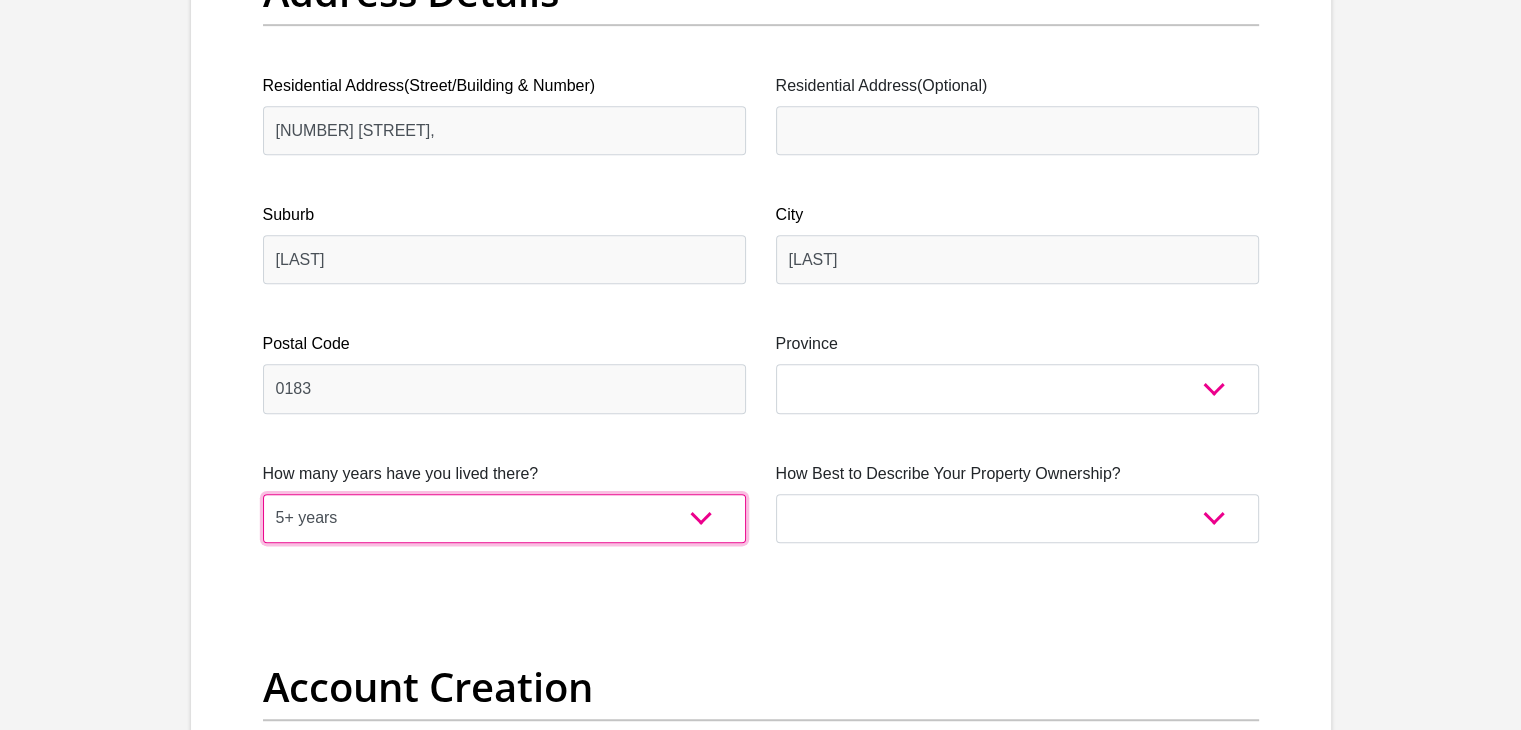 click on "less than 1 year
1-3 years
3-5 years
5+ years" at bounding box center (504, 518) 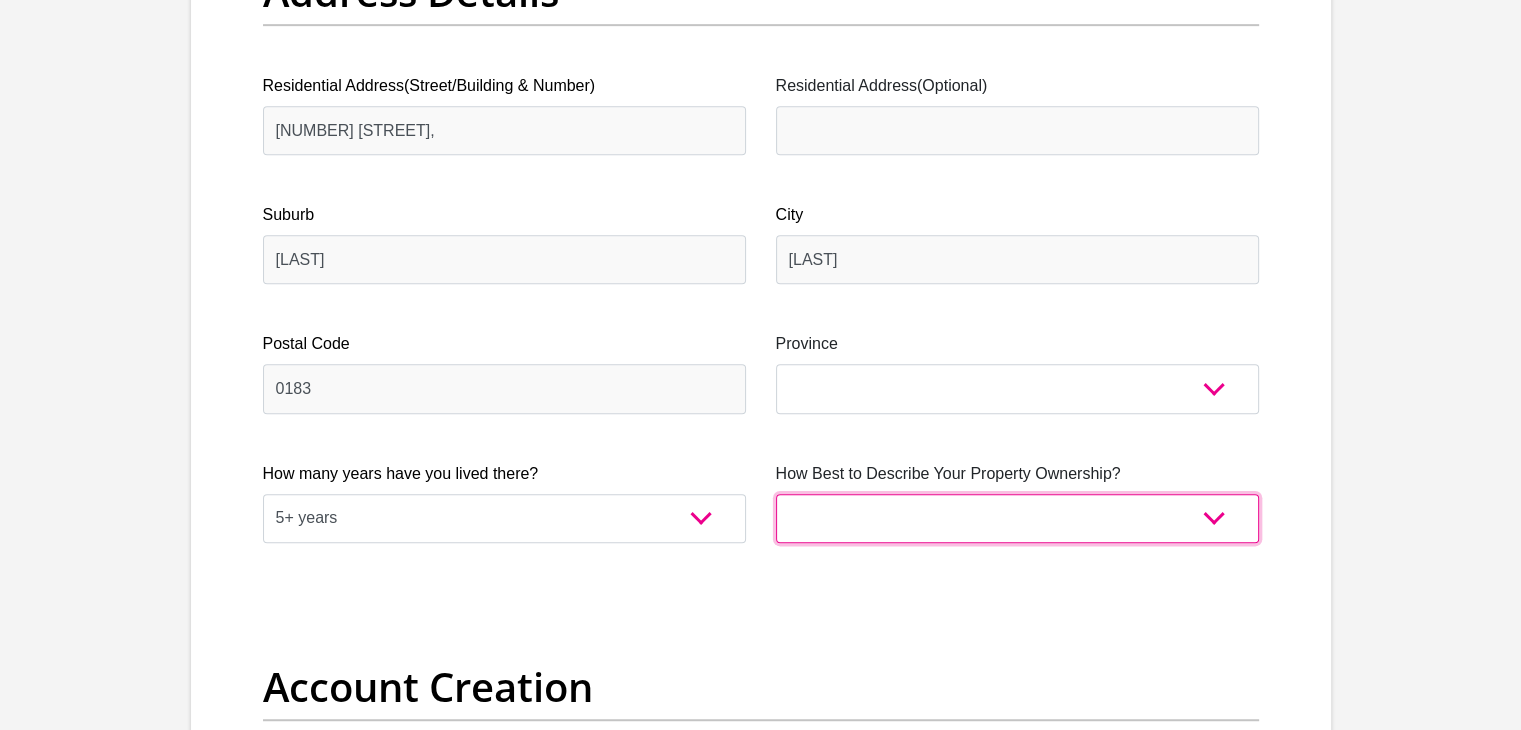 click on "Owned
Rented
Family Owned
Company Dwelling" at bounding box center [1017, 518] 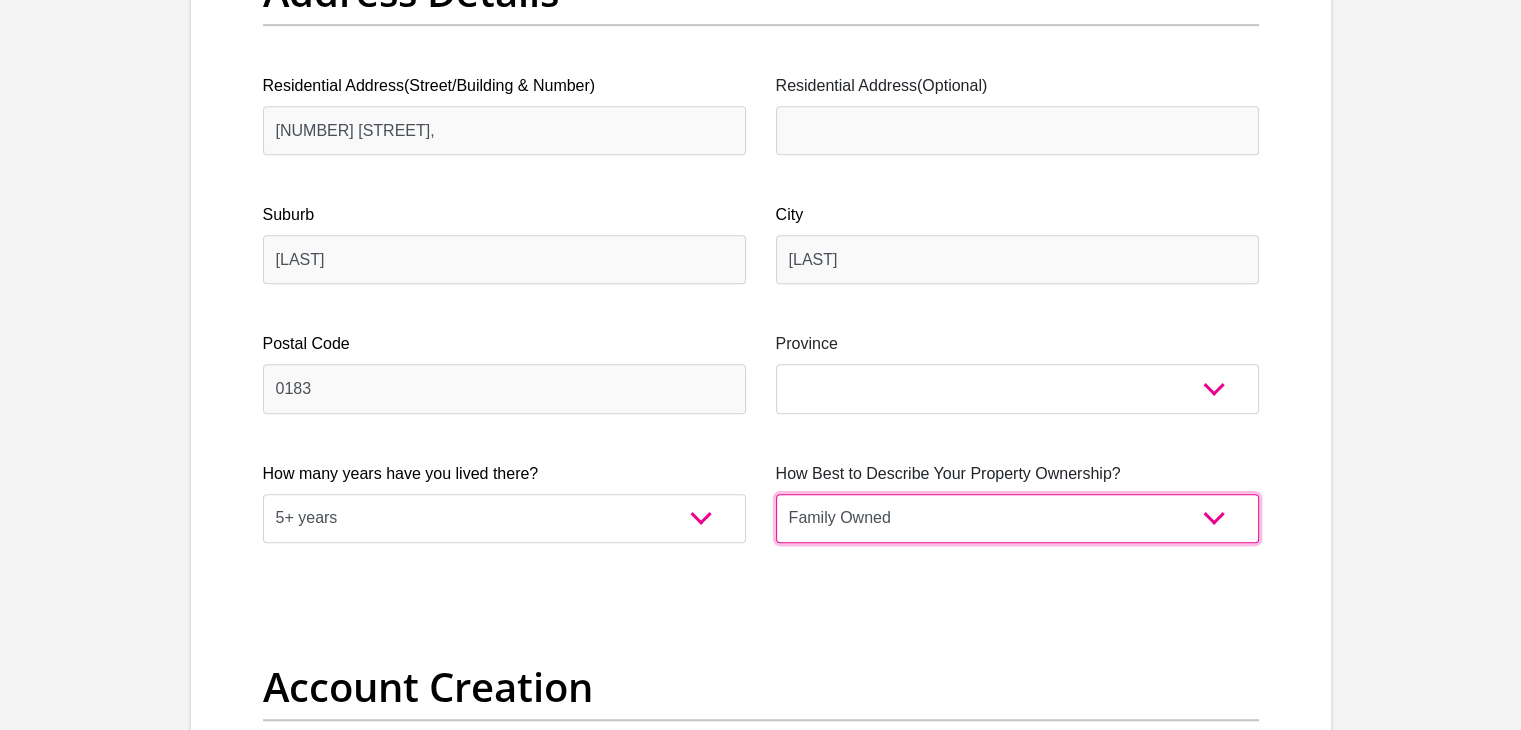 click on "Owned
Rented
Family Owned
Company Dwelling" at bounding box center (1017, 518) 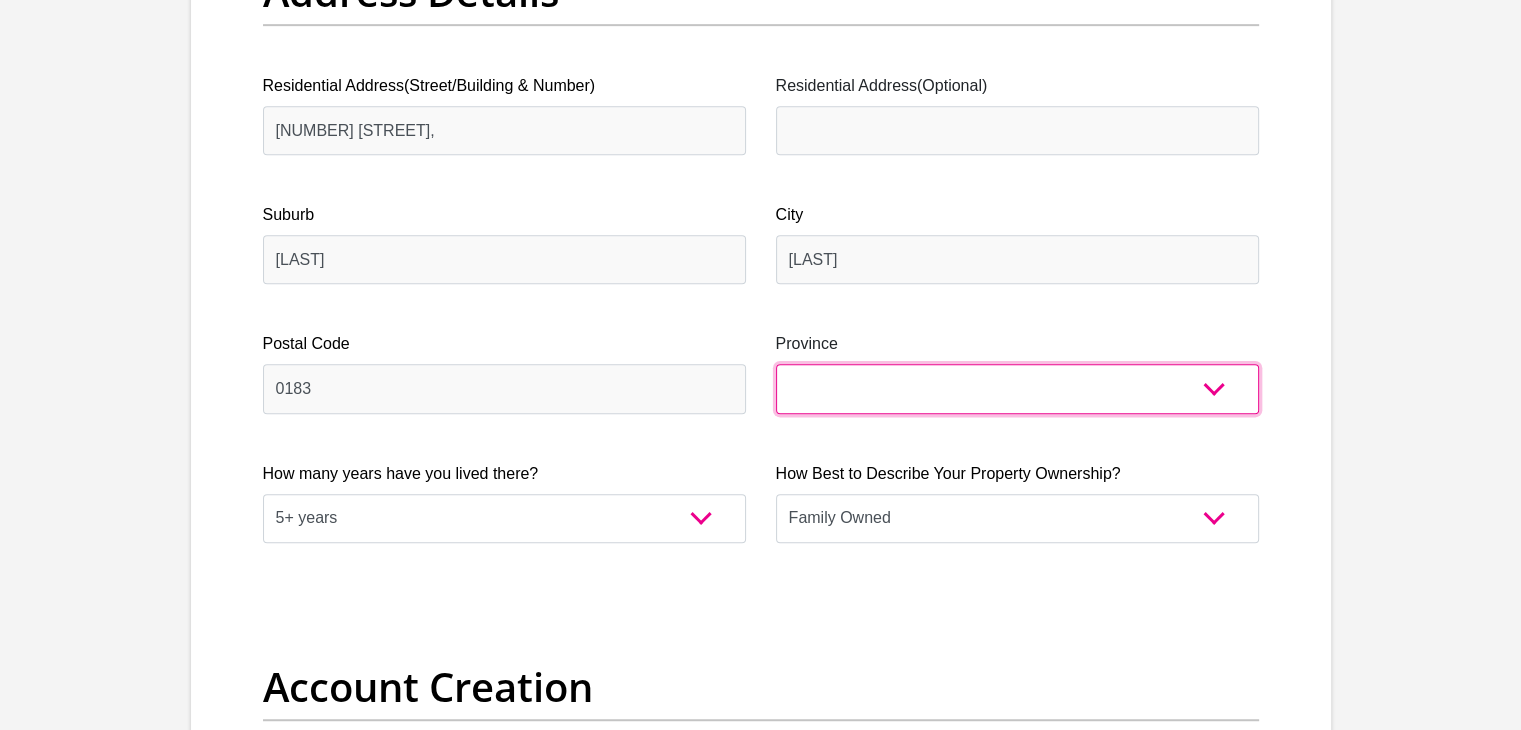 click on "Eastern Cape
Free State
Gauteng
KwaZulu-Natal
Limpopo
Mpumalanga
Northern Cape
North West
Western Cape" at bounding box center (1017, 388) 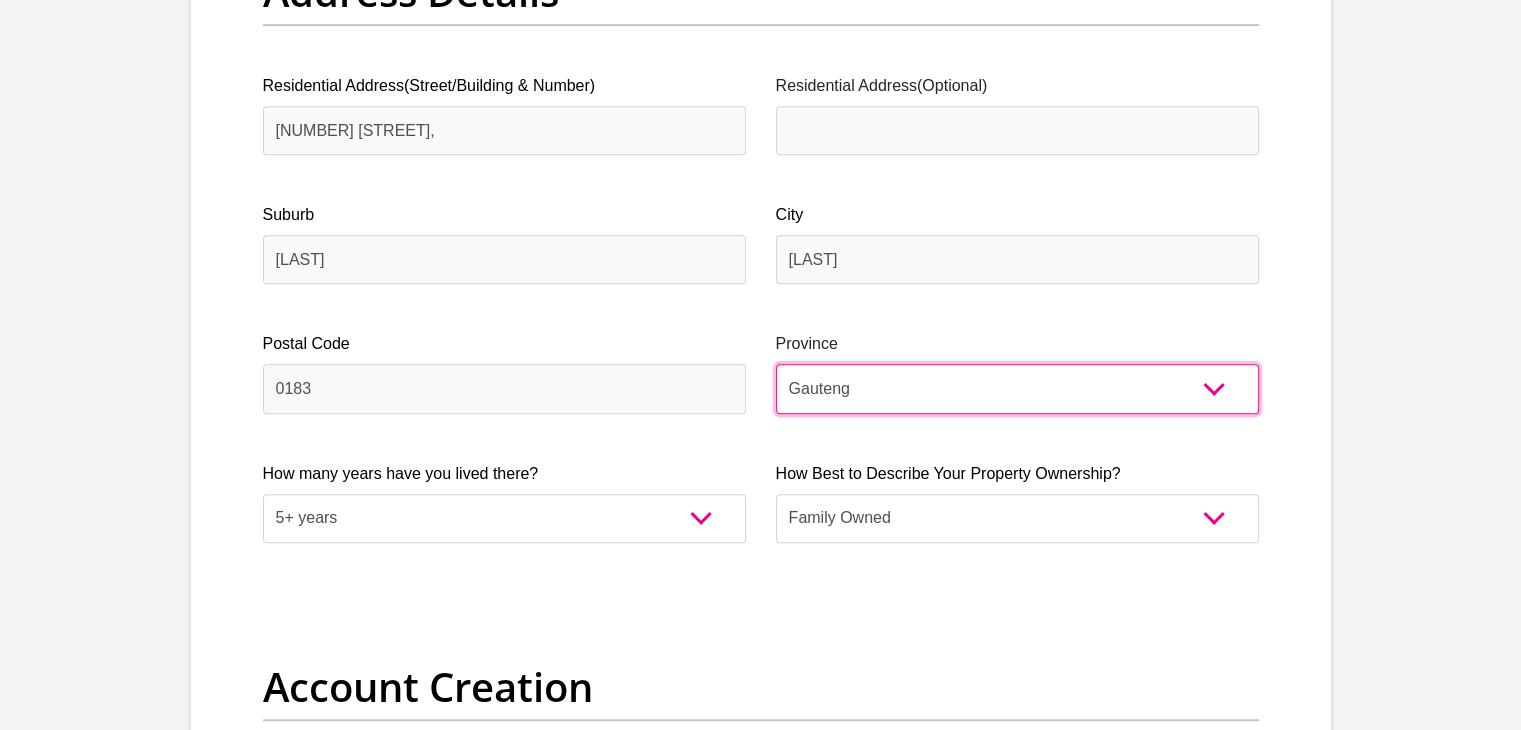 click on "Eastern Cape
Free State
Gauteng
KwaZulu-Natal
Limpopo
Mpumalanga
Northern Cape
North West
Western Cape" at bounding box center [1017, 388] 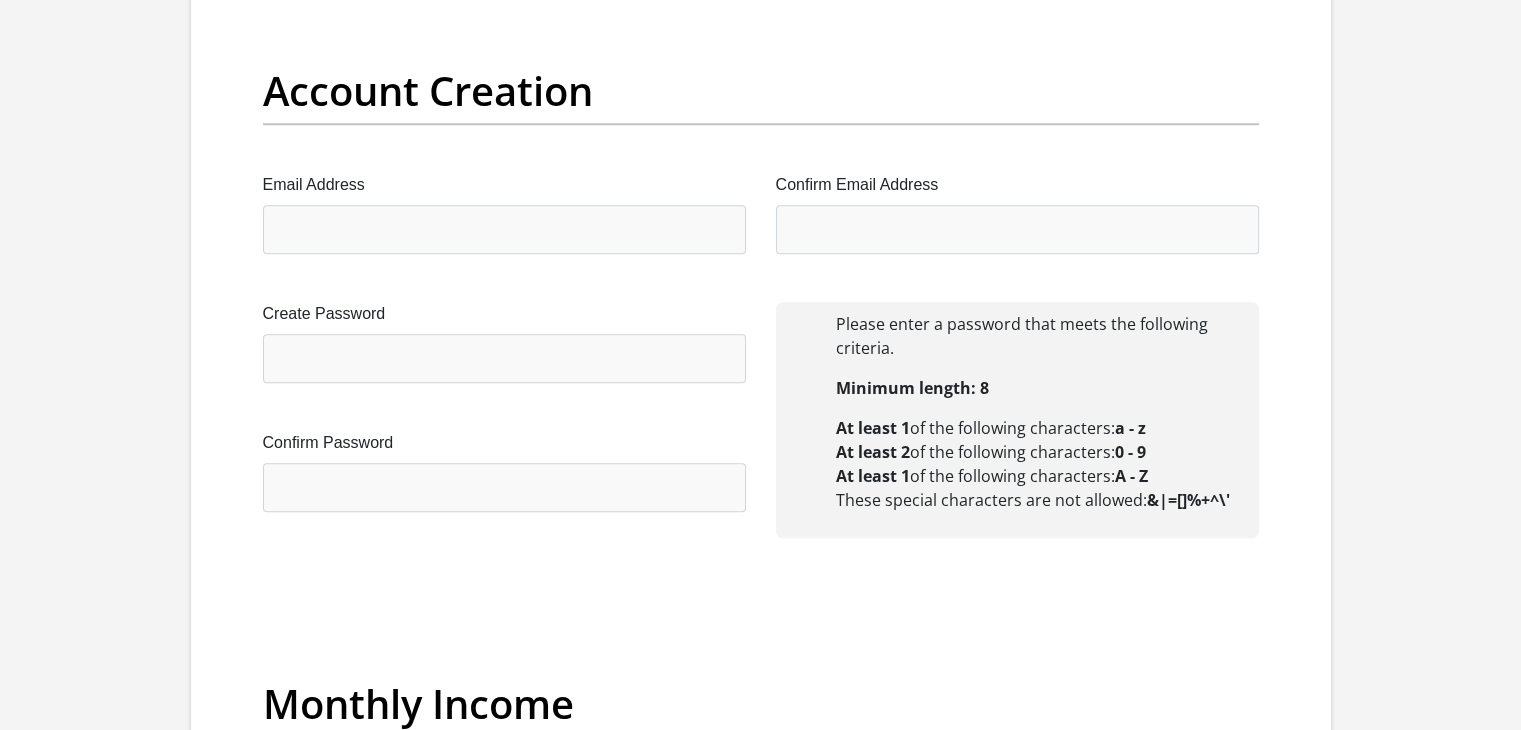 scroll, scrollTop: 1700, scrollLeft: 0, axis: vertical 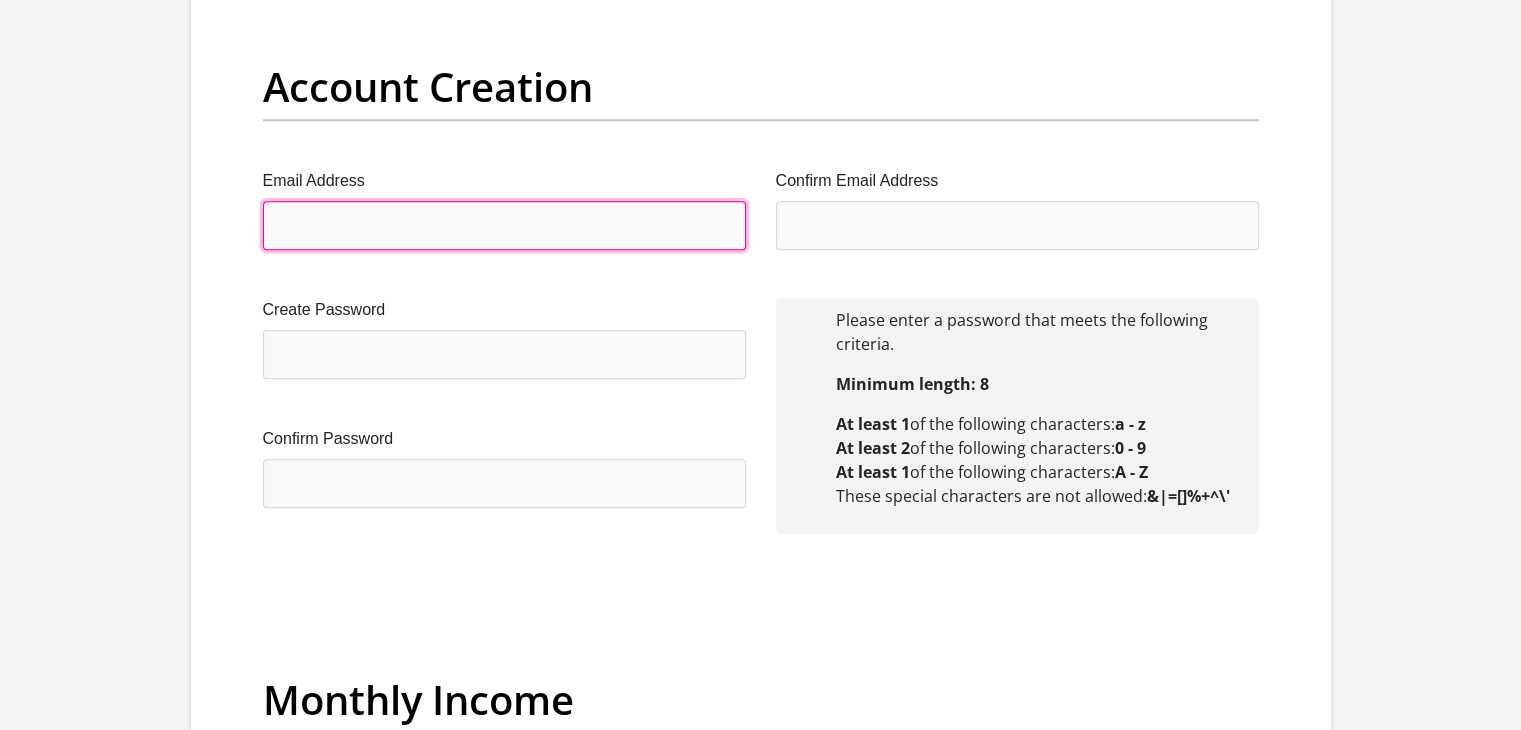 click on "Email Address" at bounding box center (504, 225) 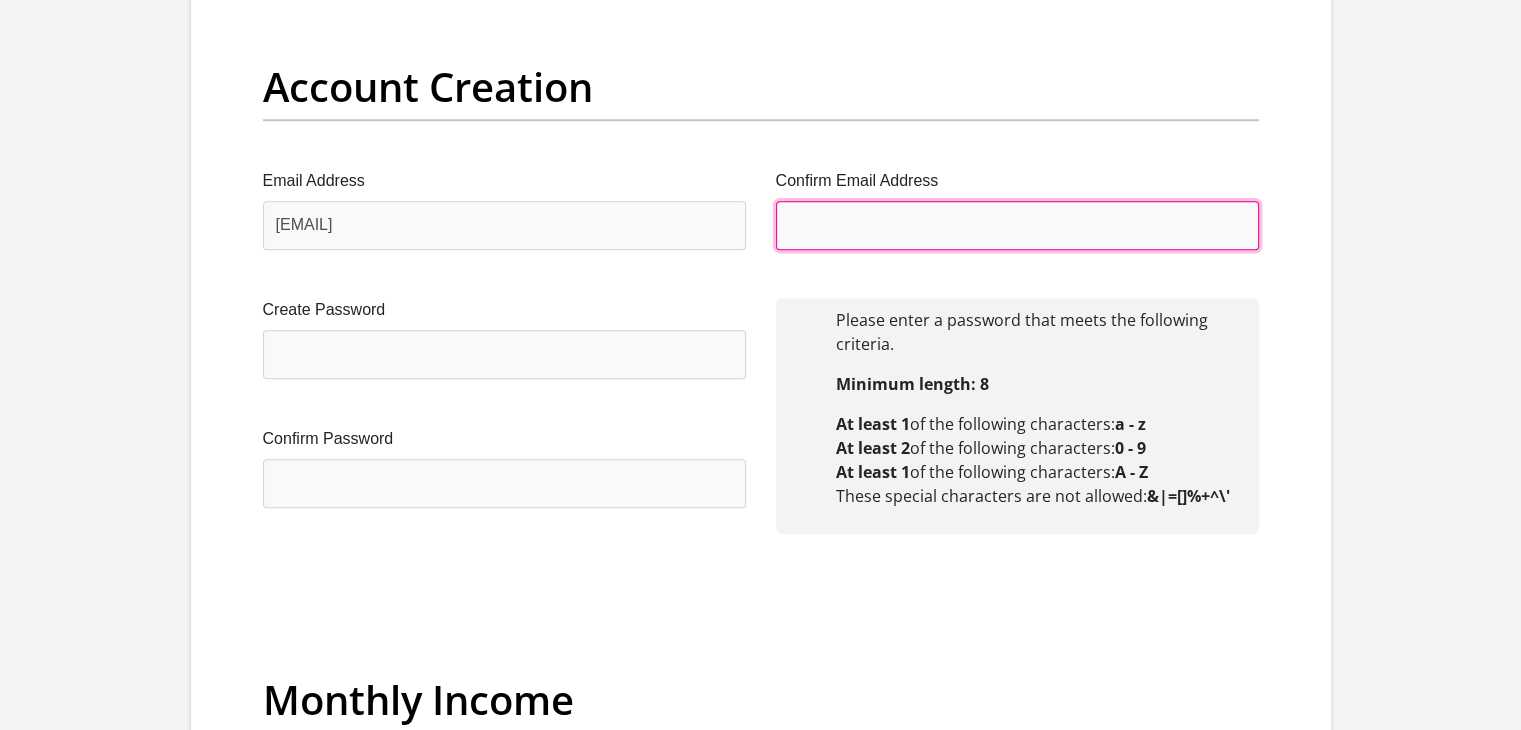 type on "[EMAIL]" 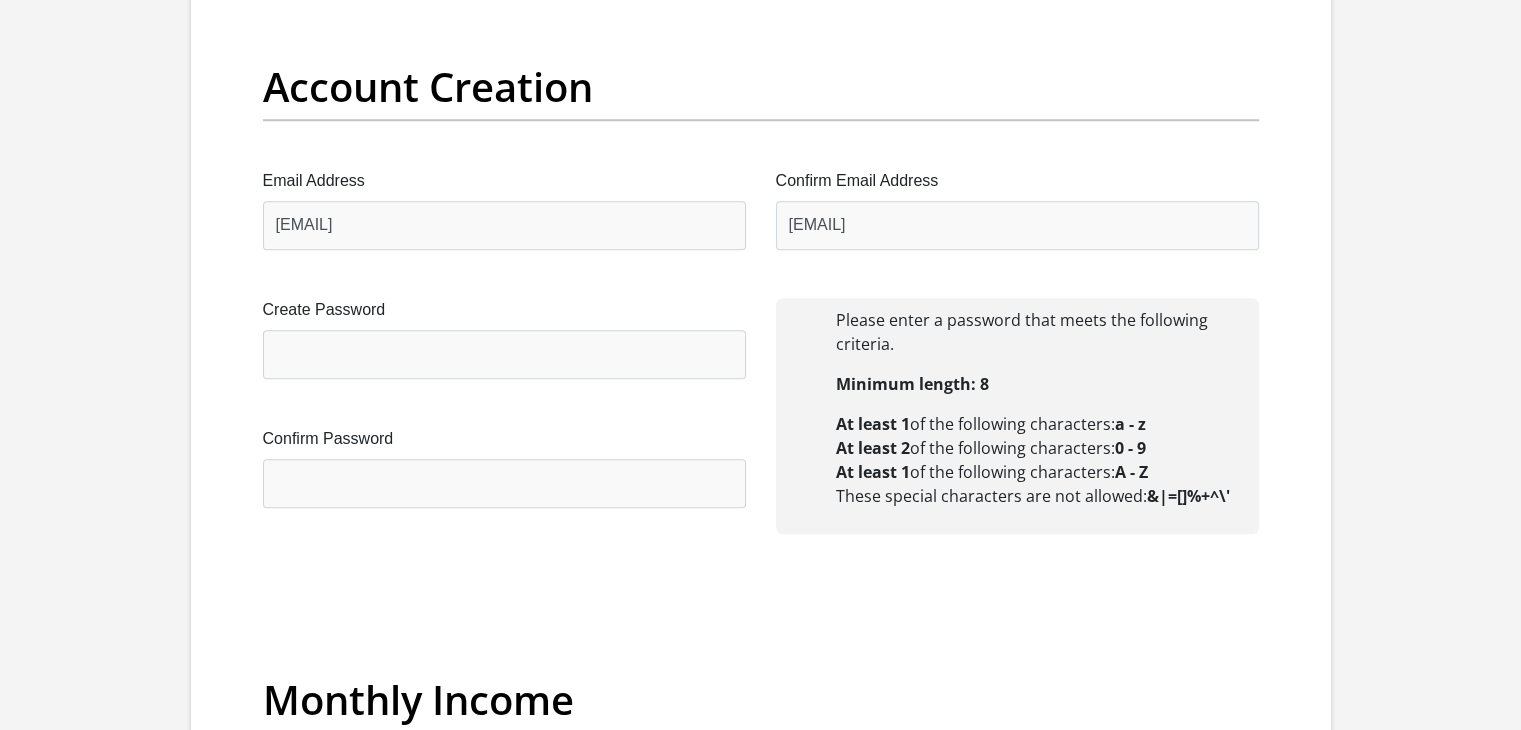 type 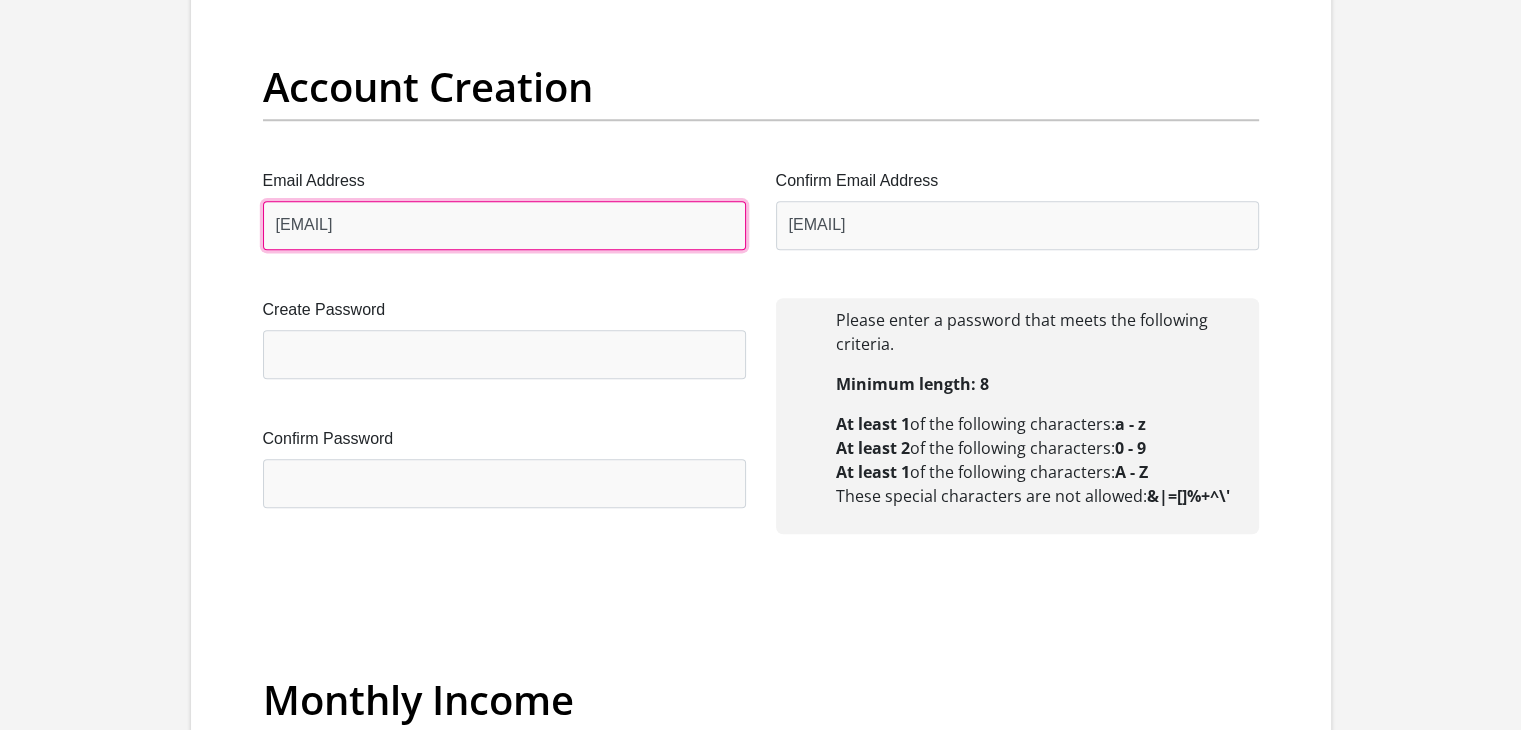 type 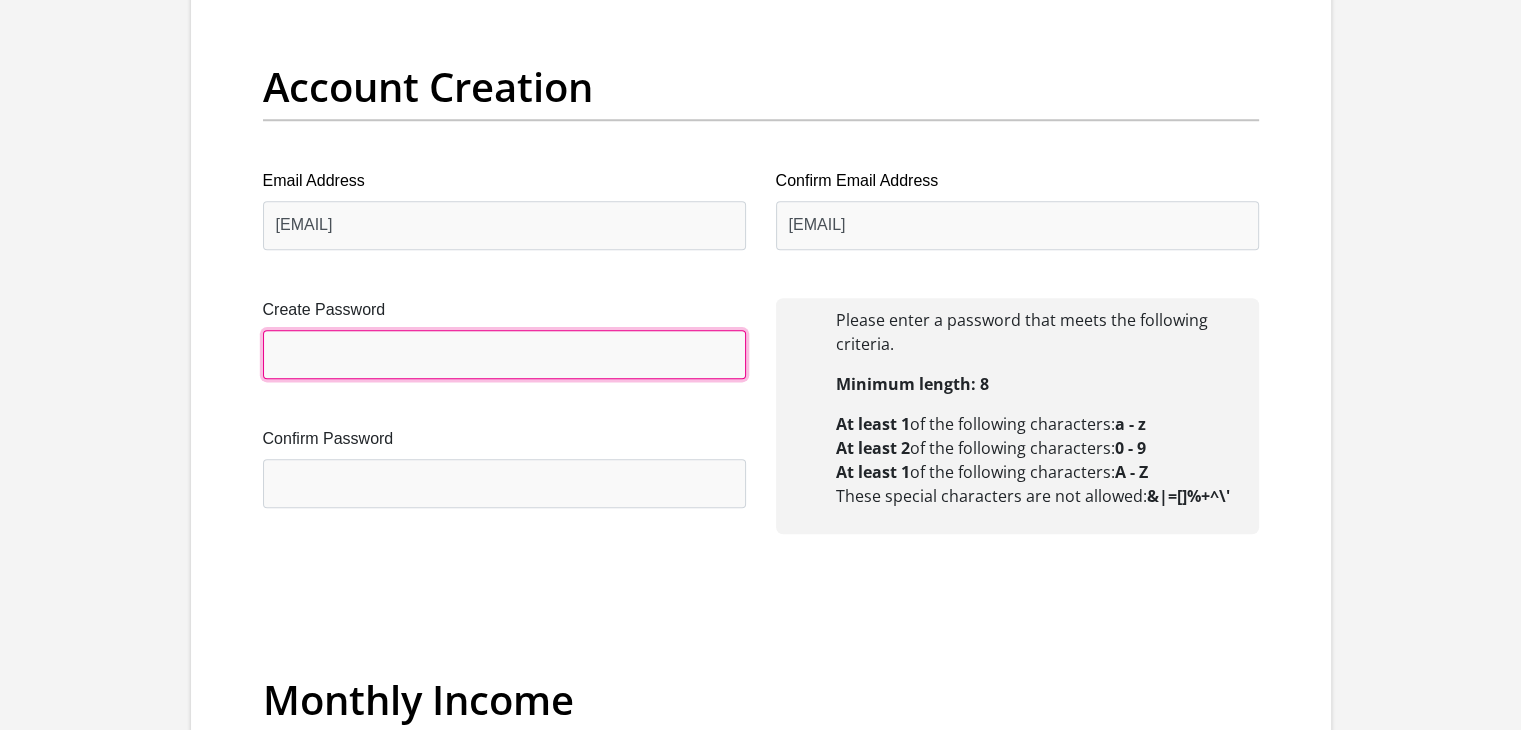click on "Create Password" at bounding box center (504, 354) 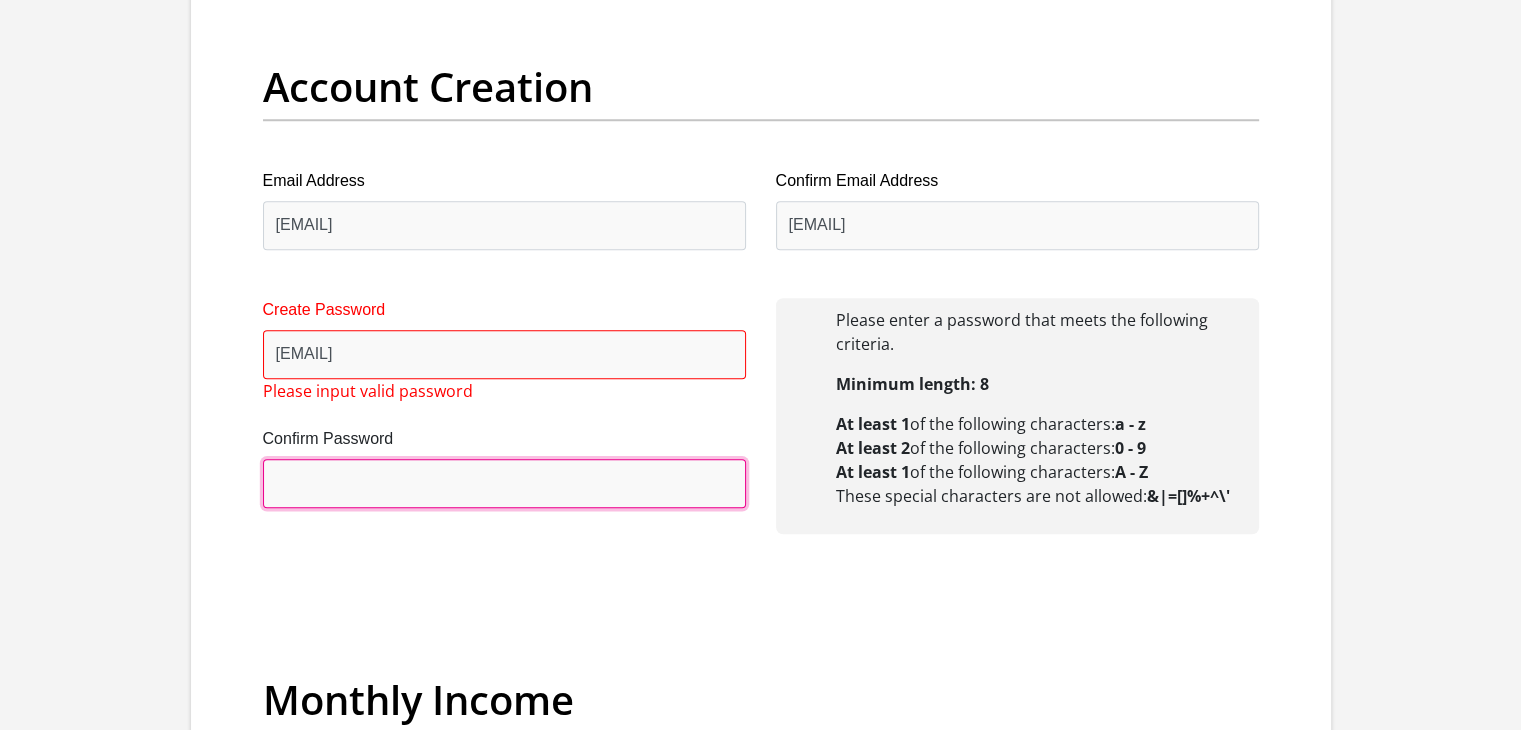 click on "Confirm Password" at bounding box center (504, 483) 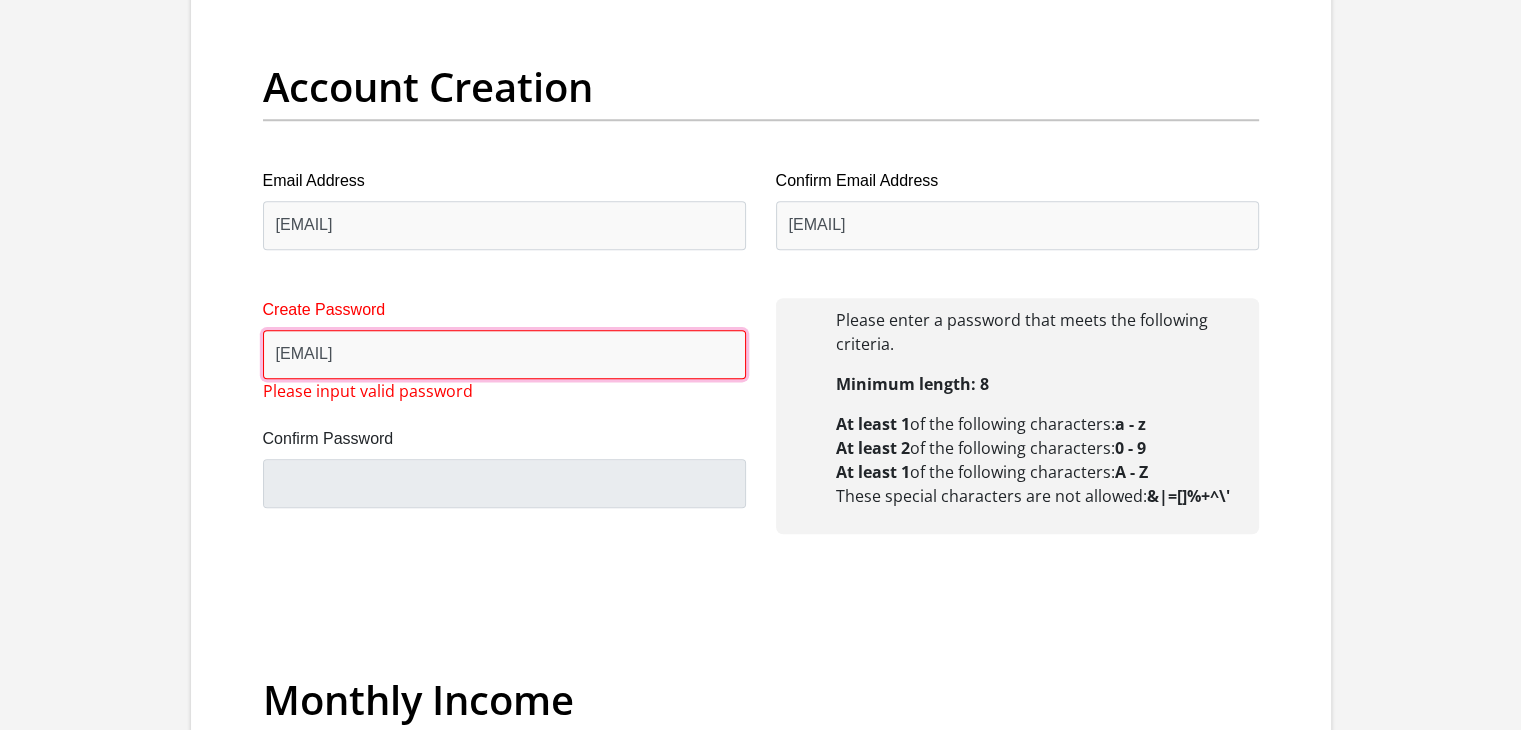 click on "[EMAIL]" at bounding box center [504, 354] 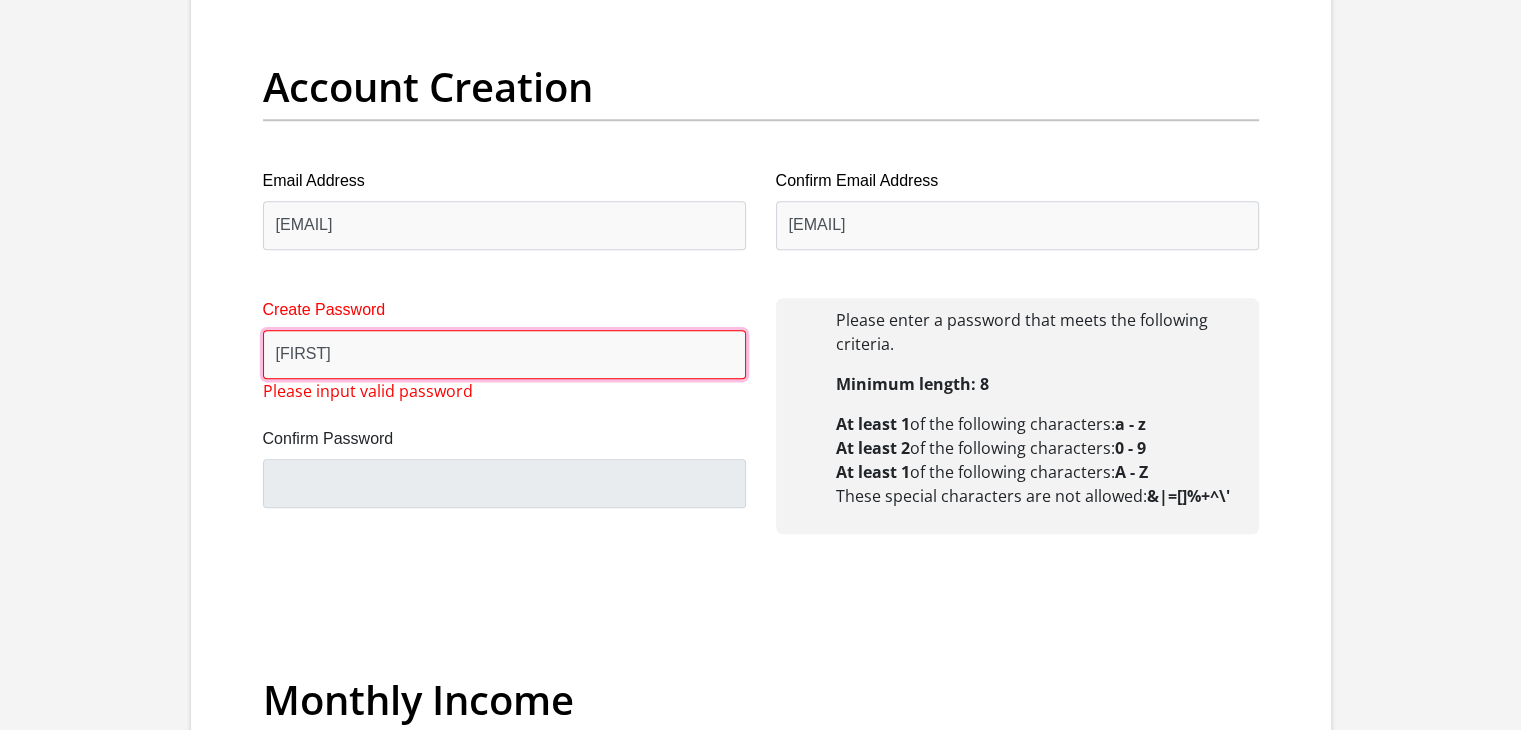click on "[FIRST]" at bounding box center (504, 354) 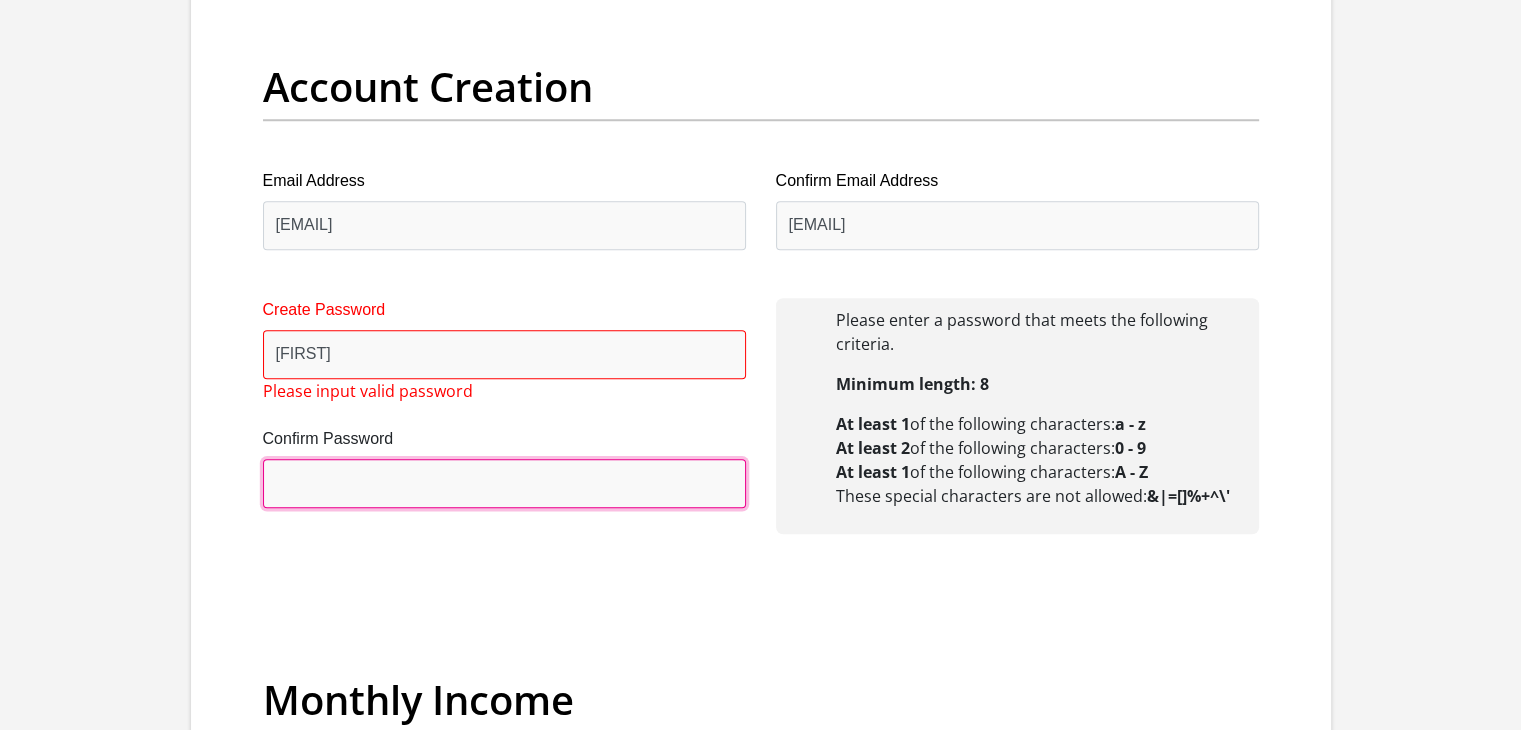 click on "Confirm Password" at bounding box center [504, 483] 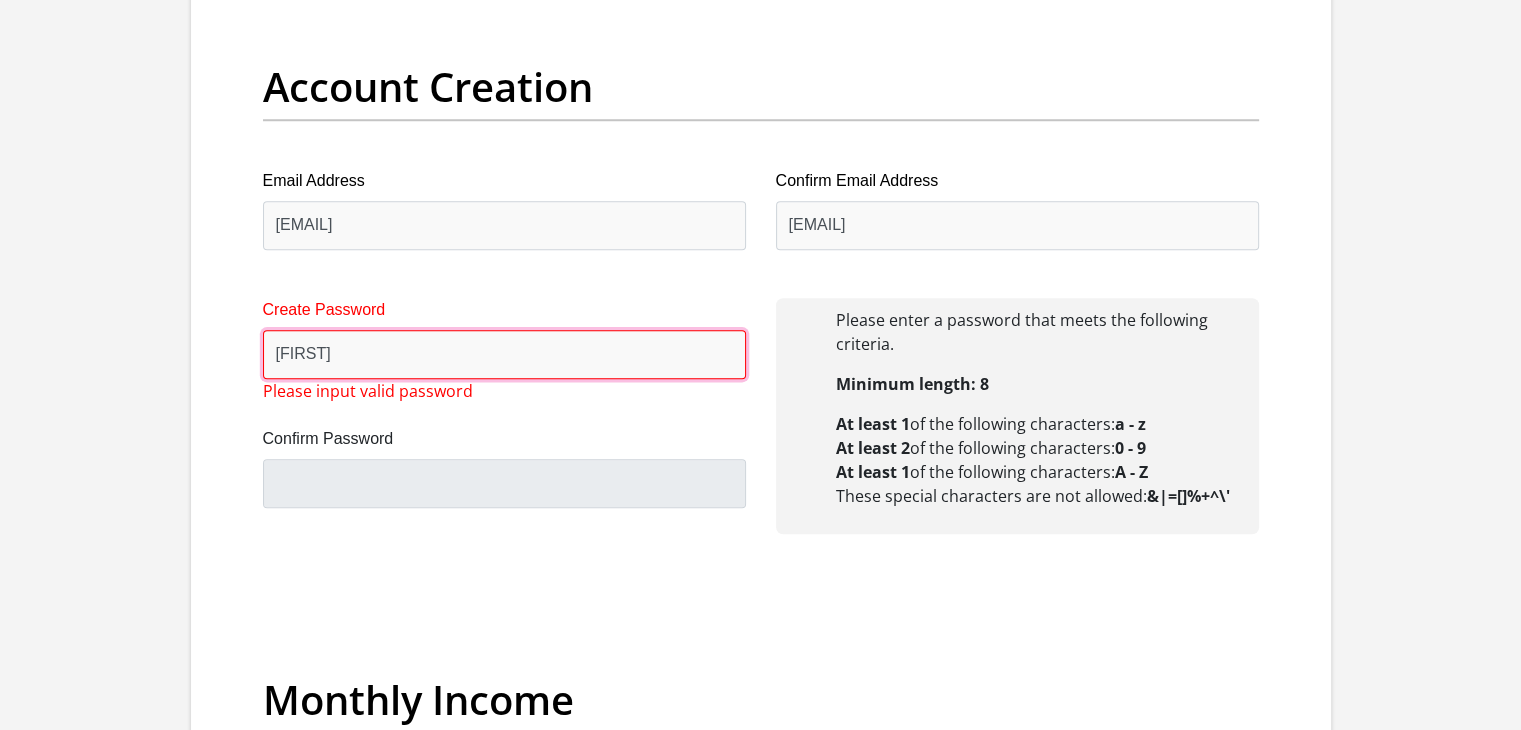 click on "[FIRST]" at bounding box center [504, 354] 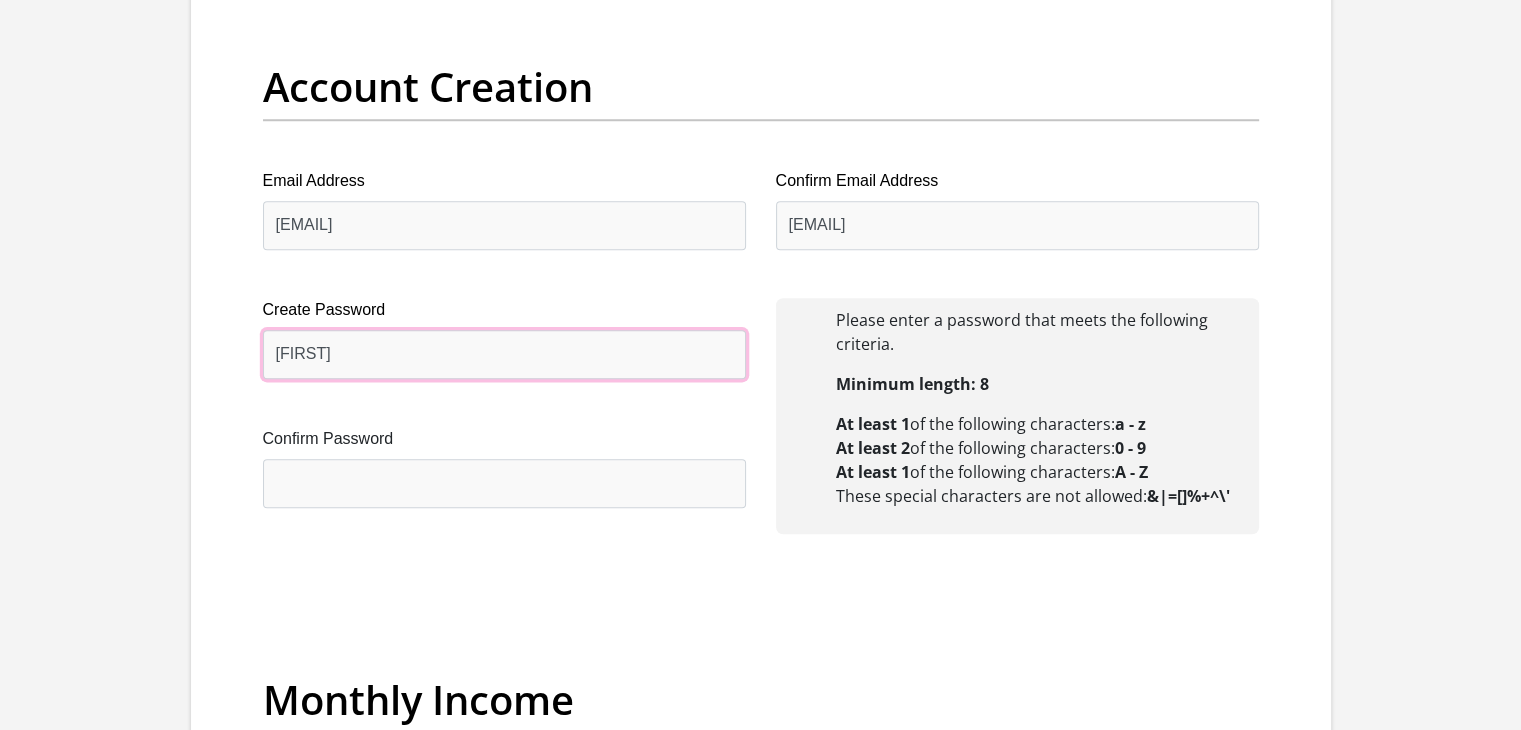 type on "[FIRST]" 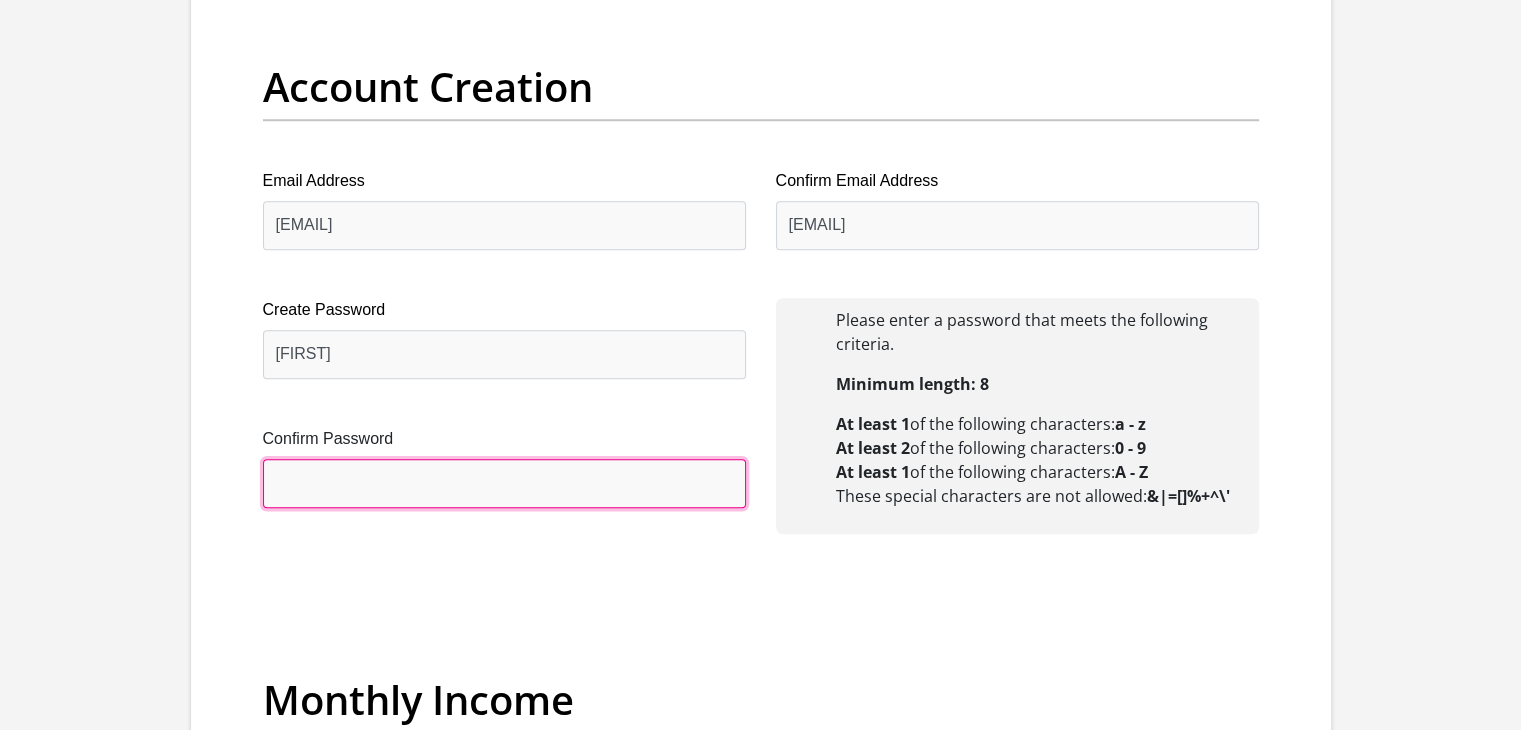 click on "Confirm Password" at bounding box center [504, 483] 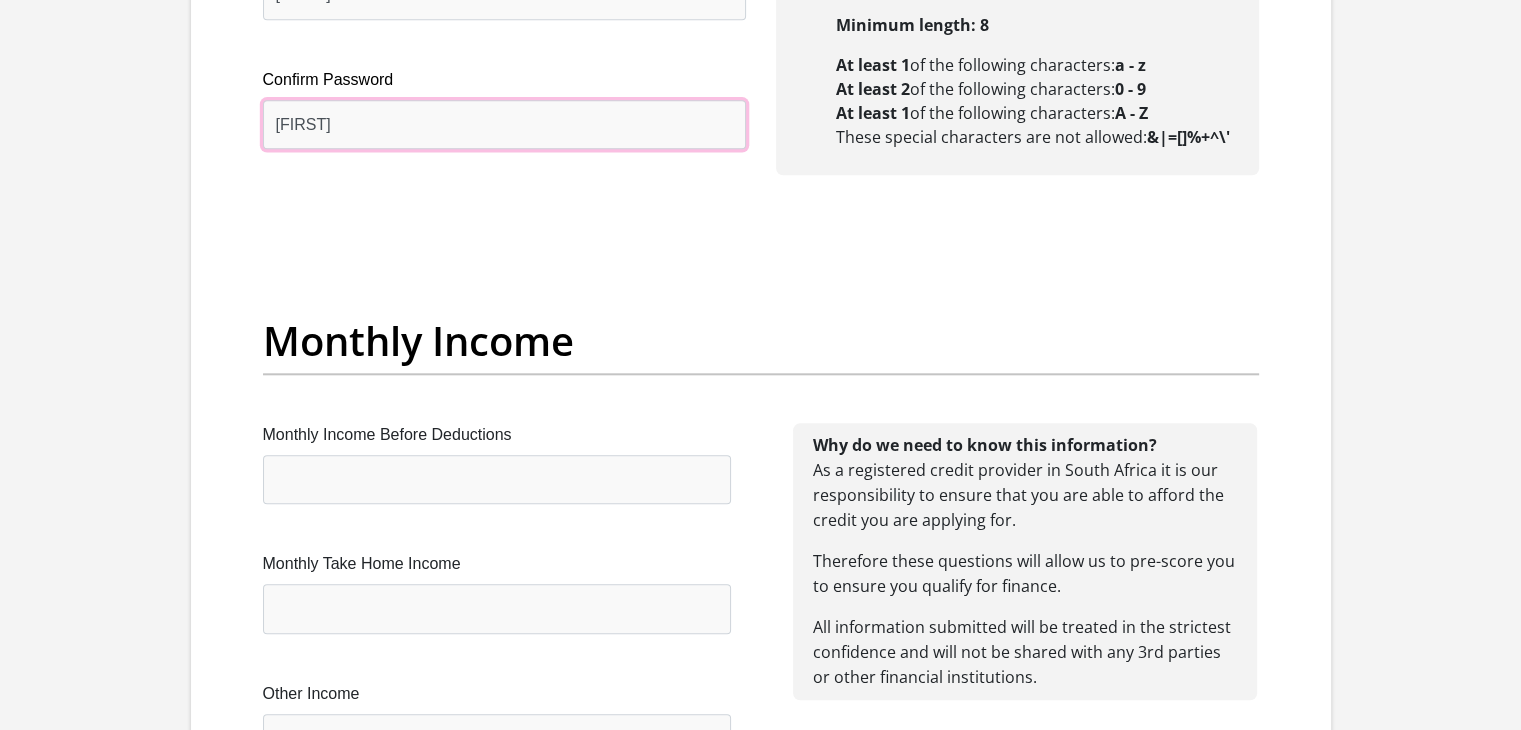 scroll, scrollTop: 2100, scrollLeft: 0, axis: vertical 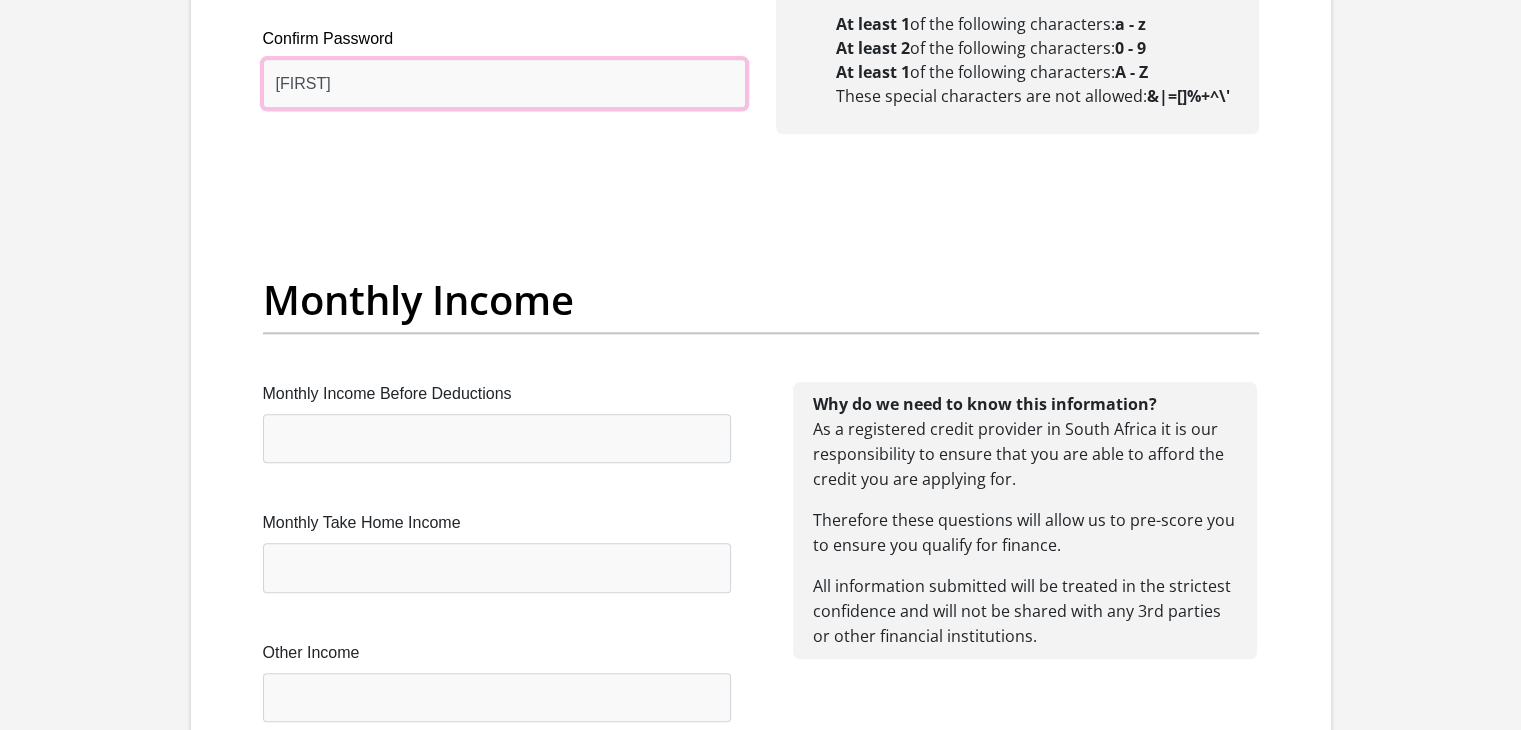 type on "[FIRST]" 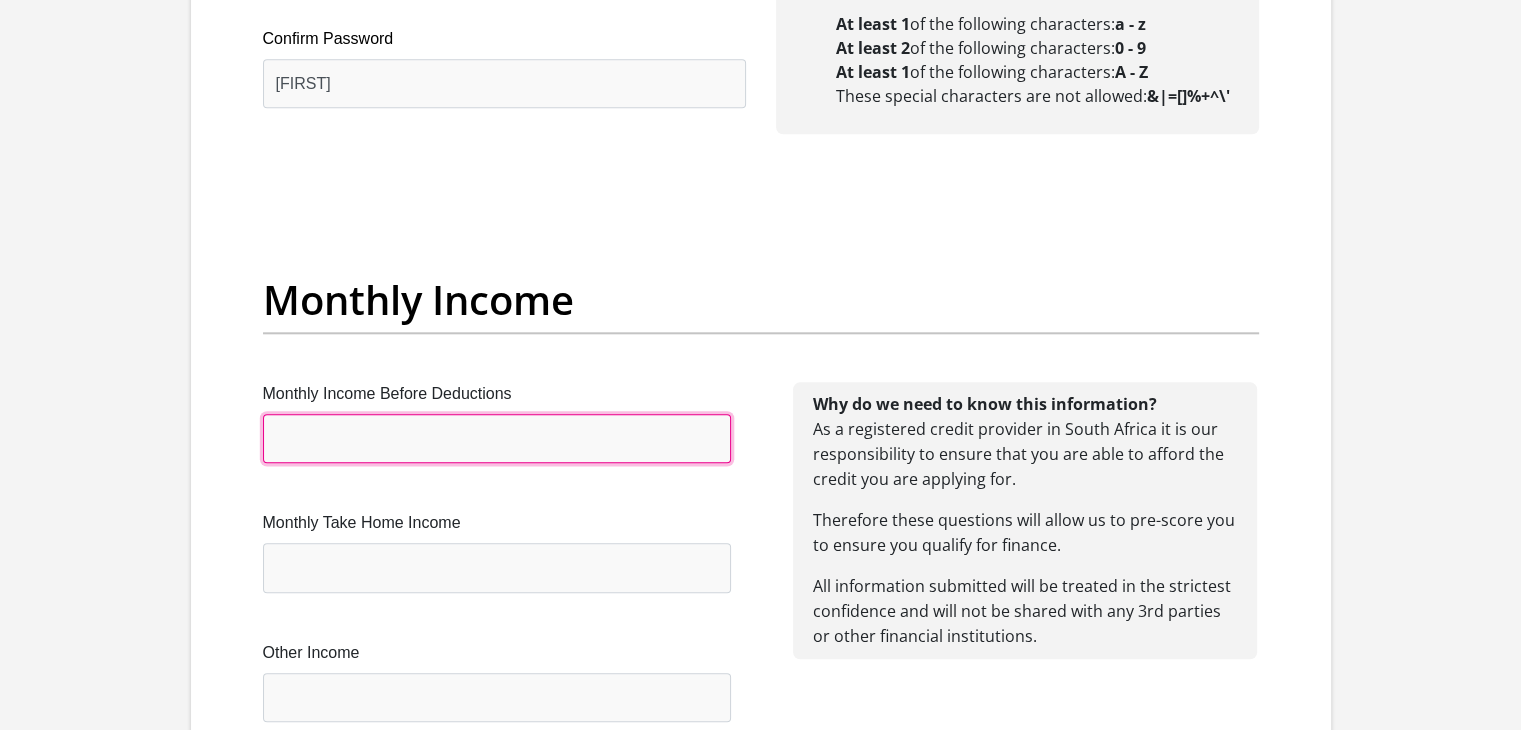 click on "Monthly Income Before Deductions" at bounding box center [497, 438] 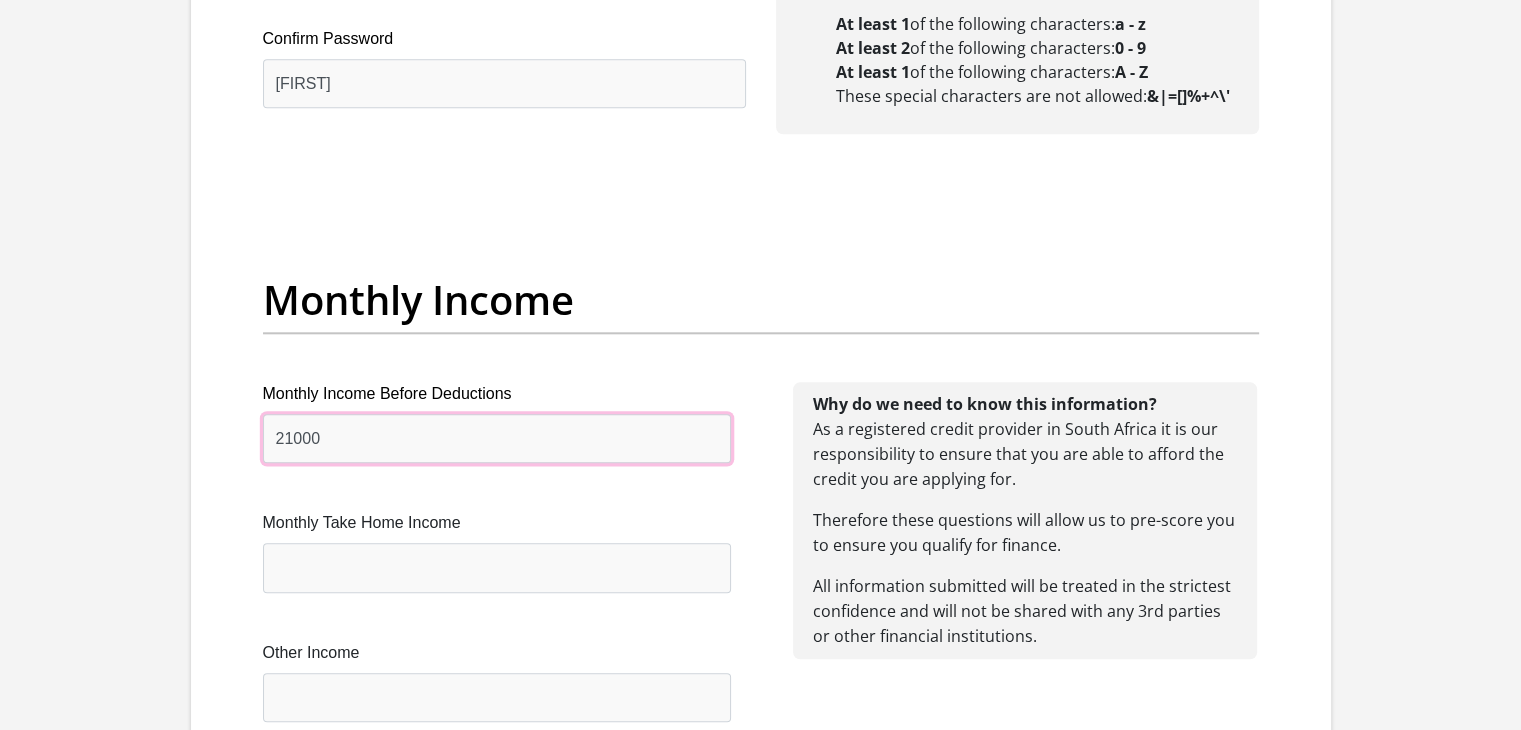 type on "21000" 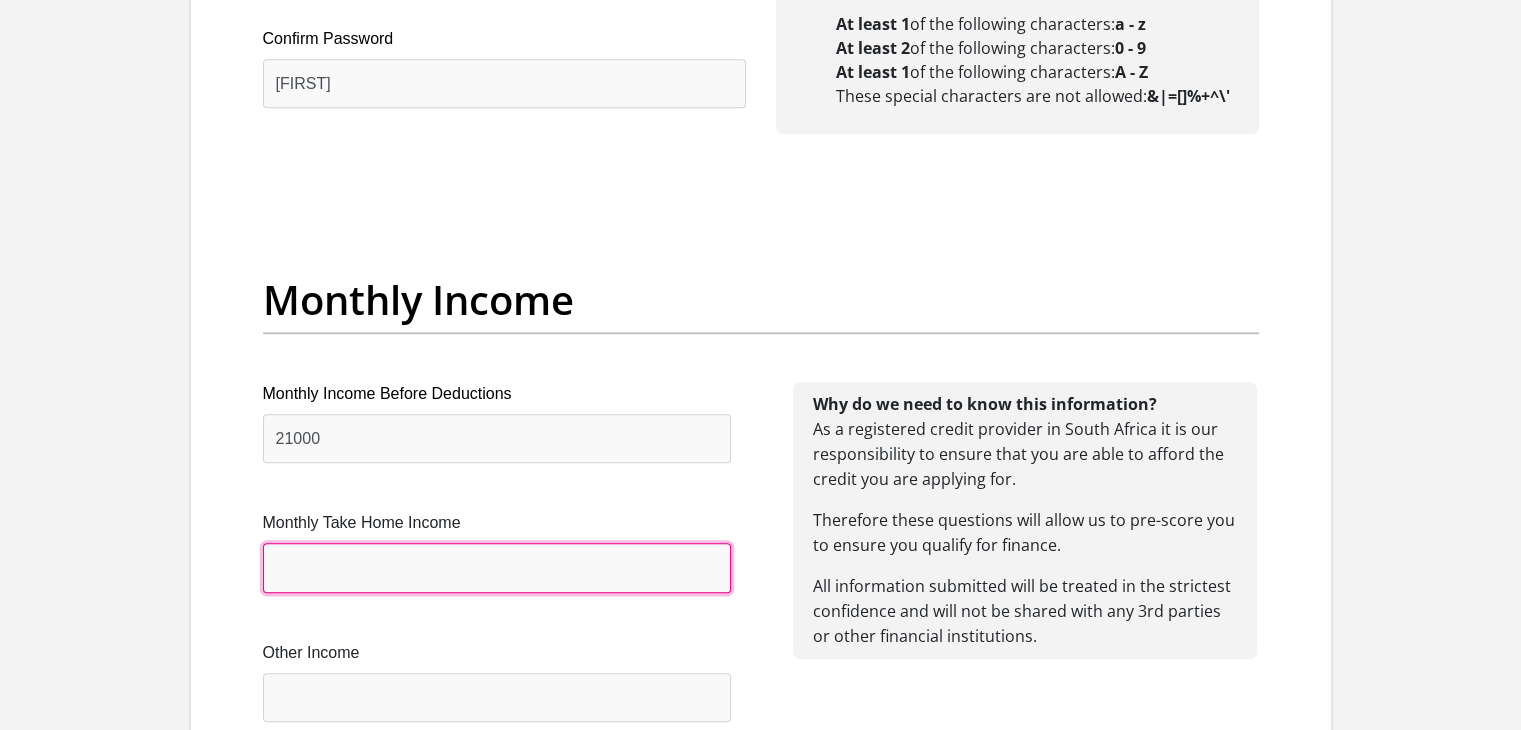 click on "Monthly Take Home Income" at bounding box center [497, 567] 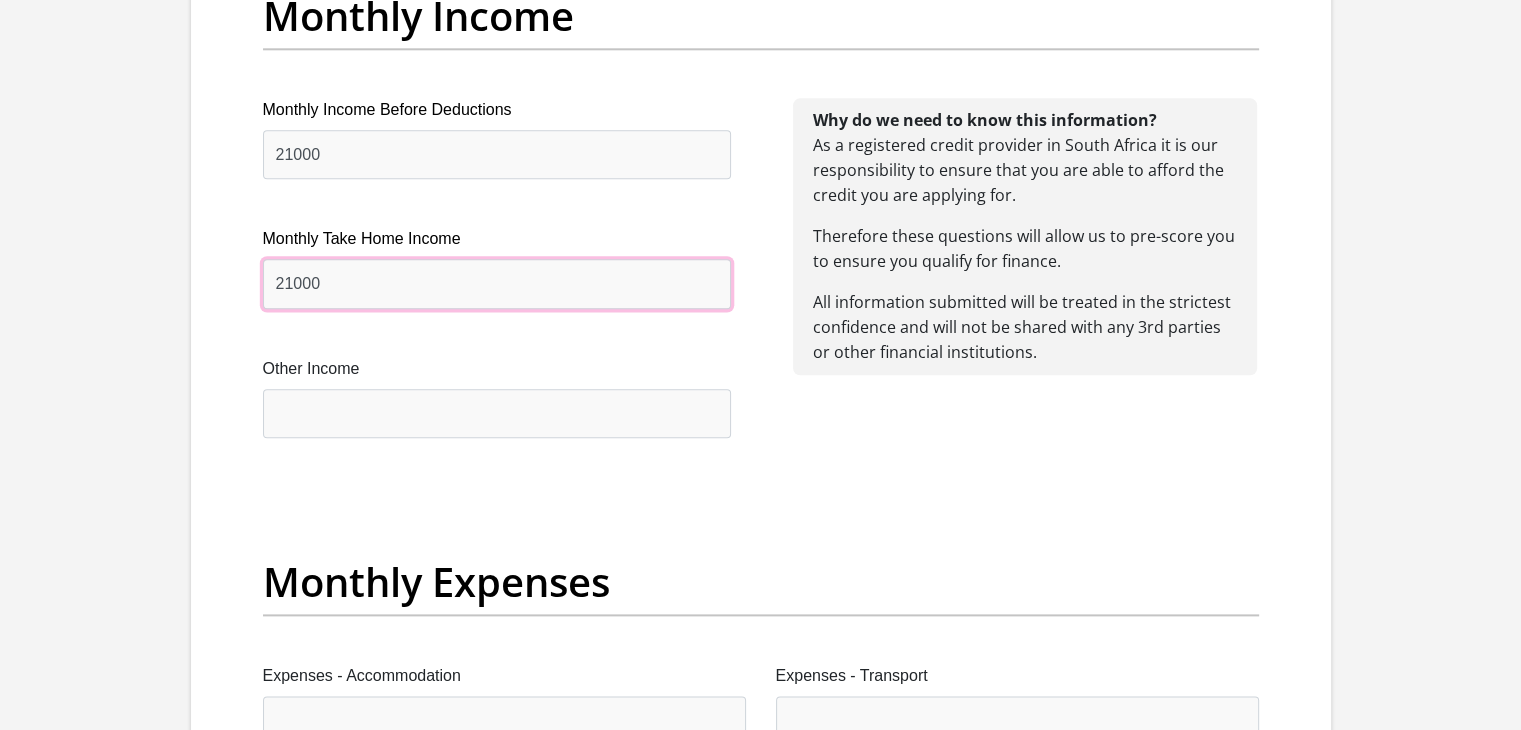 scroll, scrollTop: 2500, scrollLeft: 0, axis: vertical 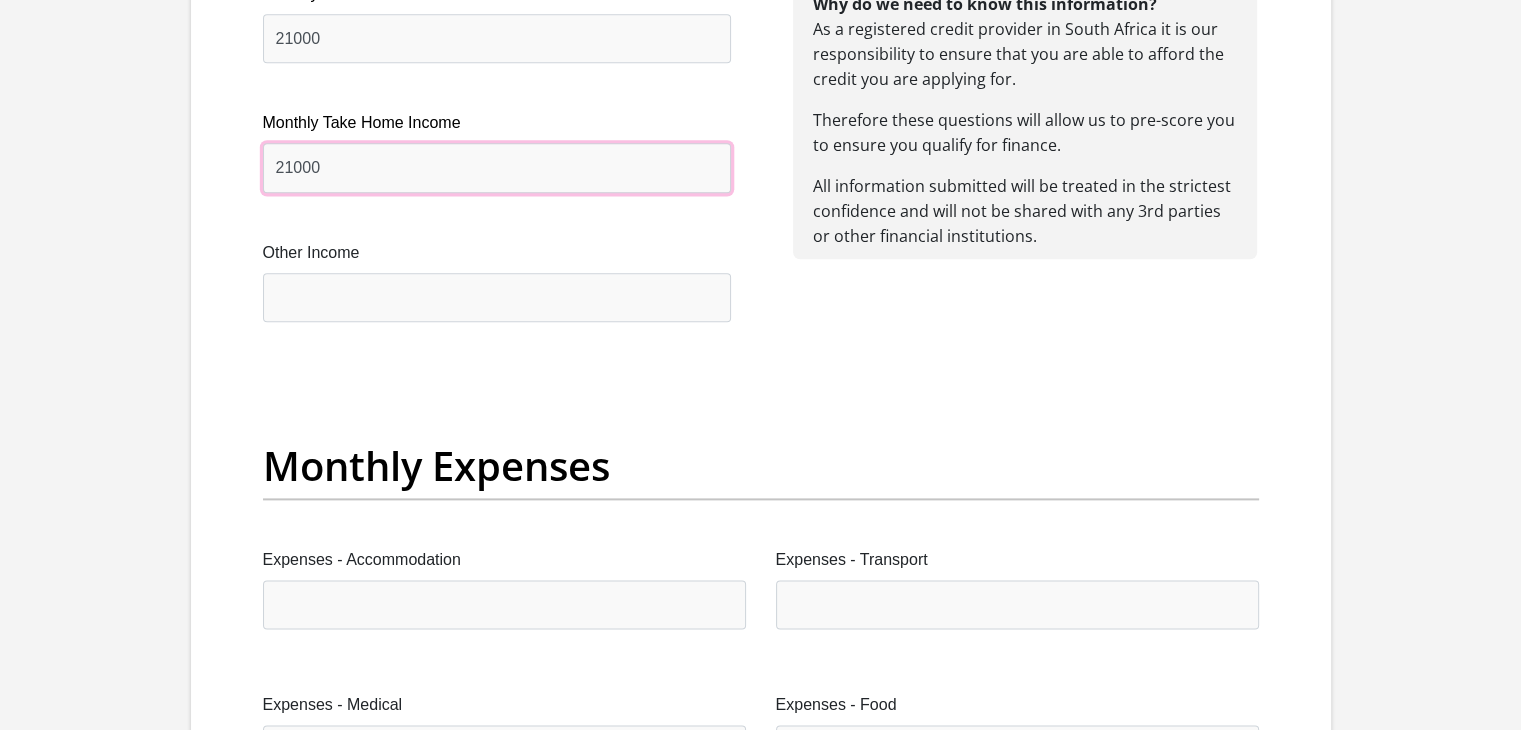 type on "21000" 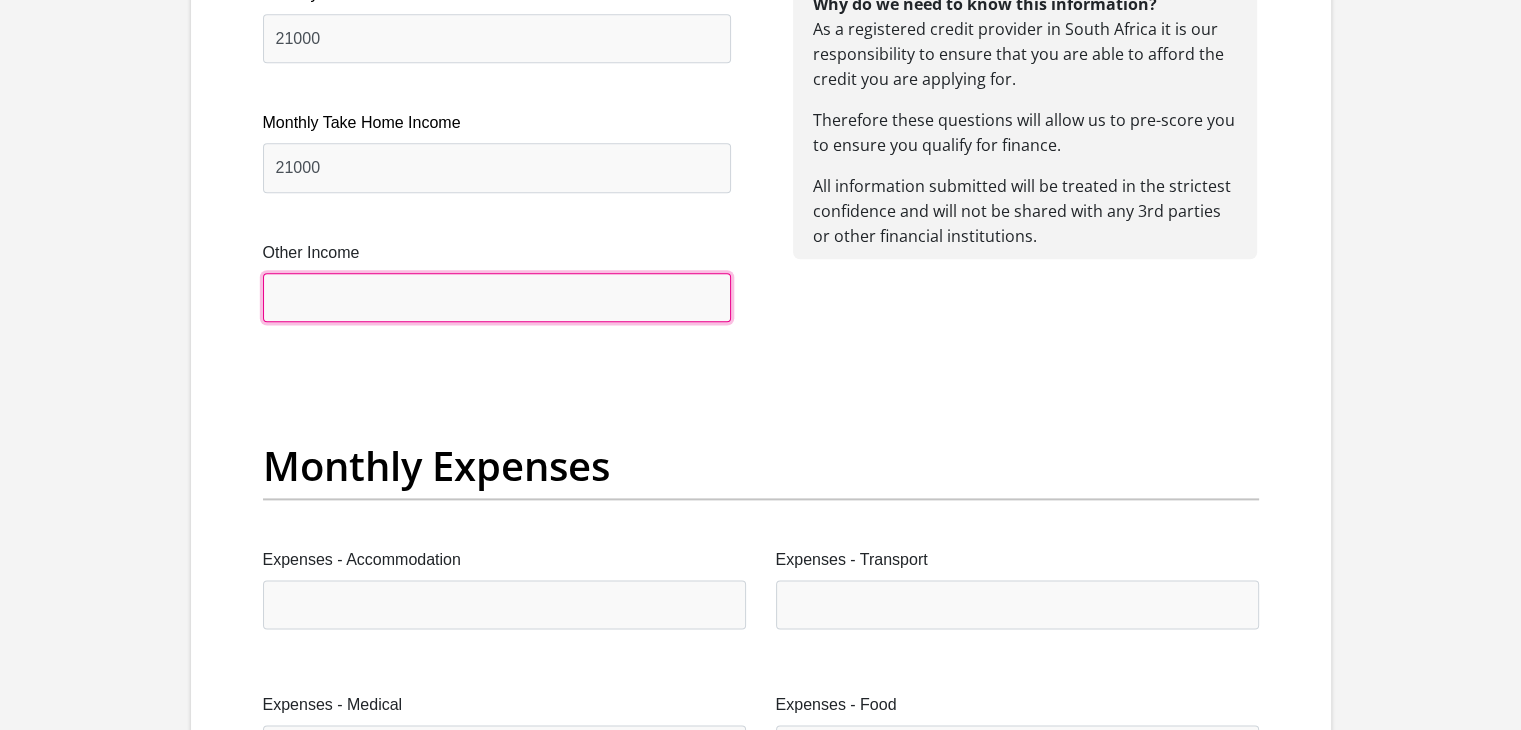 click on "Other Income" at bounding box center [497, 297] 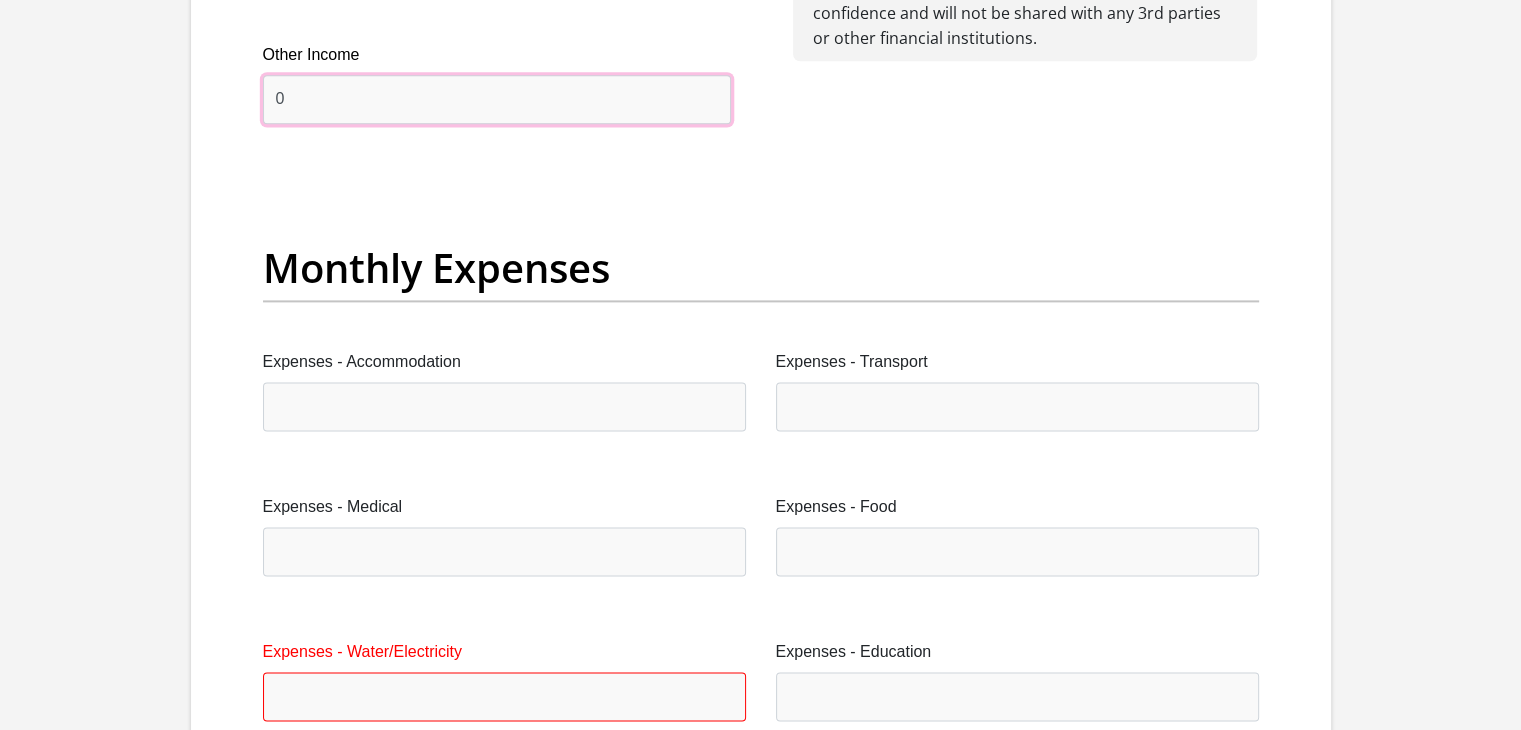 scroll, scrollTop: 2700, scrollLeft: 0, axis: vertical 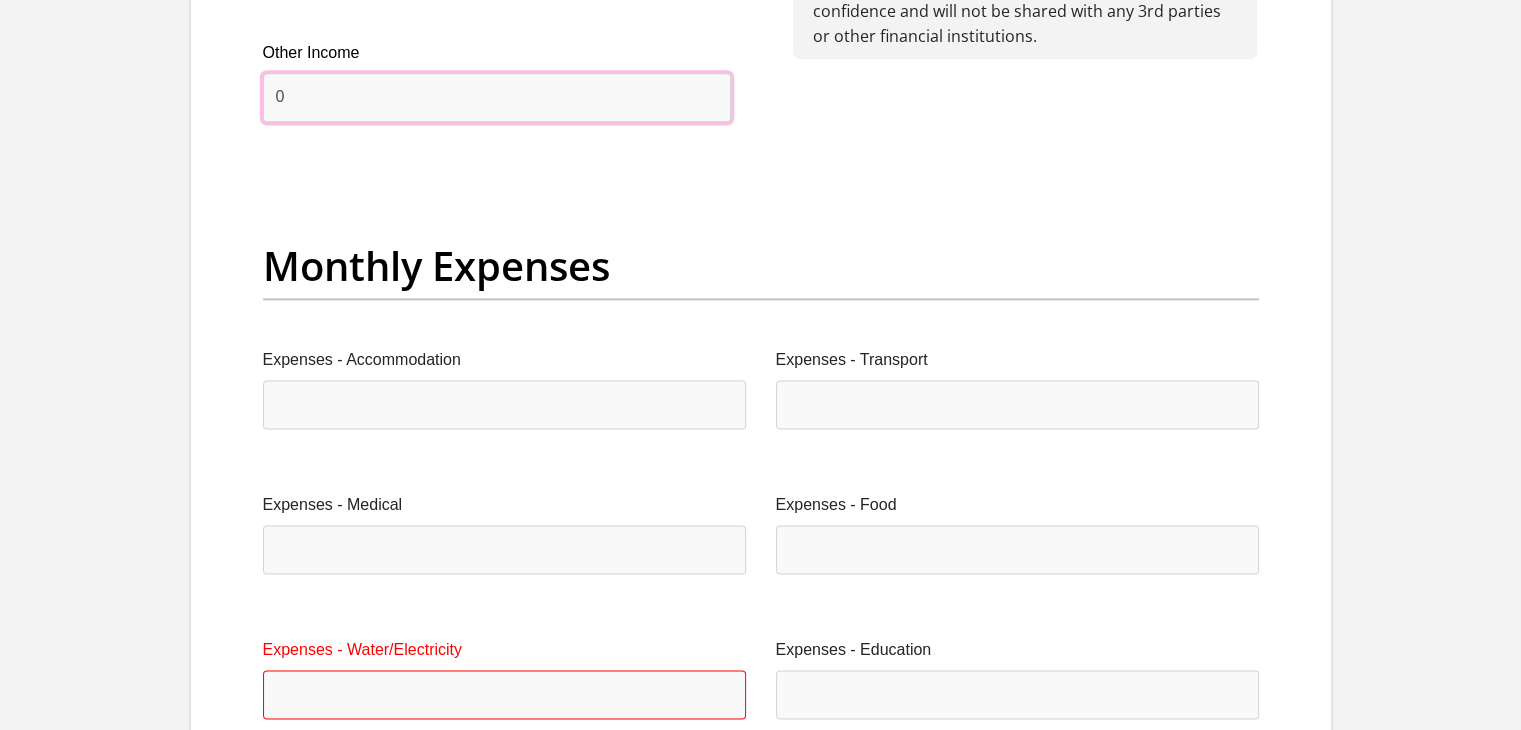 type on "0" 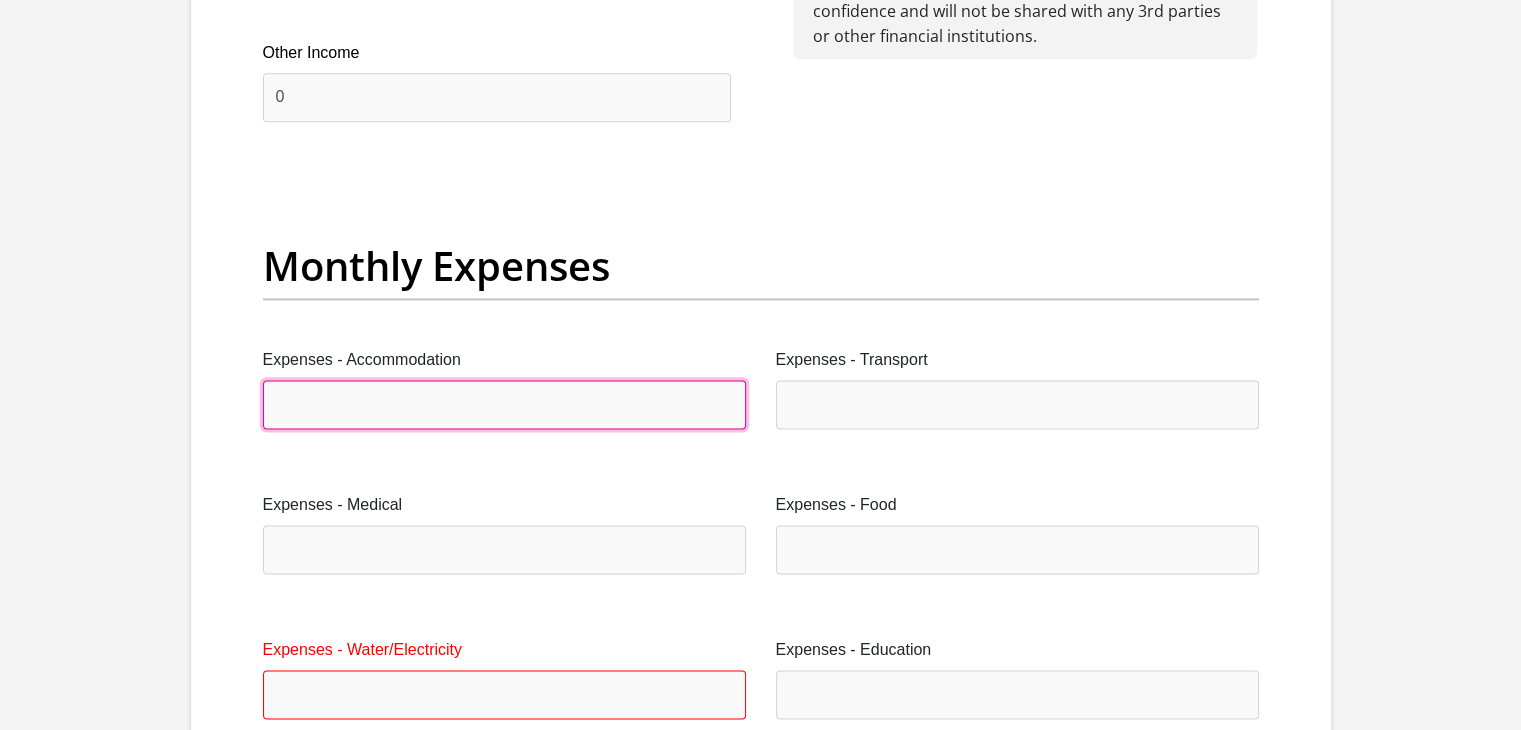 click on "Expenses - Accommodation" at bounding box center [504, 404] 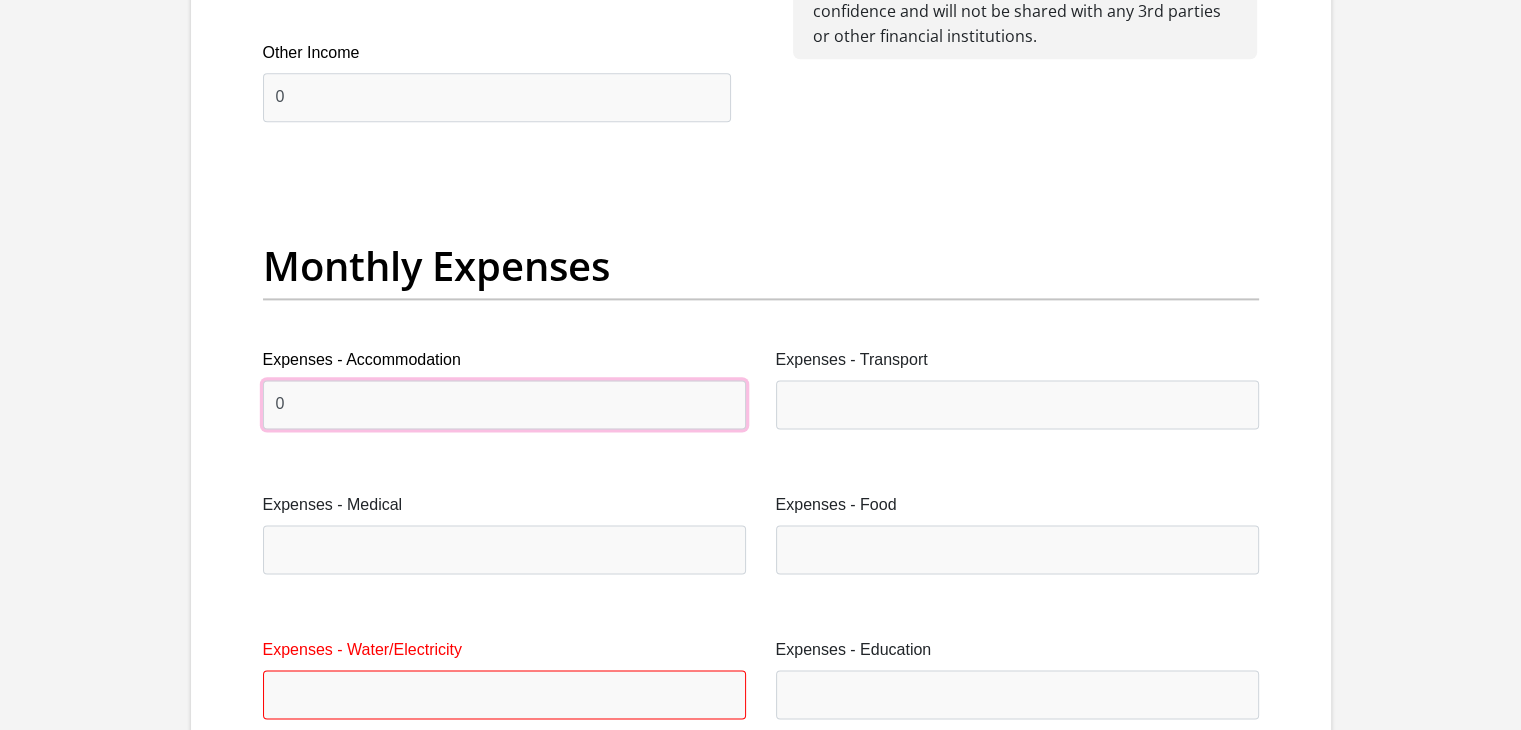 type on "0" 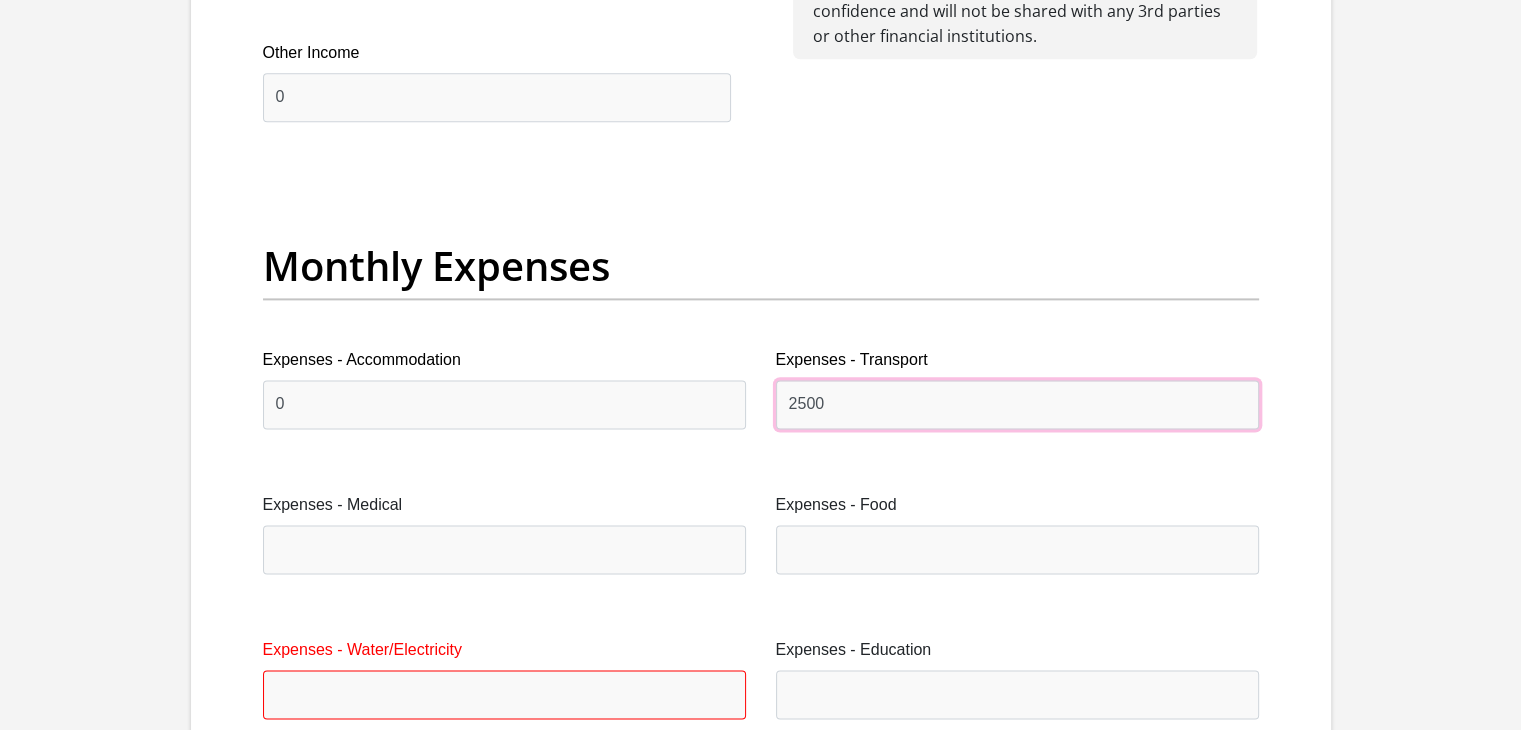 type on "2500" 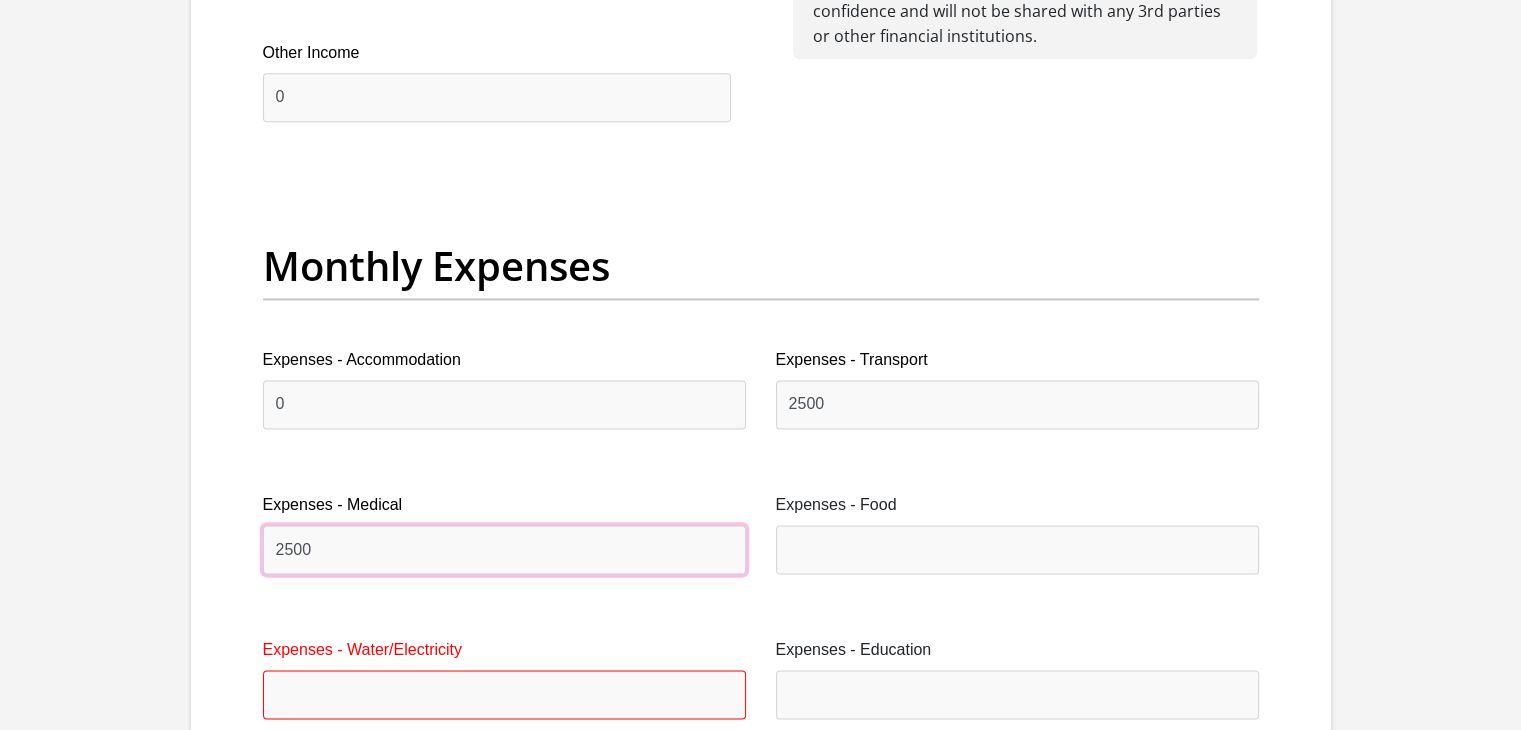 type on "2500" 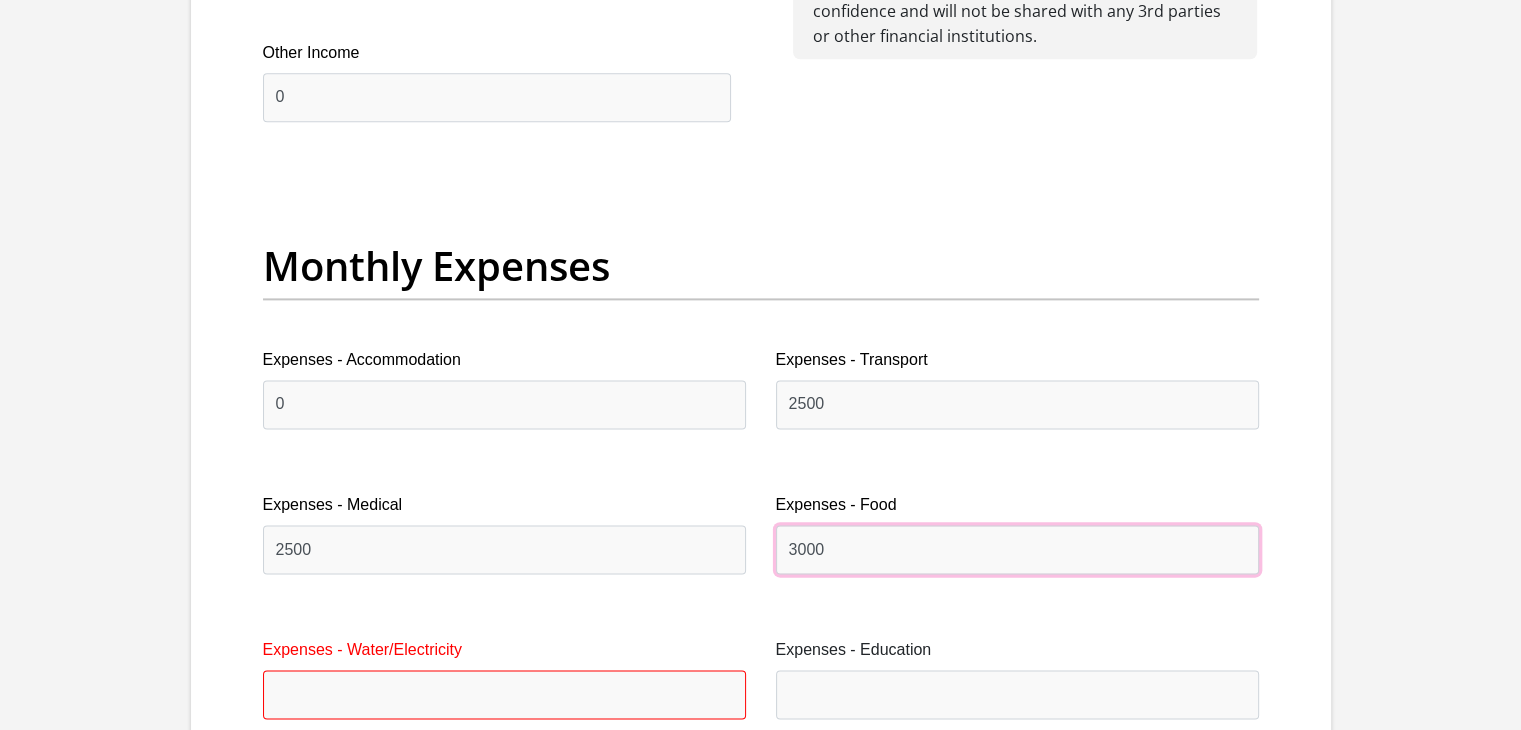 type on "3000" 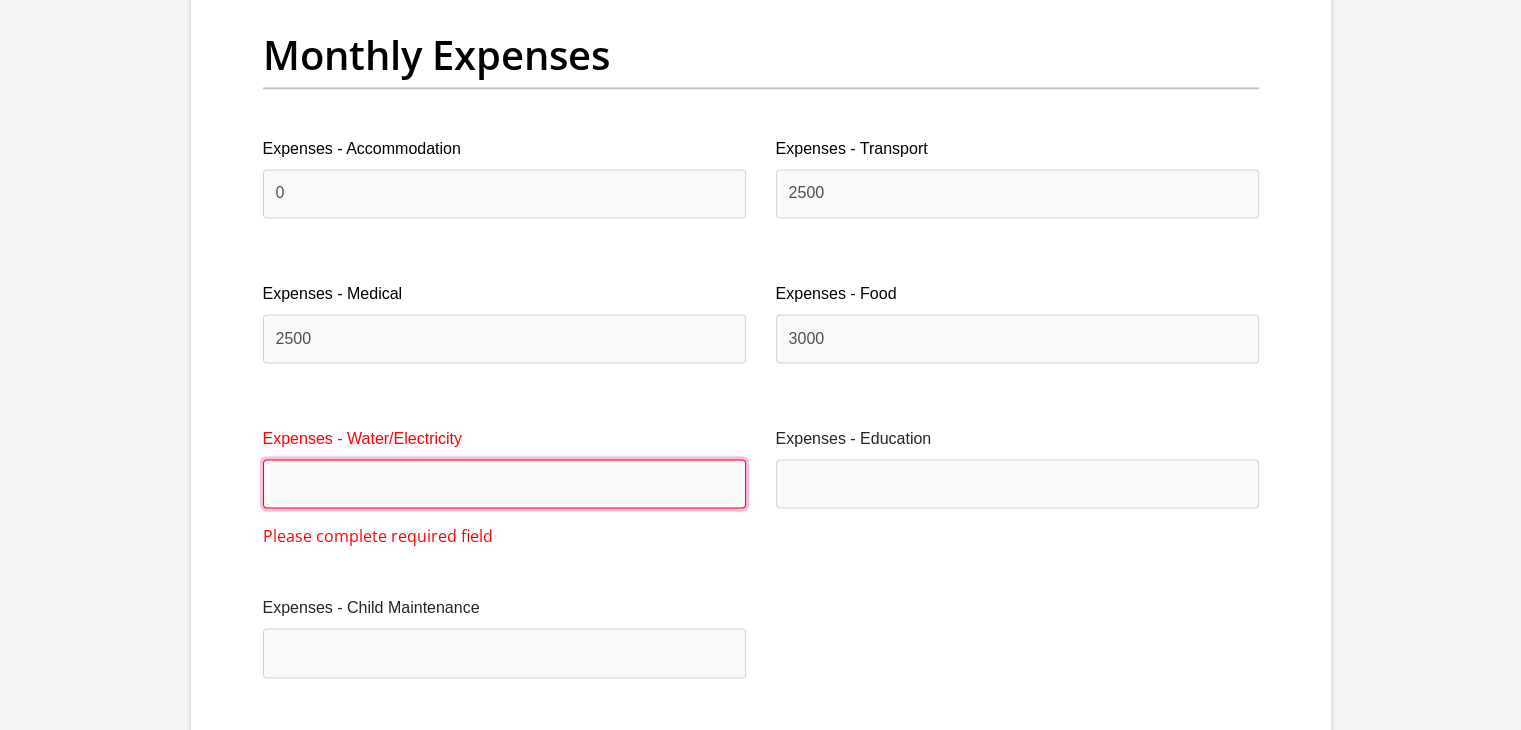 scroll, scrollTop: 3000, scrollLeft: 0, axis: vertical 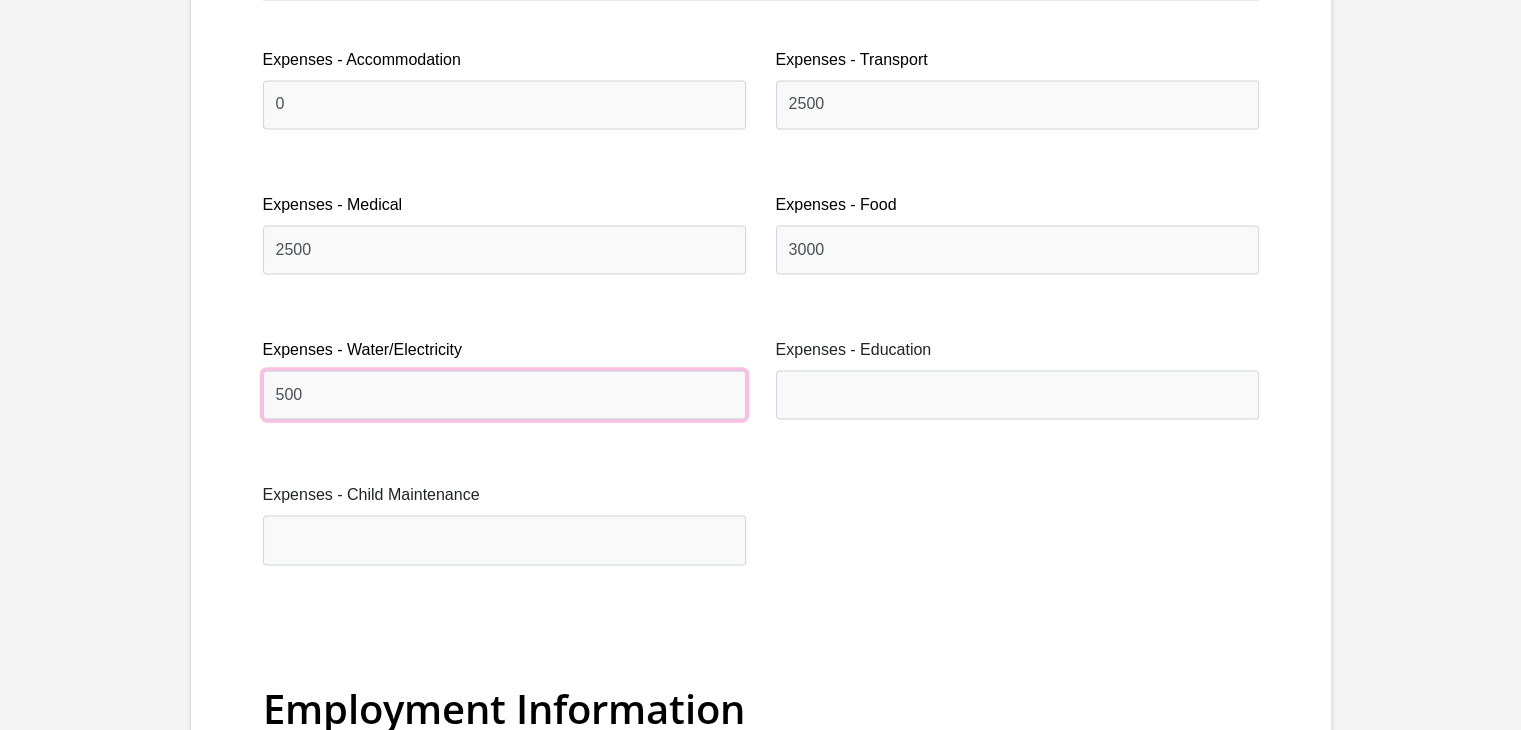 type on "500" 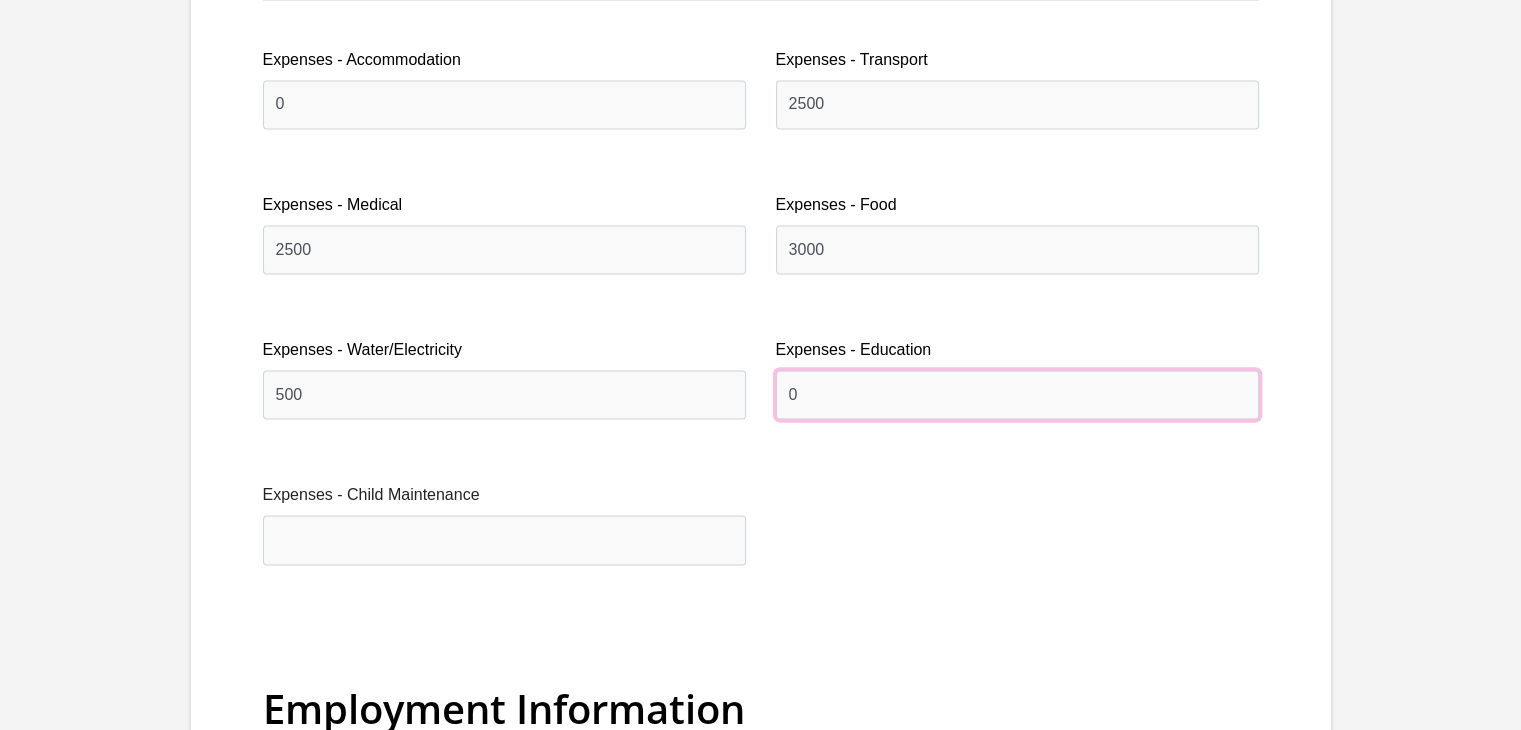 type on "0" 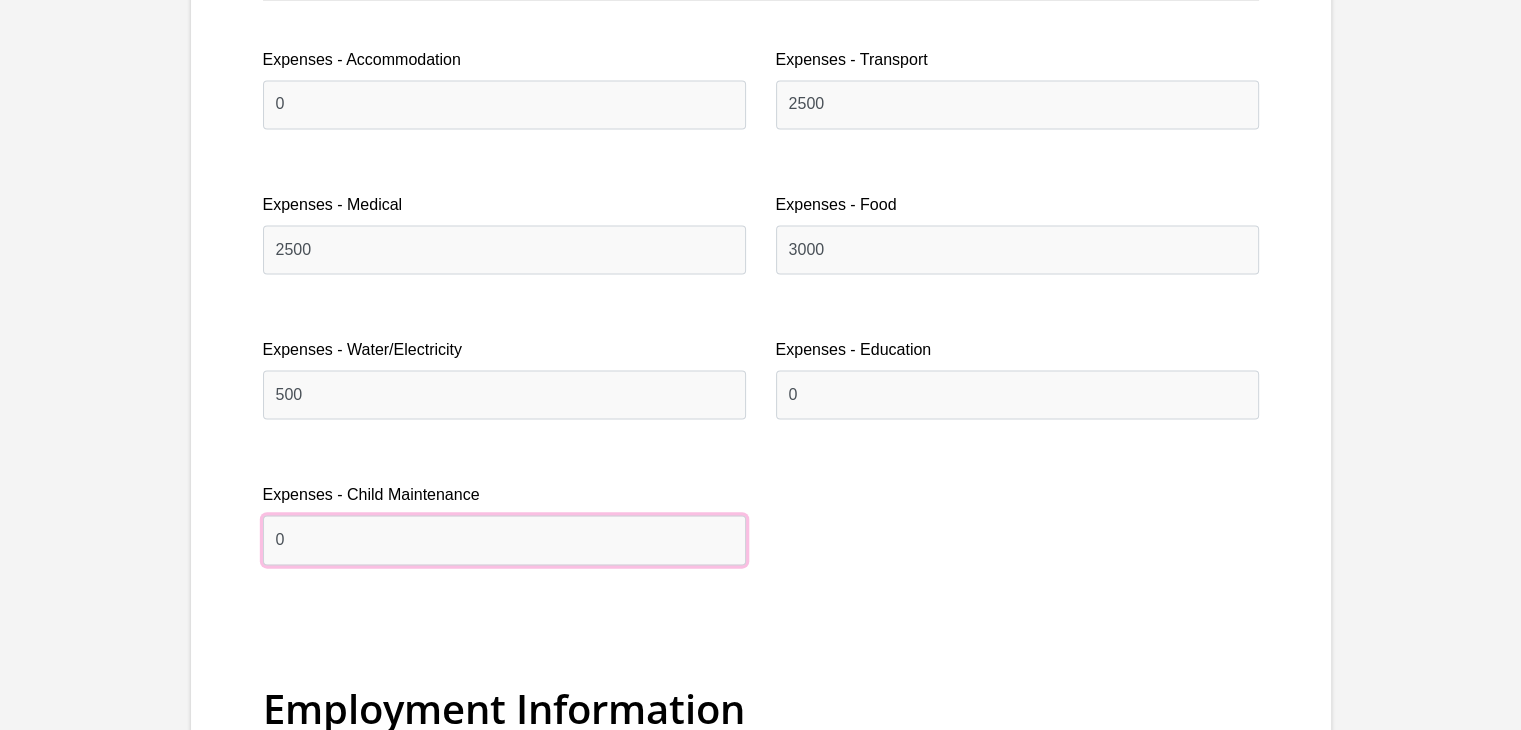 type on "0" 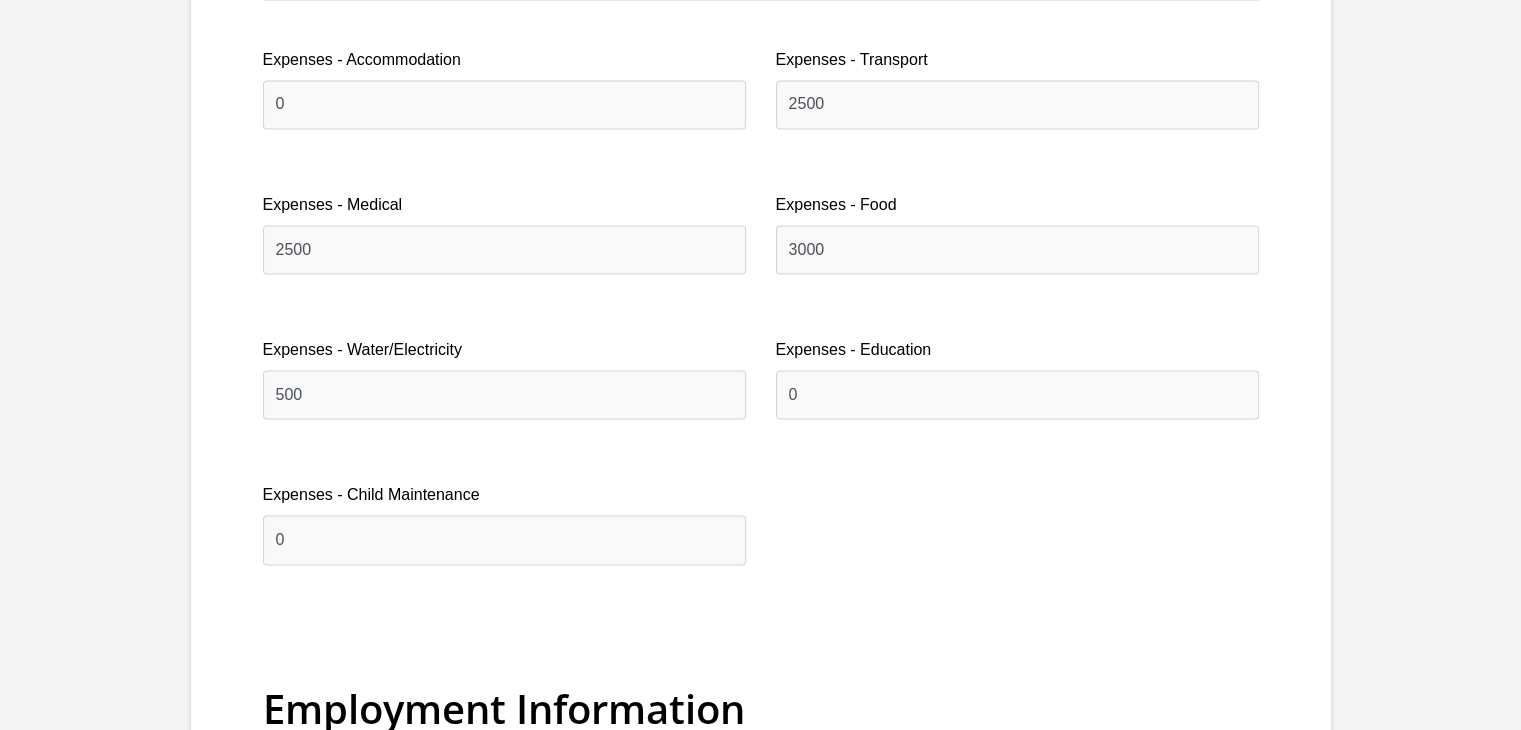scroll, scrollTop: 3480, scrollLeft: 0, axis: vertical 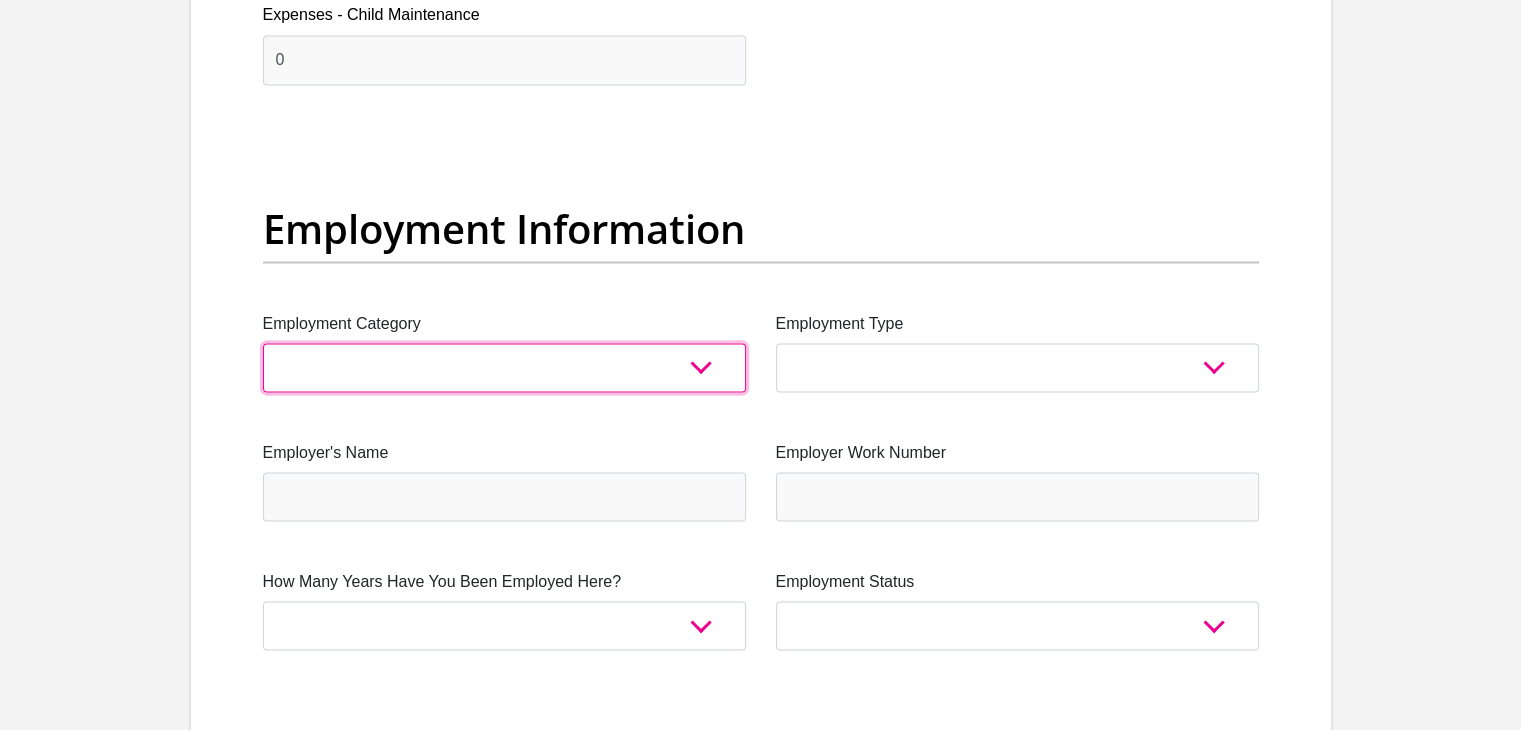 click on "AGRICULTURE
ALCOHOL & TOBACCO
CONSTRUCTION MATERIALS
METALLURGY
EQUIPMENT FOR RENEWABLE ENERGY
SPECIALIZED CONTRACTORS
CAR
GAMING (INCL. INTERNET
OTHER WHOLESALE
UNLICENSED PHARMACEUTICALS
CURRENCY EXCHANGE HOUSES
OTHER FINANCIAL INSTITUTIONS & INSURANCE
REAL ESTATE AGENTS
OIL & GAS
OTHER MATERIALS (E.G. IRON ORE)
PRECIOUS STONES & PRECIOUS METALS
POLITICAL ORGANIZATIONS
RELIGIOUS ORGANIZATIONS(NOT SECTS)
ACTI. HAVING BUSINESS DEAL WITH PUBLIC ADMINISTRATION
LAUNDROMATS" at bounding box center [504, 367] 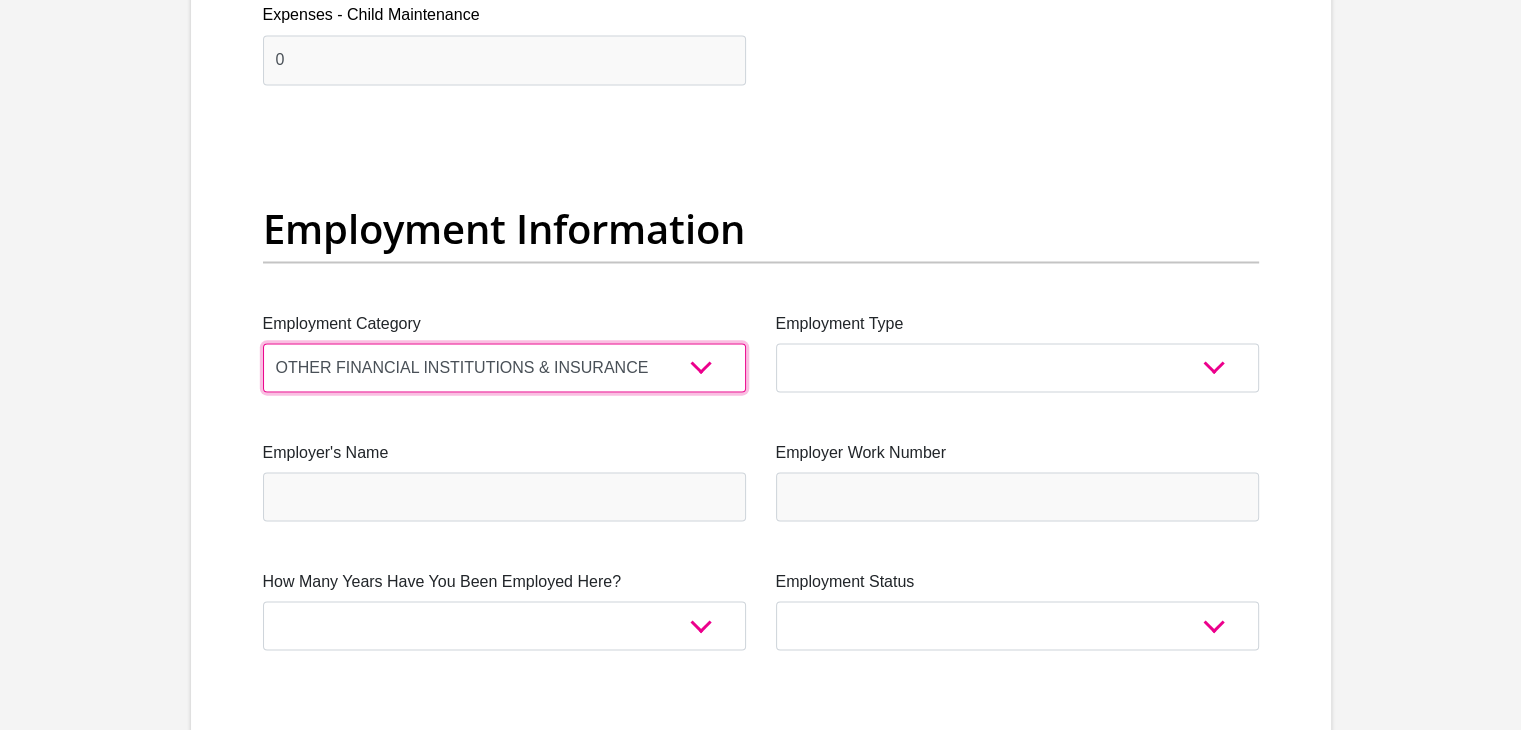 click on "AGRICULTURE
ALCOHOL & TOBACCO
CONSTRUCTION MATERIALS
METALLURGY
EQUIPMENT FOR RENEWABLE ENERGY
SPECIALIZED CONTRACTORS
CAR
GAMING (INCL. INTERNET
OTHER WHOLESALE
UNLICENSED PHARMACEUTICALS
CURRENCY EXCHANGE HOUSES
OTHER FINANCIAL INSTITUTIONS & INSURANCE
REAL ESTATE AGENTS
OIL & GAS
OTHER MATERIALS (E.G. IRON ORE)
PRECIOUS STONES & PRECIOUS METALS
POLITICAL ORGANIZATIONS
RELIGIOUS ORGANIZATIONS(NOT SECTS)
ACTI. HAVING BUSINESS DEAL WITH PUBLIC ADMINISTRATION
LAUNDROMATS" at bounding box center [504, 367] 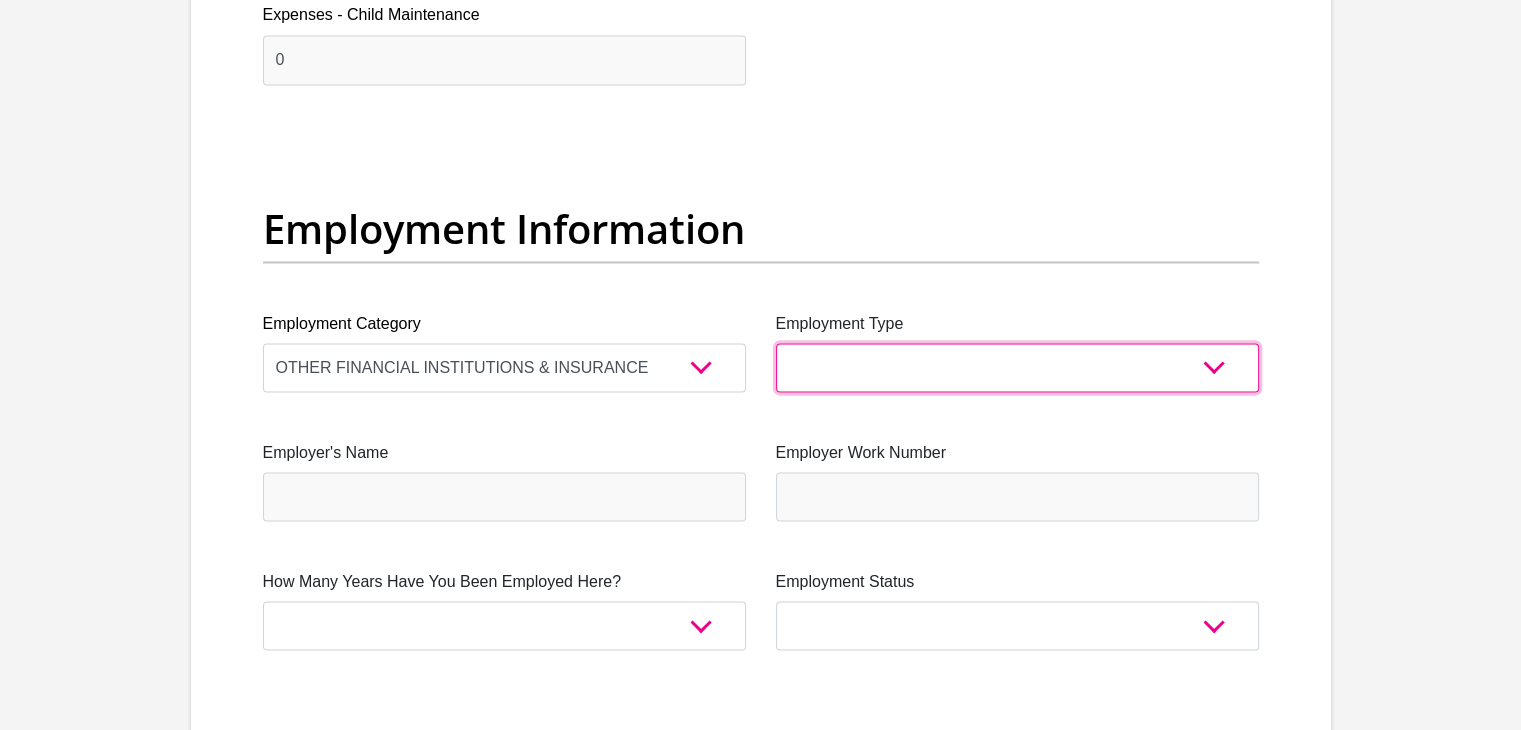 click on "College/Lecturer
Craft Seller
Creative
Driver
Executive
Farmer
Forces - Non Commissioned
Forces - Officer
Hawker
Housewife
Labourer
Licenced Professional
Manager
Miner
Non Licenced Professional
Office Staff/Clerk
Outside Worker
Pensioner
Permanent Teacher
Production/Manufacturing
Sales
Self-Employed
Semi-Professional Worker
Service Industry  Social Worker  Student" at bounding box center (1017, 367) 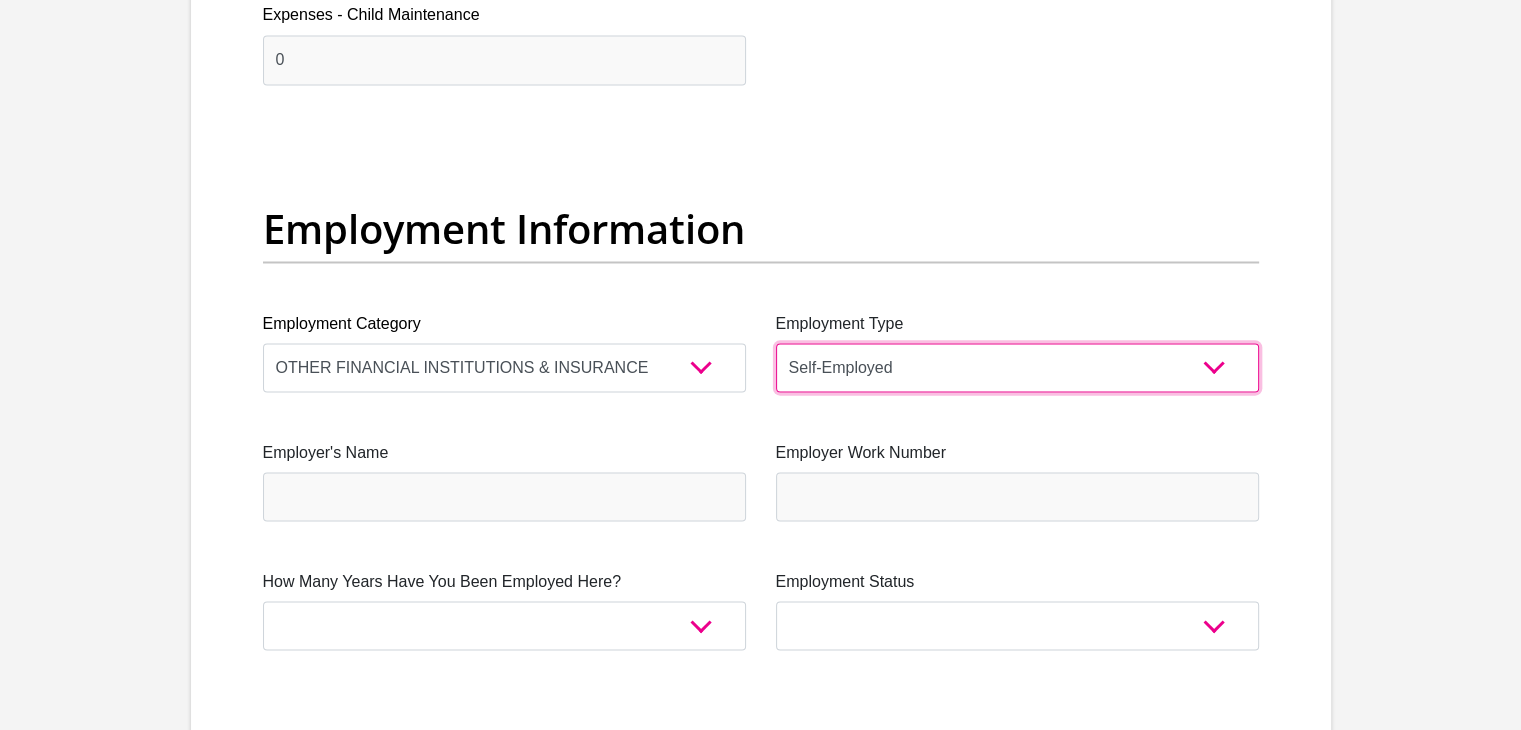 click on "College/Lecturer
Craft Seller
Creative
Driver
Executive
Farmer
Forces - Non Commissioned
Forces - Officer
Hawker
Housewife
Labourer
Licenced Professional
Manager
Miner
Non Licenced Professional
Office Staff/Clerk
Outside Worker
Pensioner
Permanent Teacher
Production/Manufacturing
Sales
Self-Employed
Semi-Professional Worker
Service Industry  Social Worker  Student" at bounding box center [1017, 367] 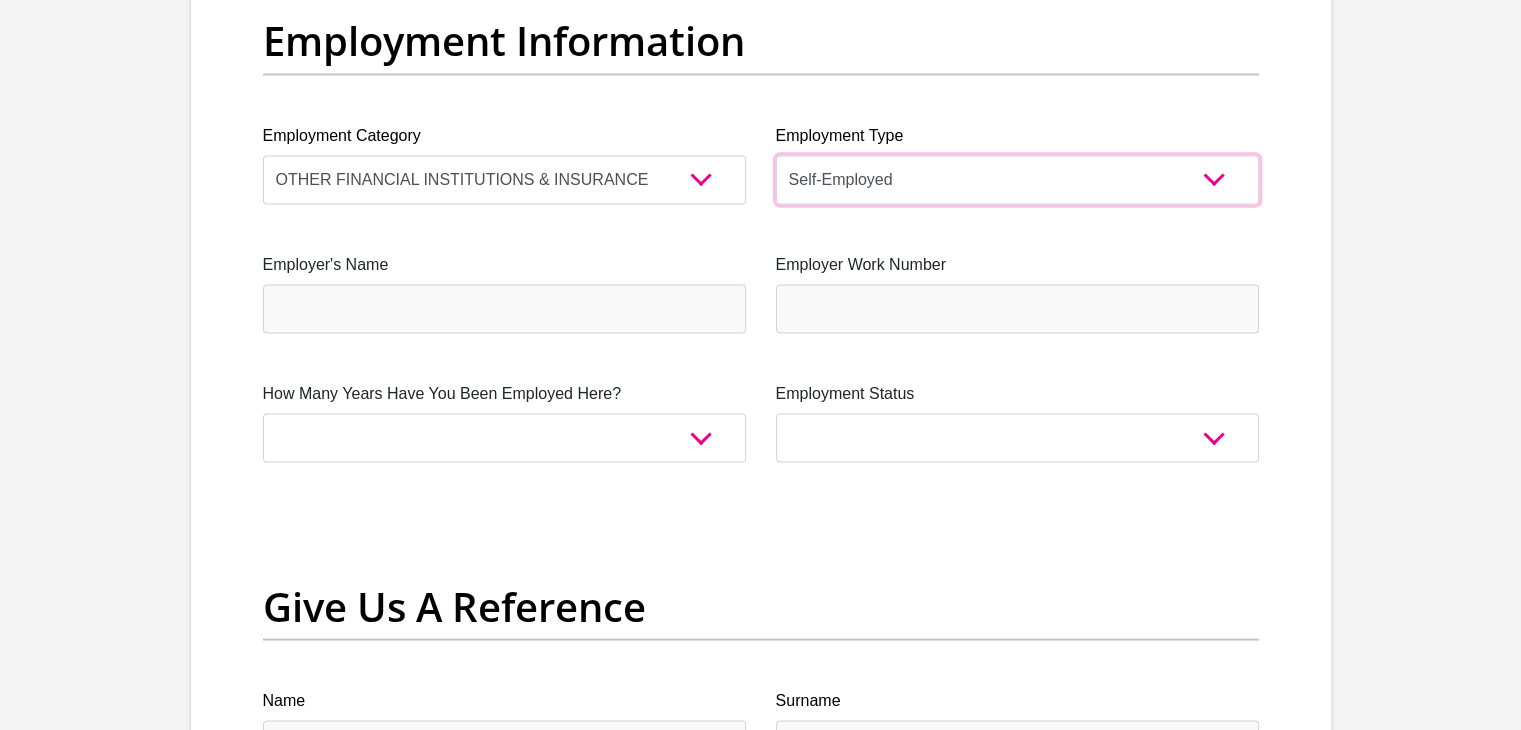 scroll, scrollTop: 3680, scrollLeft: 0, axis: vertical 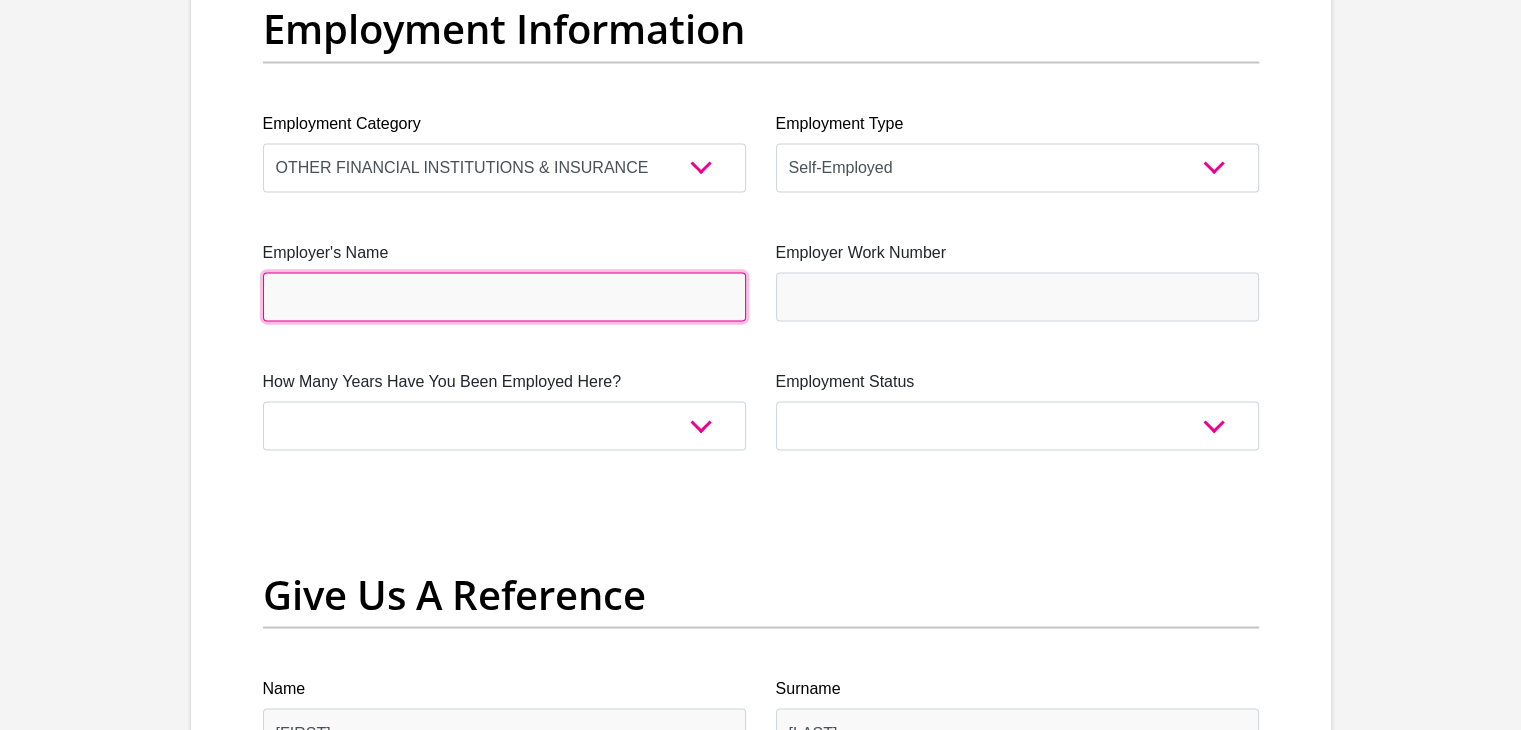 click on "Employer's Name" at bounding box center [504, 296] 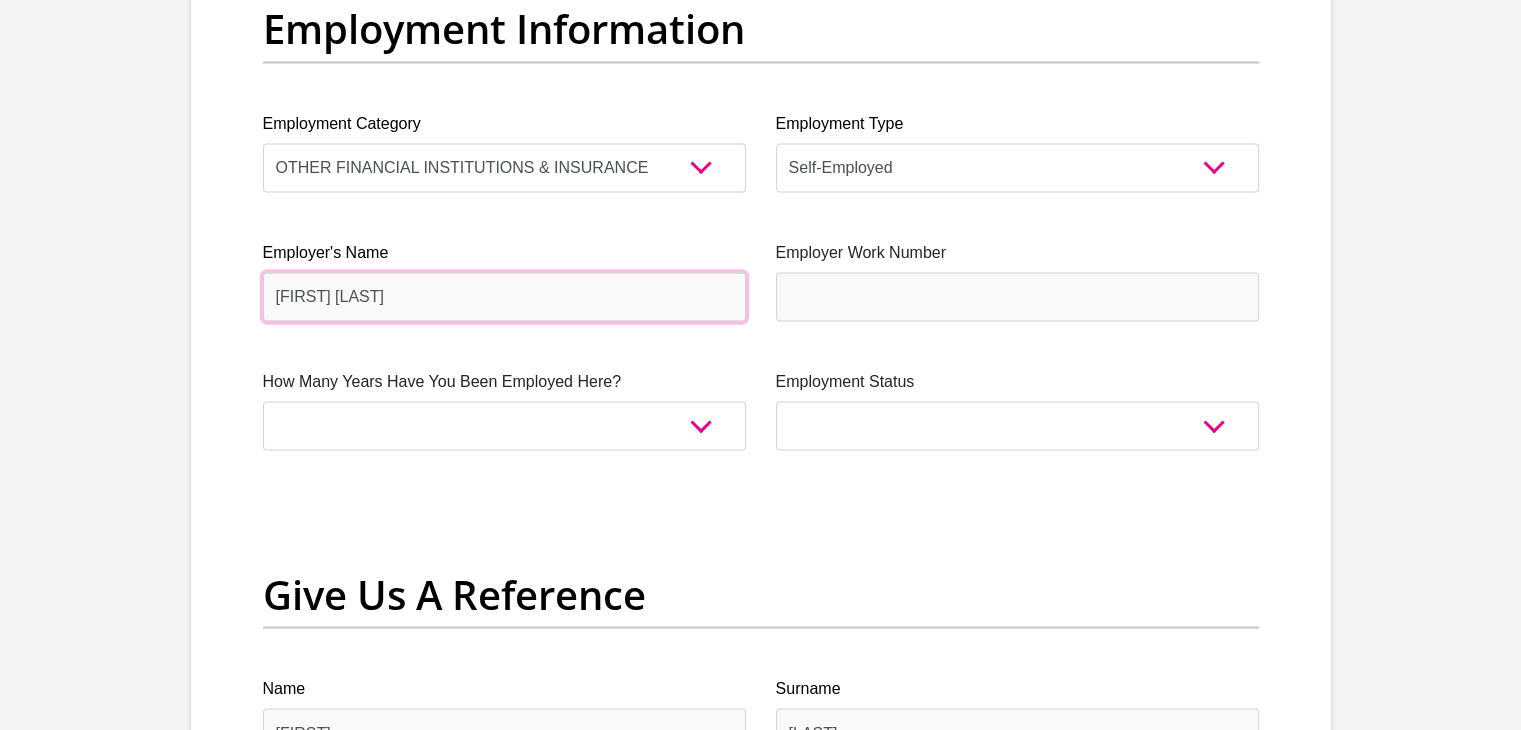 type on "[FIRST] [LAST]" 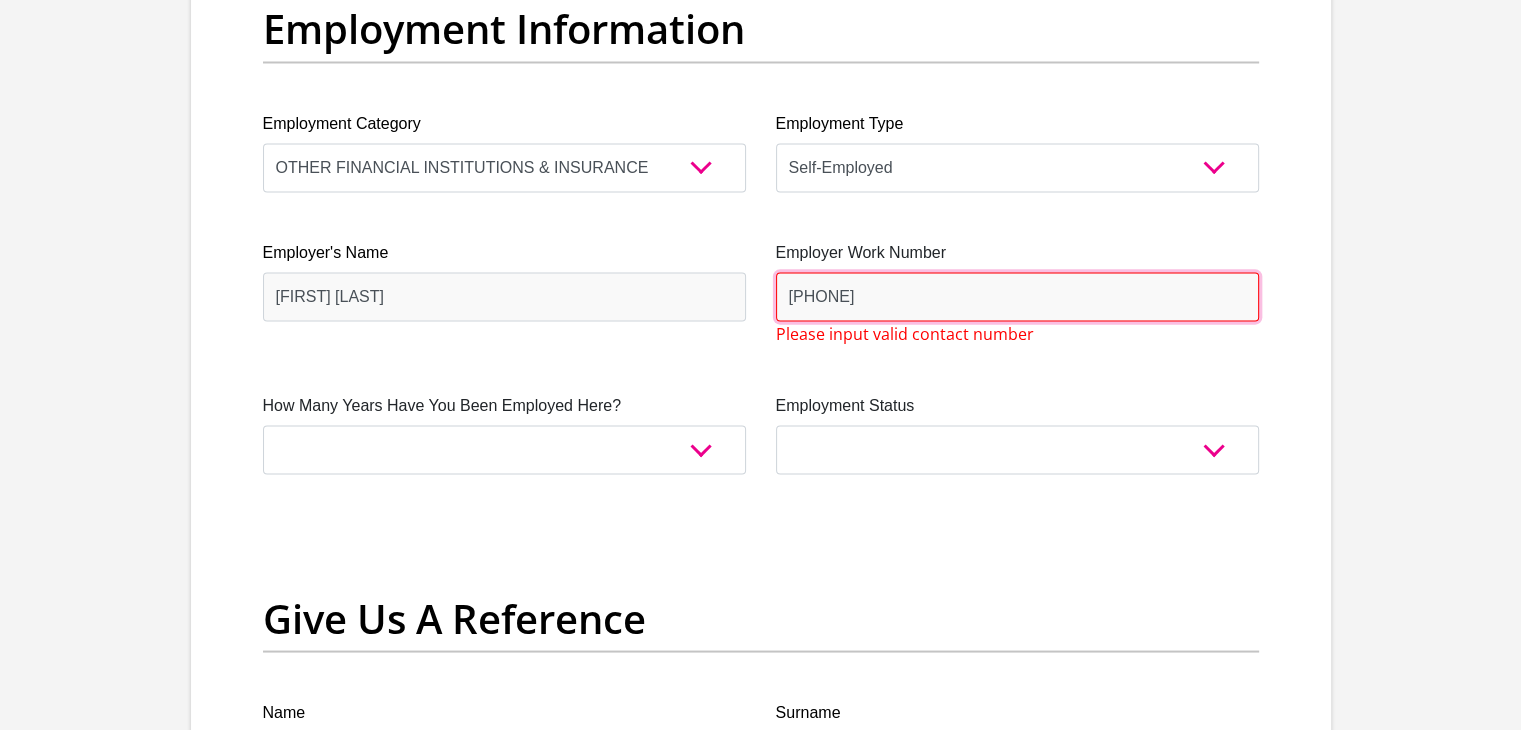 type on "[PHONE]" 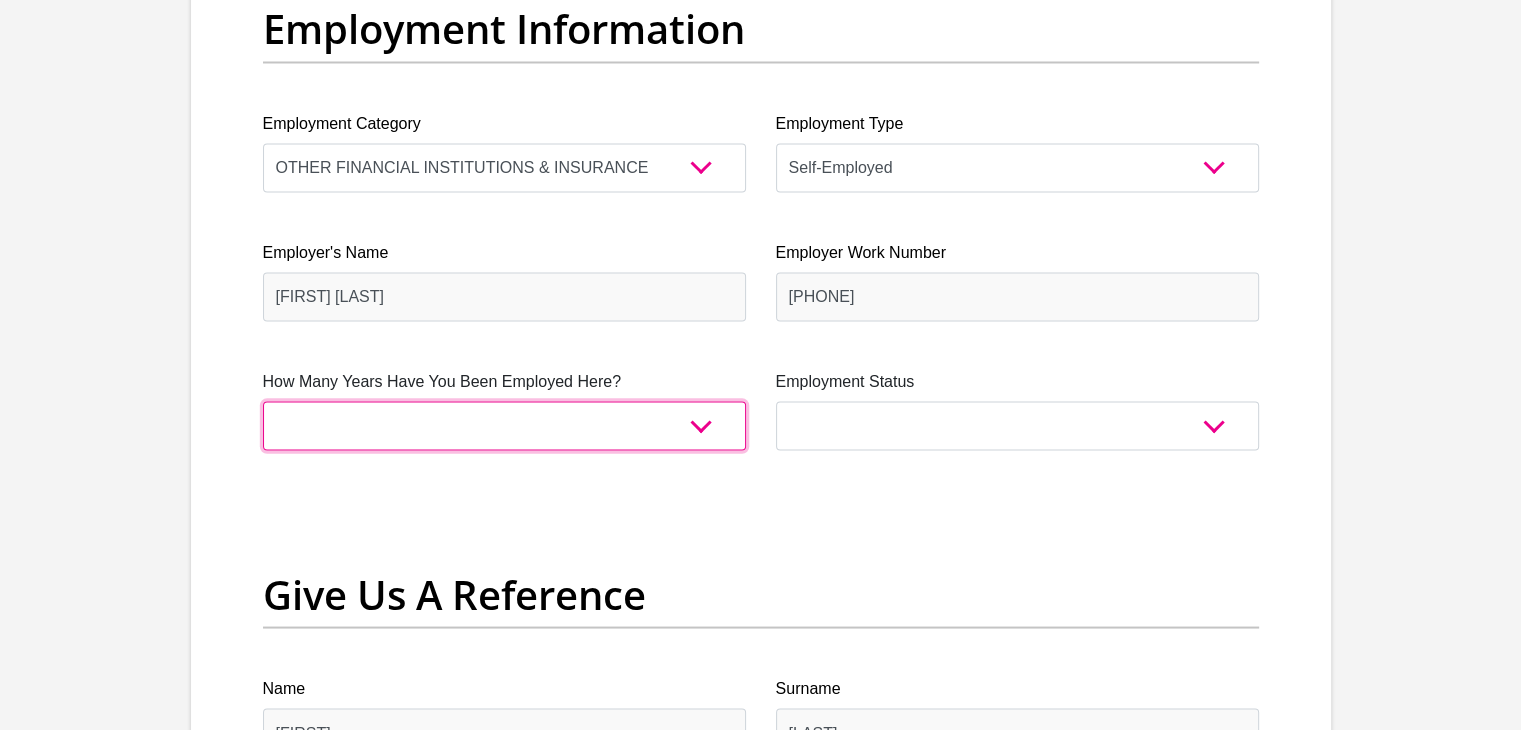 click on "less than 1 year
1-3 years
3-5 years
5+ years" at bounding box center [504, 425] 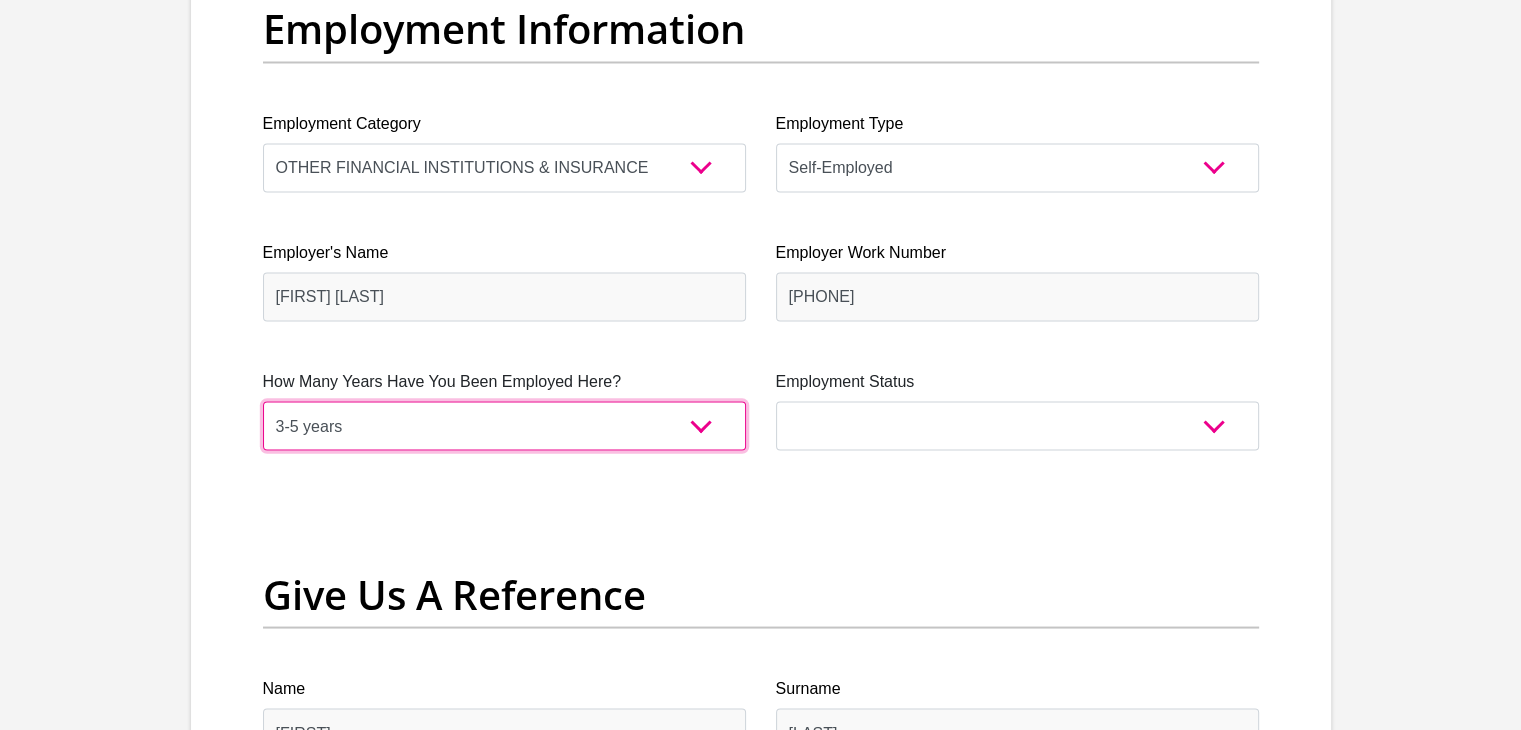 click on "less than 1 year
1-3 years
3-5 years
5+ years" at bounding box center [504, 425] 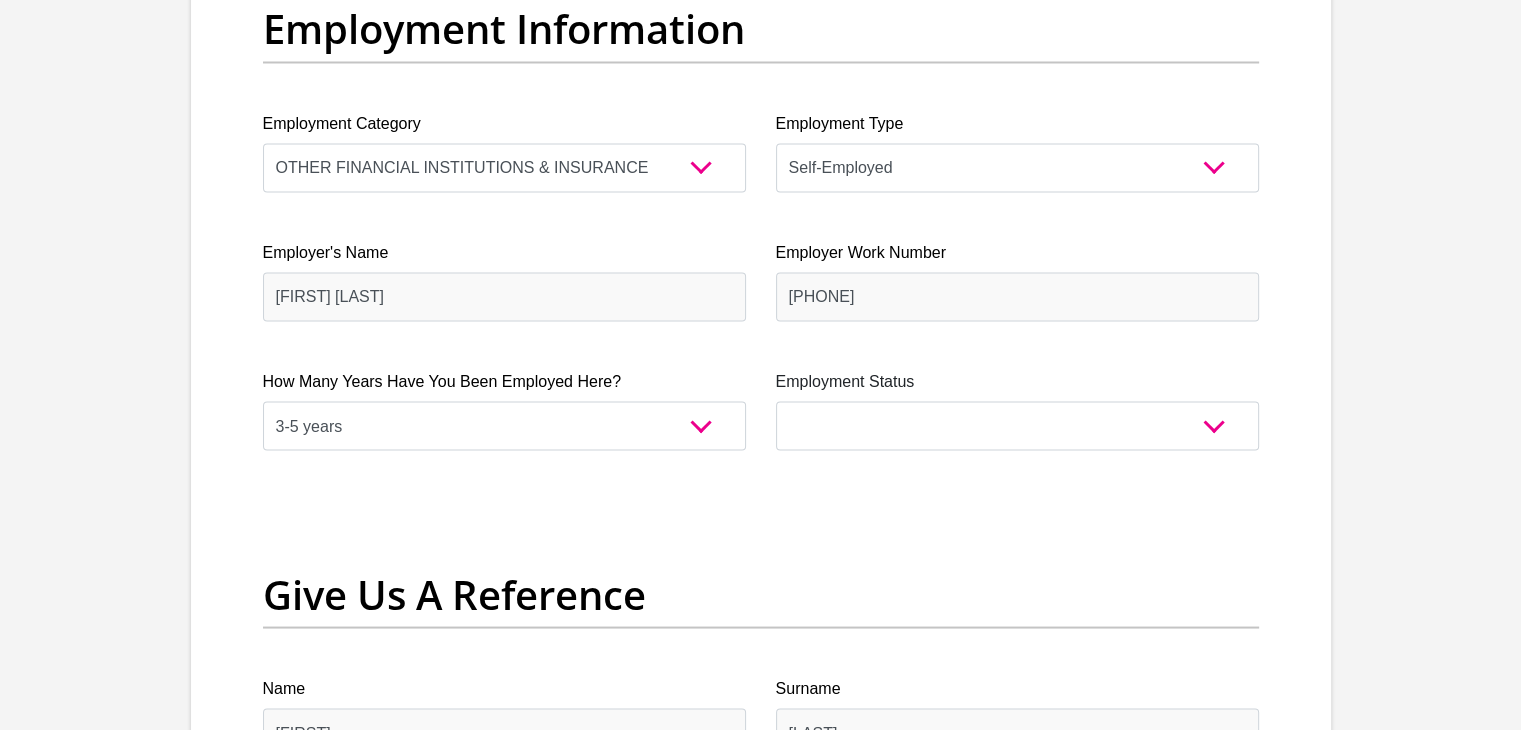click on "Employment Status" at bounding box center (1017, 381) 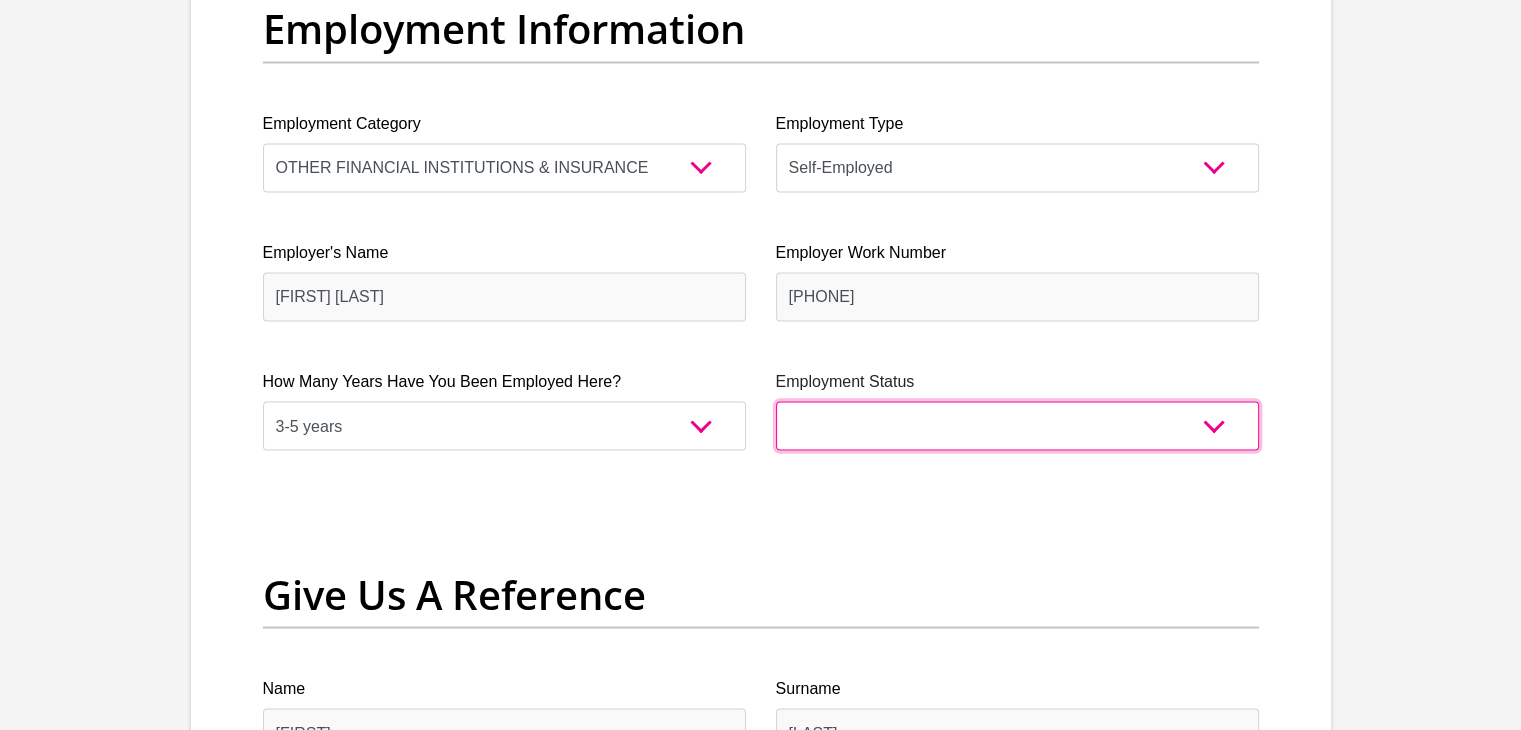 click on "Permanent/Full-time
Part-time/Casual
Contract Worker
Self-Employed
Housewife
Retired
Student
Medically Boarded
Disability
Unemployed" at bounding box center (1017, 425) 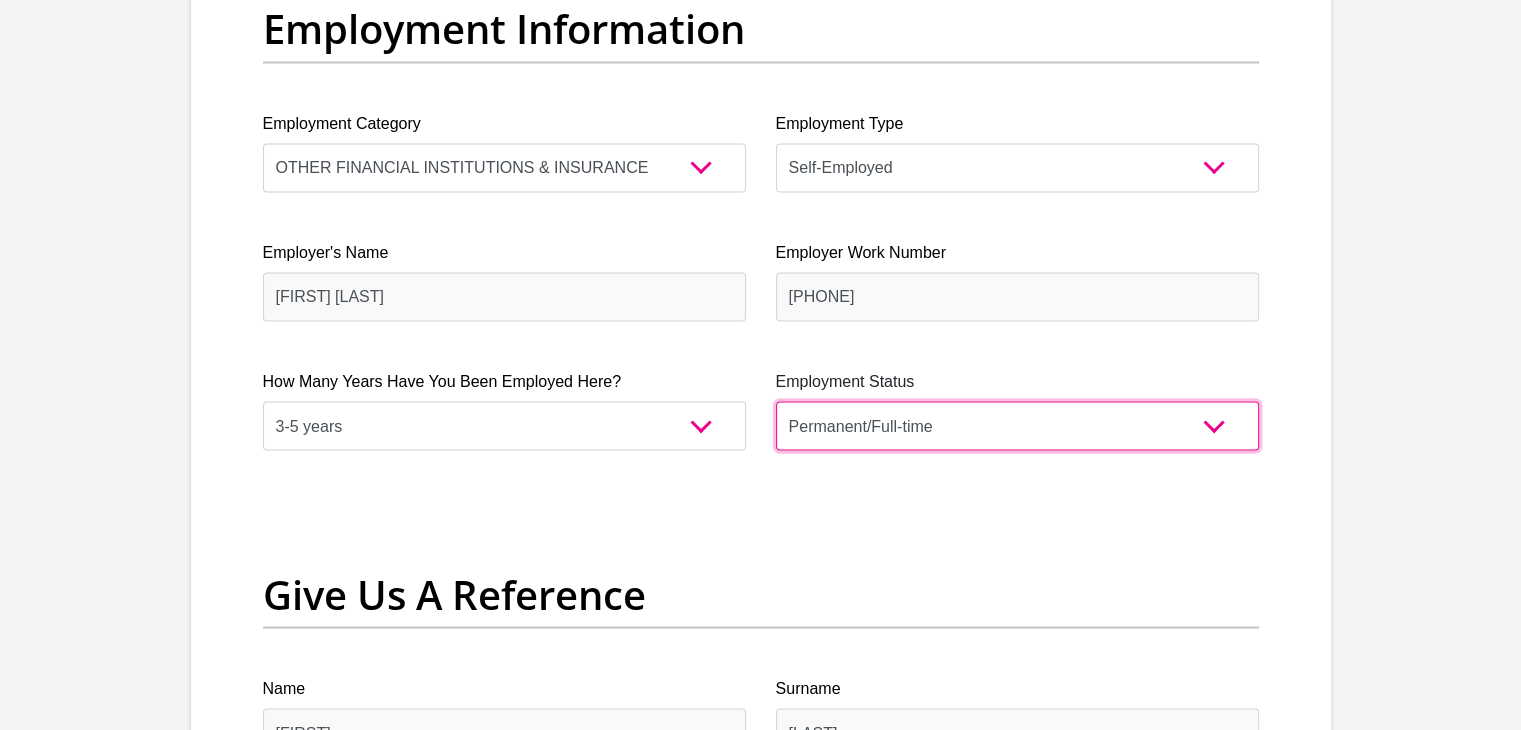 click on "Permanent/Full-time
Part-time/Casual
Contract Worker
Self-Employed
Housewife
Retired
Student
Medically Boarded
Disability
Unemployed" at bounding box center (1017, 425) 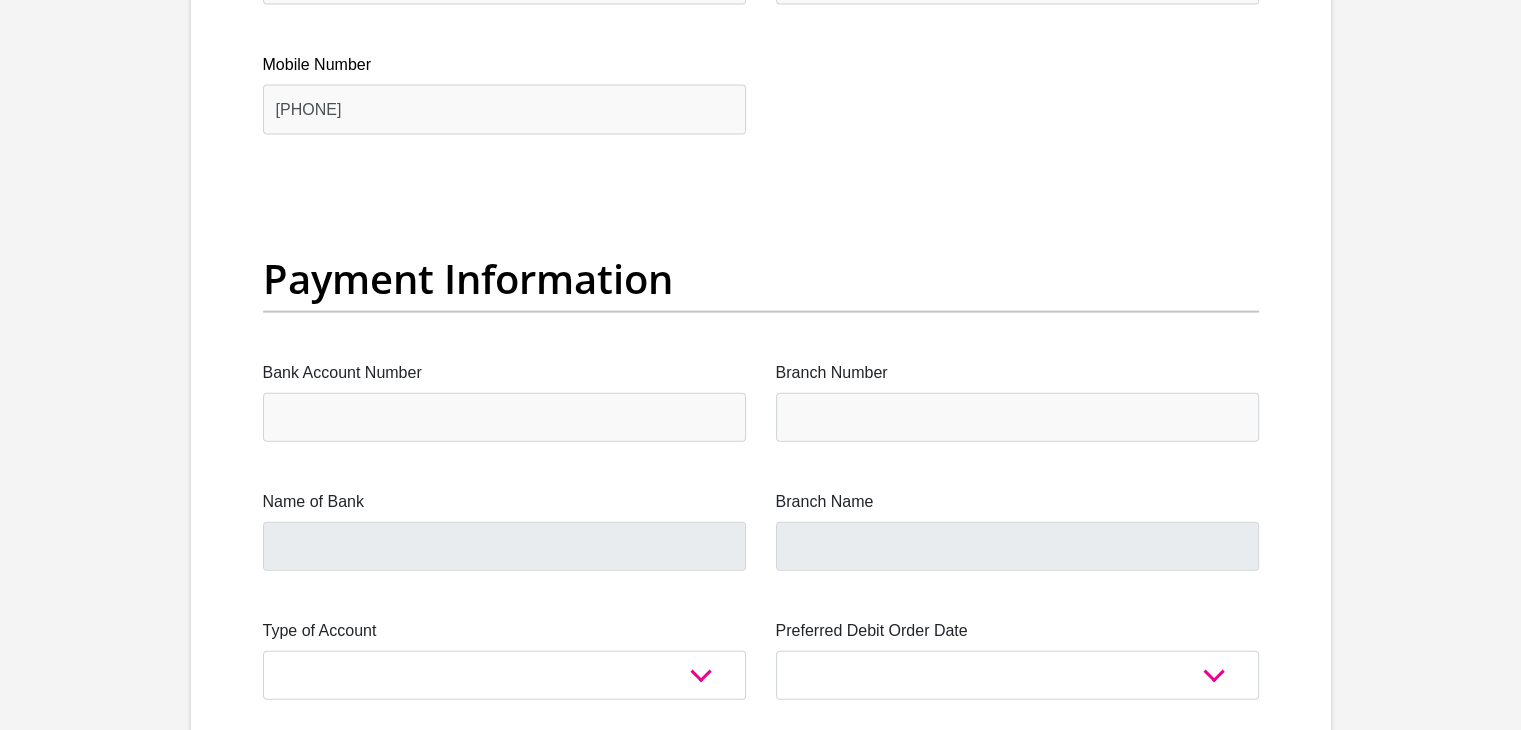 scroll, scrollTop: 4480, scrollLeft: 0, axis: vertical 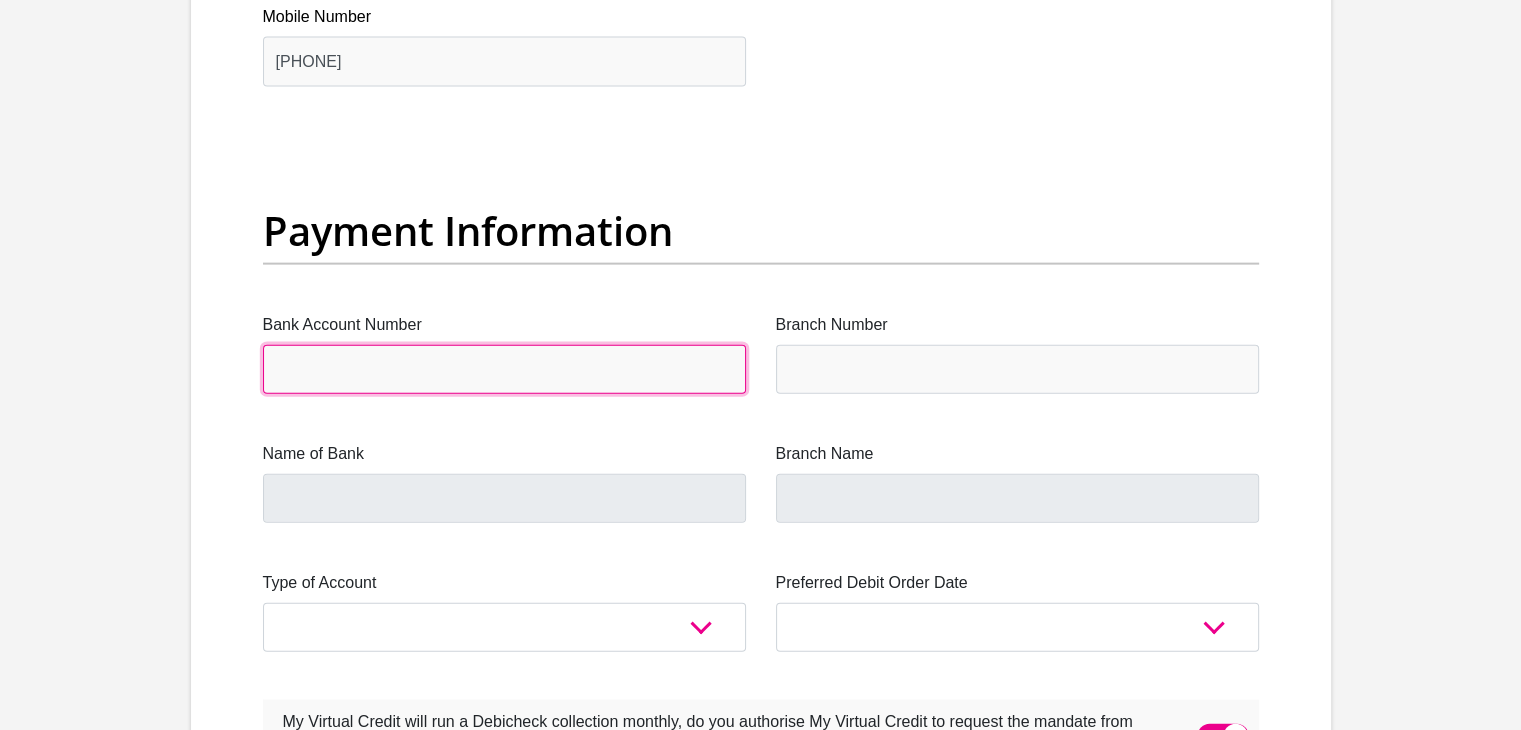 click on "Bank Account Number" at bounding box center [504, 369] 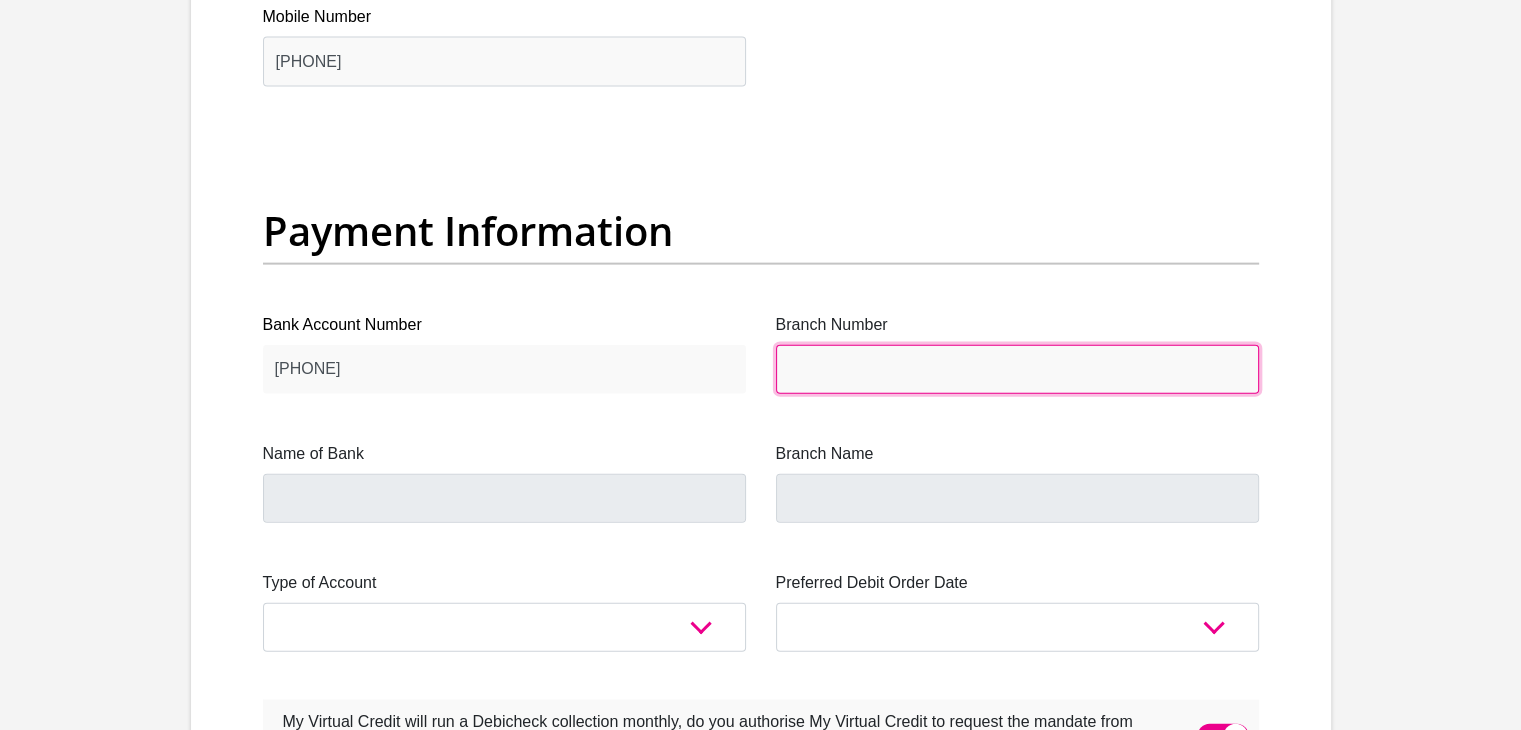click on "Branch Number" at bounding box center (1017, 369) 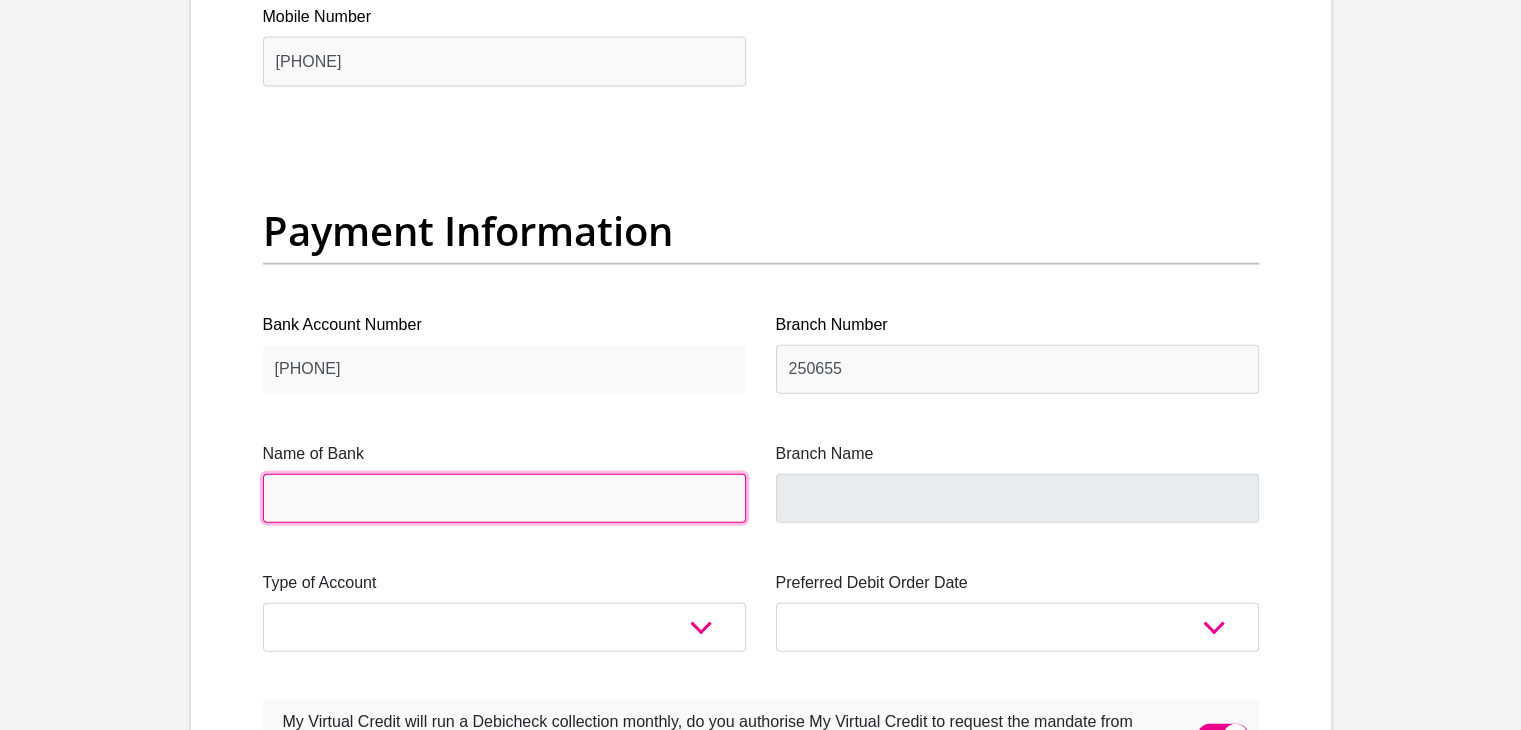 click on "Name of Bank" at bounding box center (504, 498) 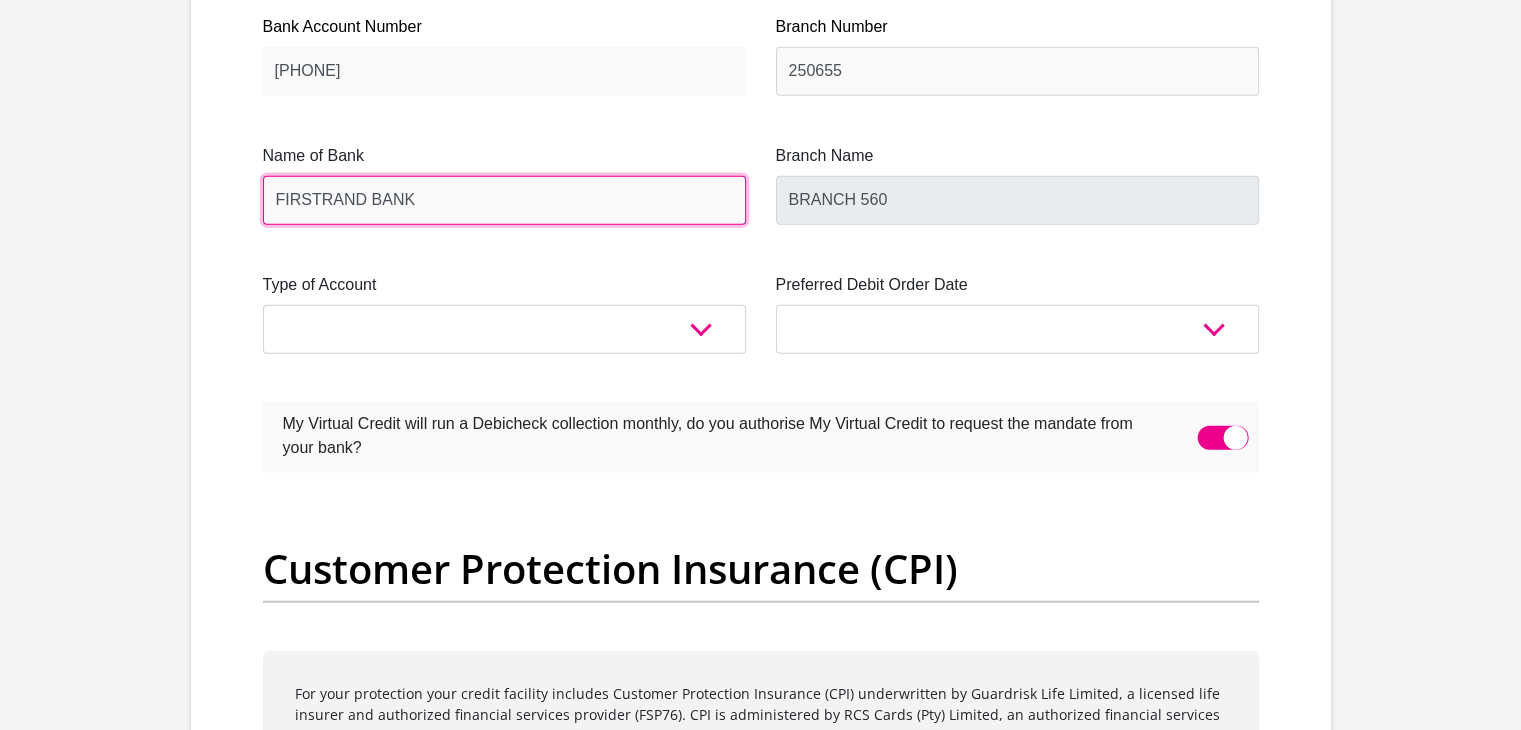 scroll, scrollTop: 4780, scrollLeft: 0, axis: vertical 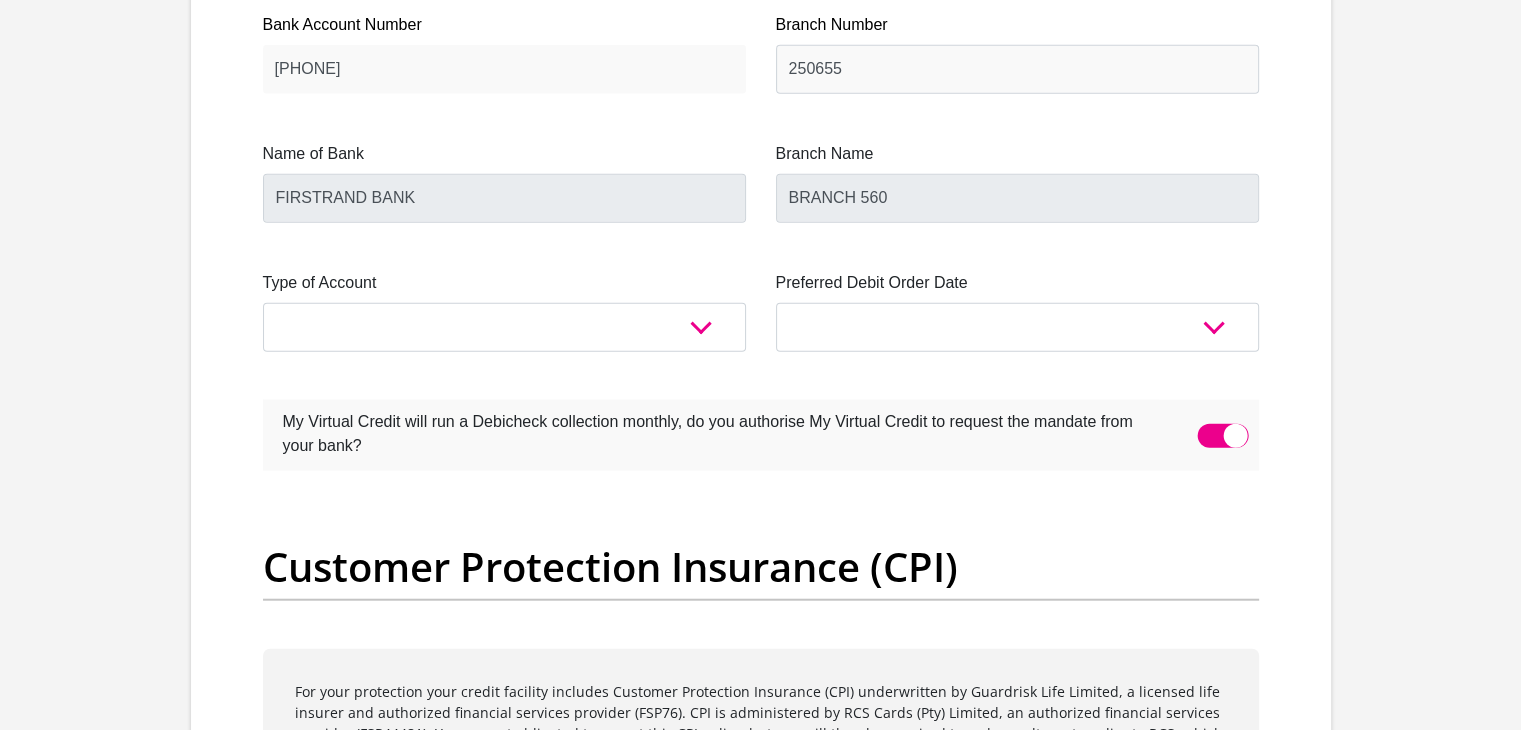 click on "Type of Account
Cheque
Savings" at bounding box center [504, 311] 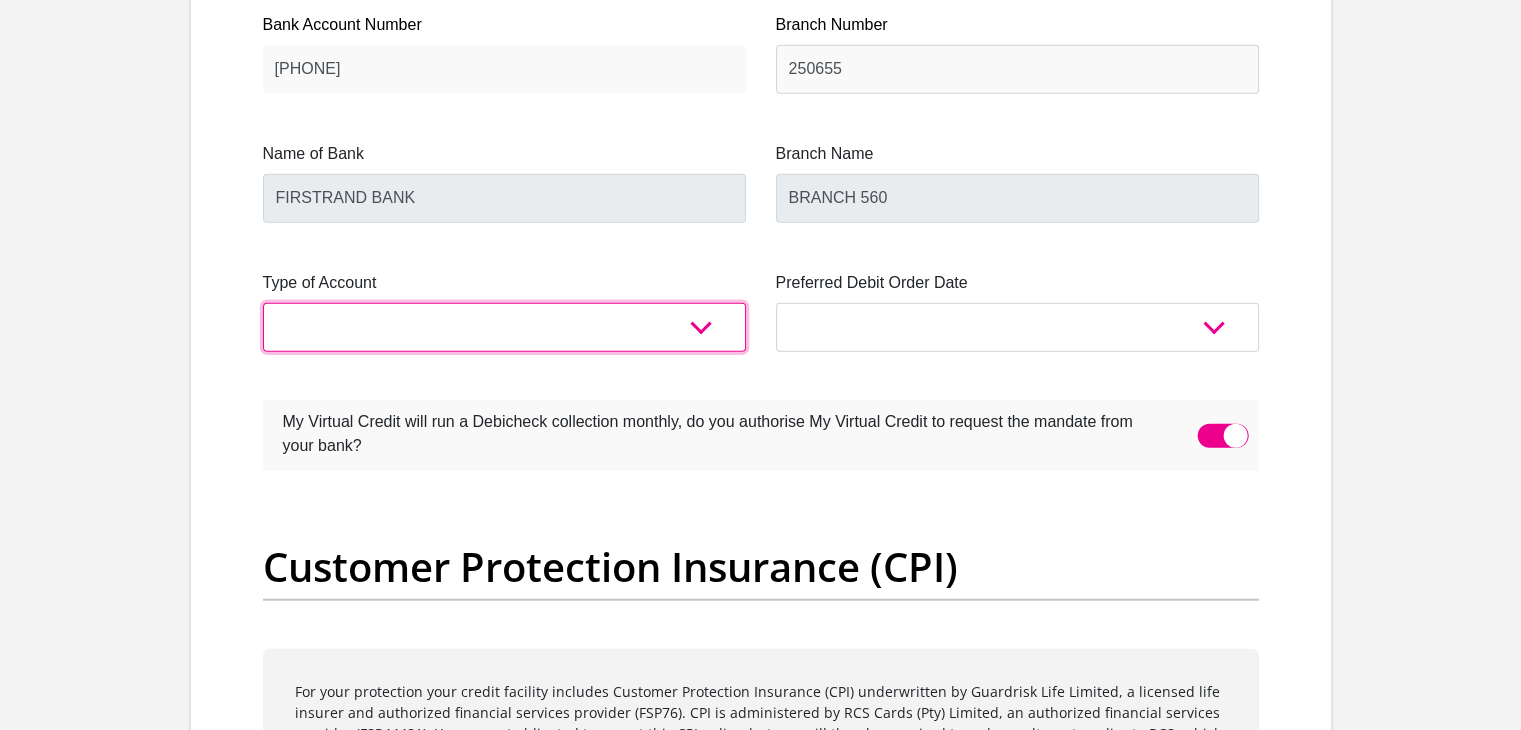 click on "Cheque
Savings" at bounding box center (504, 327) 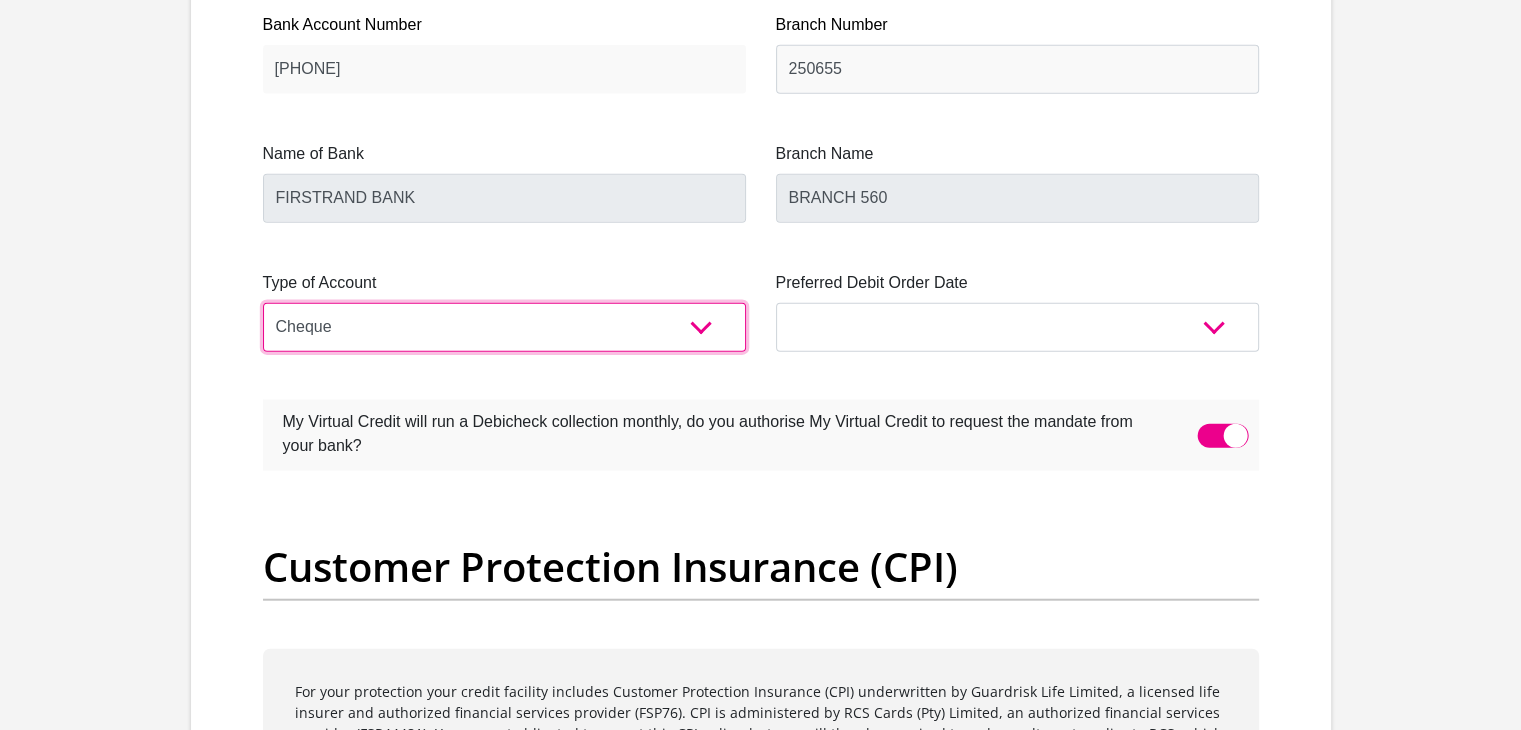 click on "Cheque
Savings" at bounding box center [504, 327] 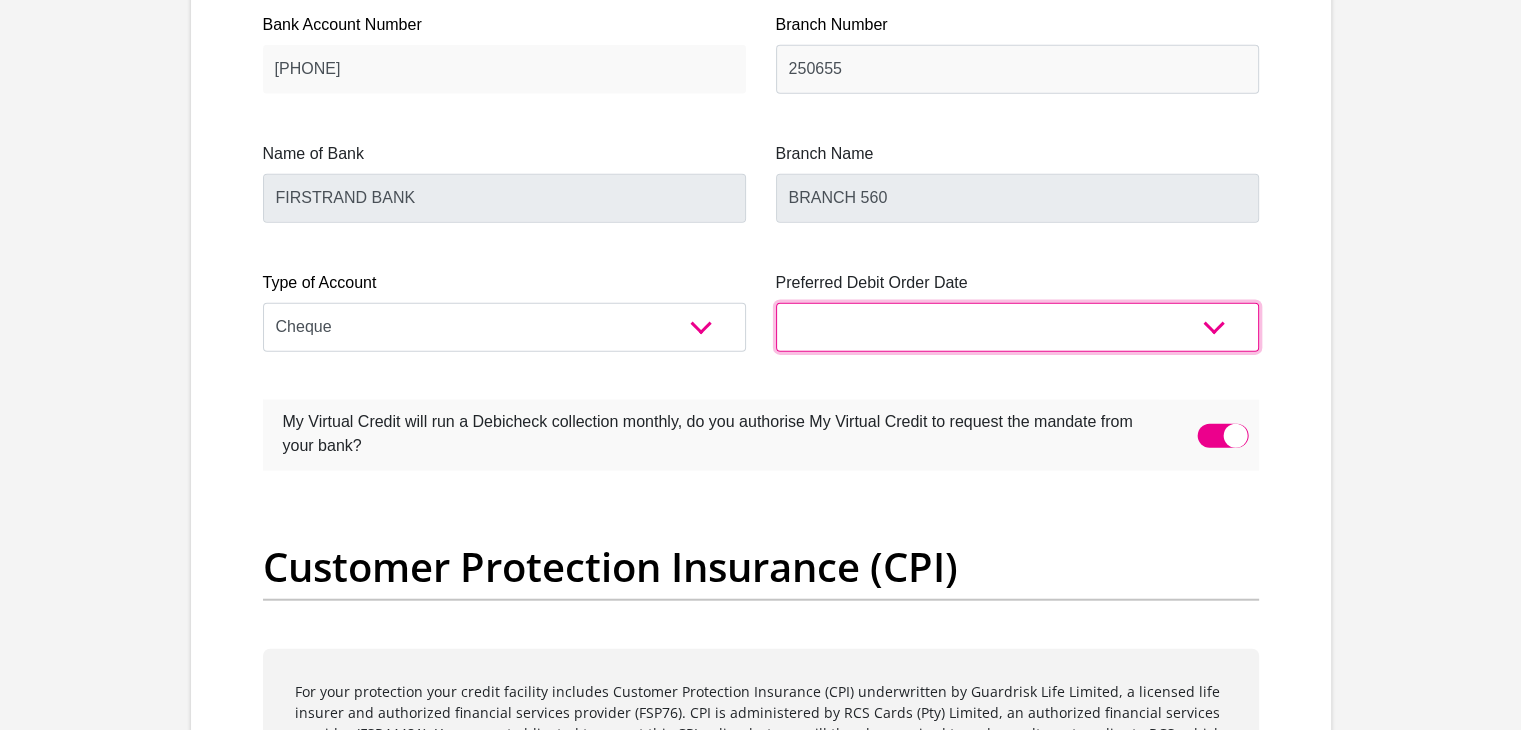 click on "1st
2nd
3rd
4th
5th
7th
18th
19th
20th
21st
22nd
23rd
24th
25th
26th
27th
28th
29th
30th" at bounding box center [1017, 327] 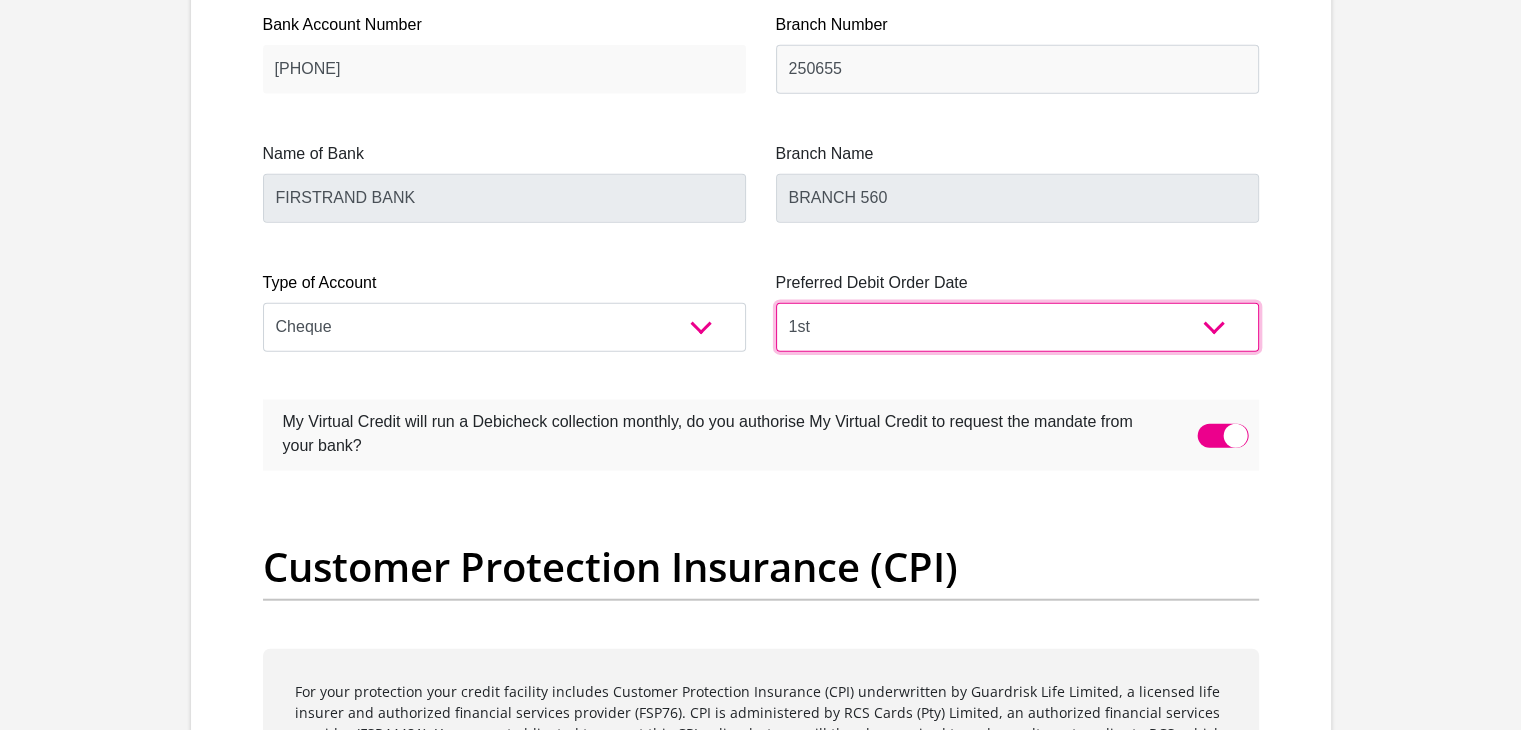 click on "1st
2nd
3rd
4th
5th
7th
18th
19th
20th
21st
22nd
23rd
24th
25th
26th
27th
28th
29th
30th" at bounding box center [1017, 327] 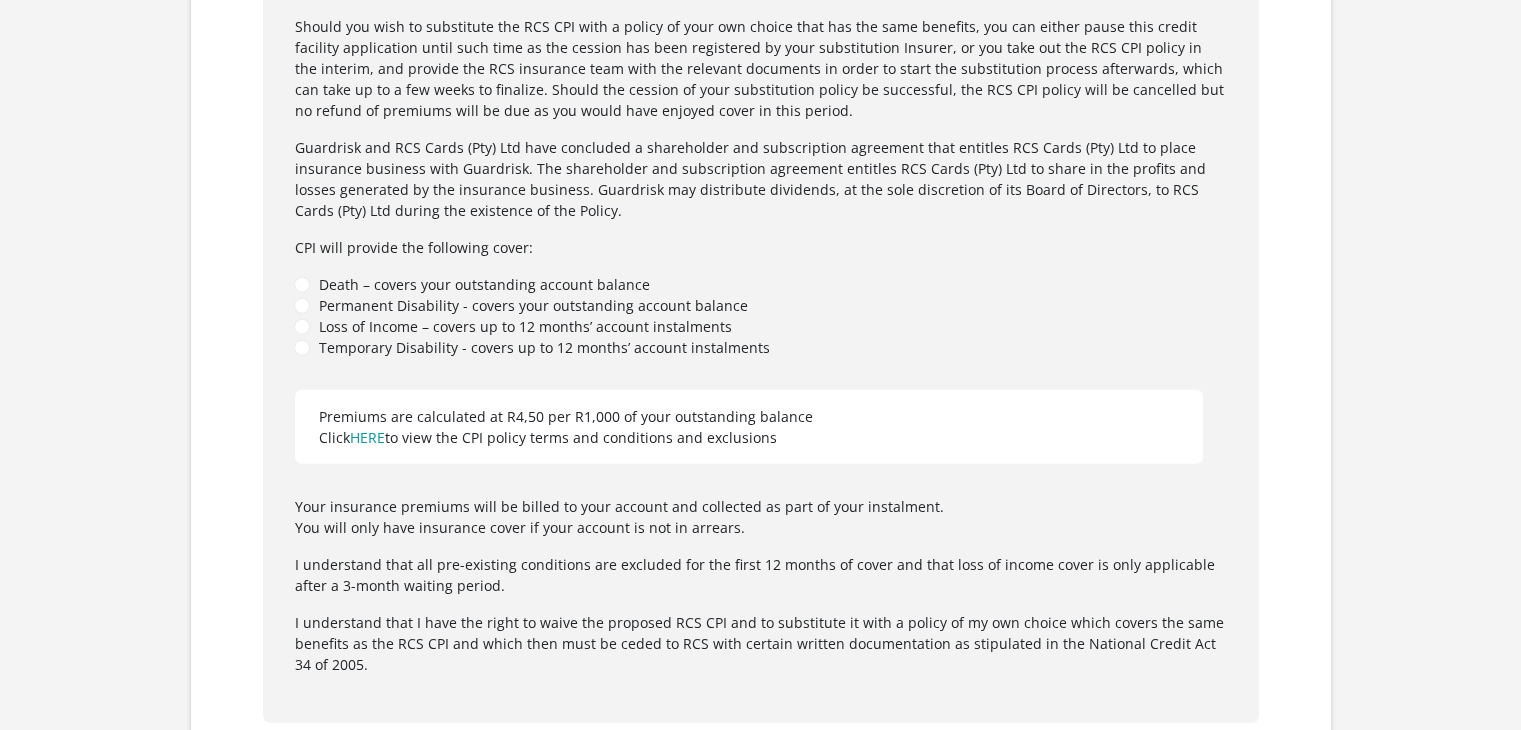scroll, scrollTop: 5580, scrollLeft: 0, axis: vertical 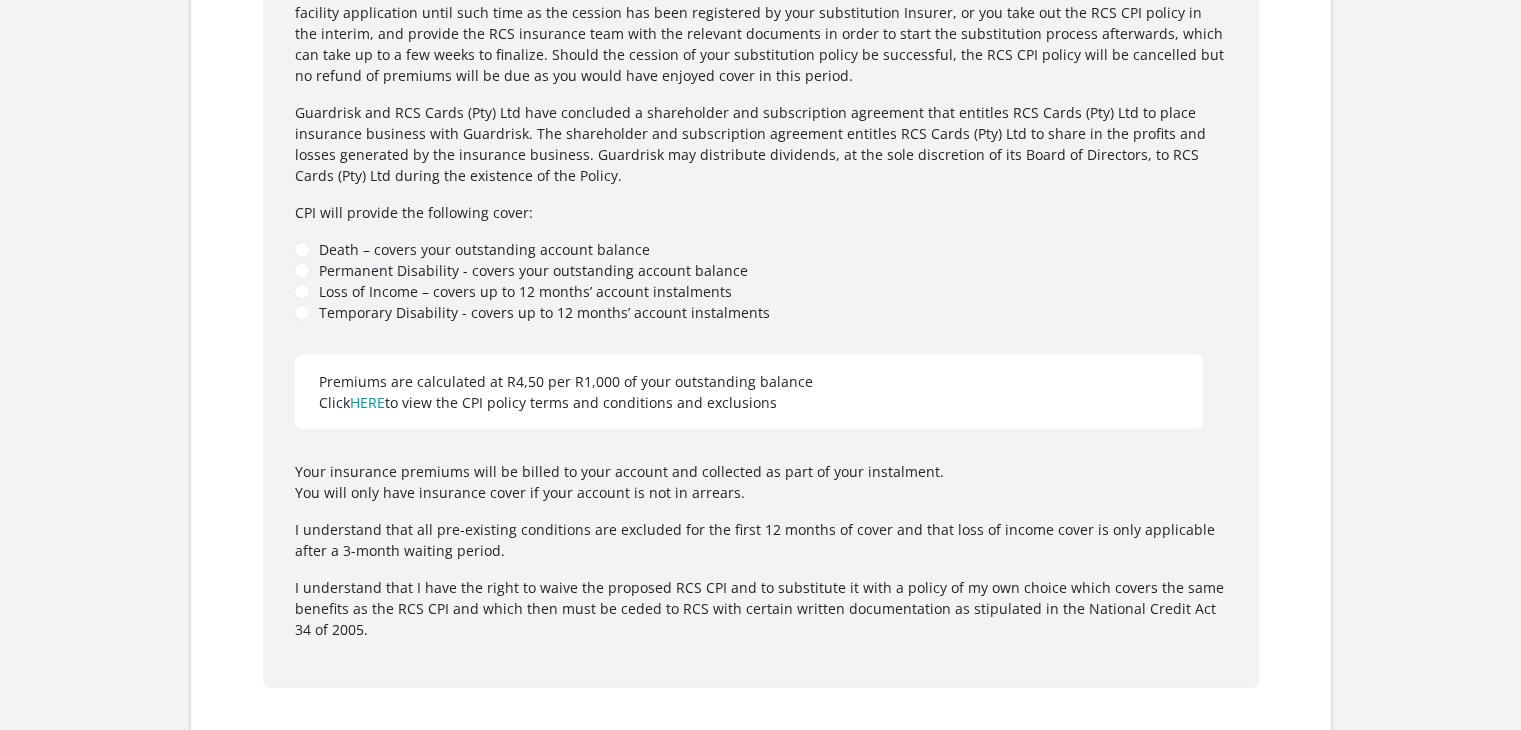 click on "Death – covers your outstanding account balance" at bounding box center [761, 249] 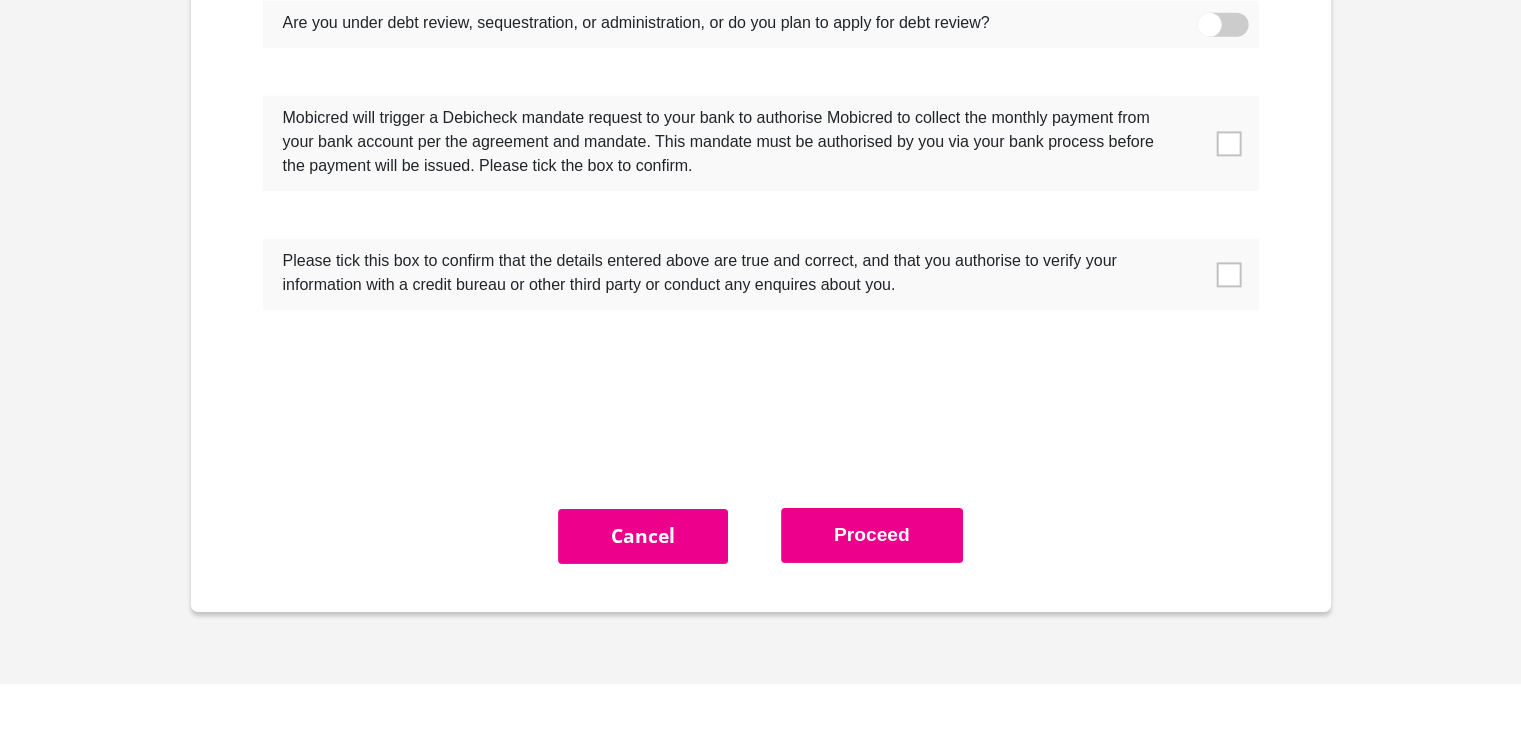 scroll, scrollTop: 6480, scrollLeft: 0, axis: vertical 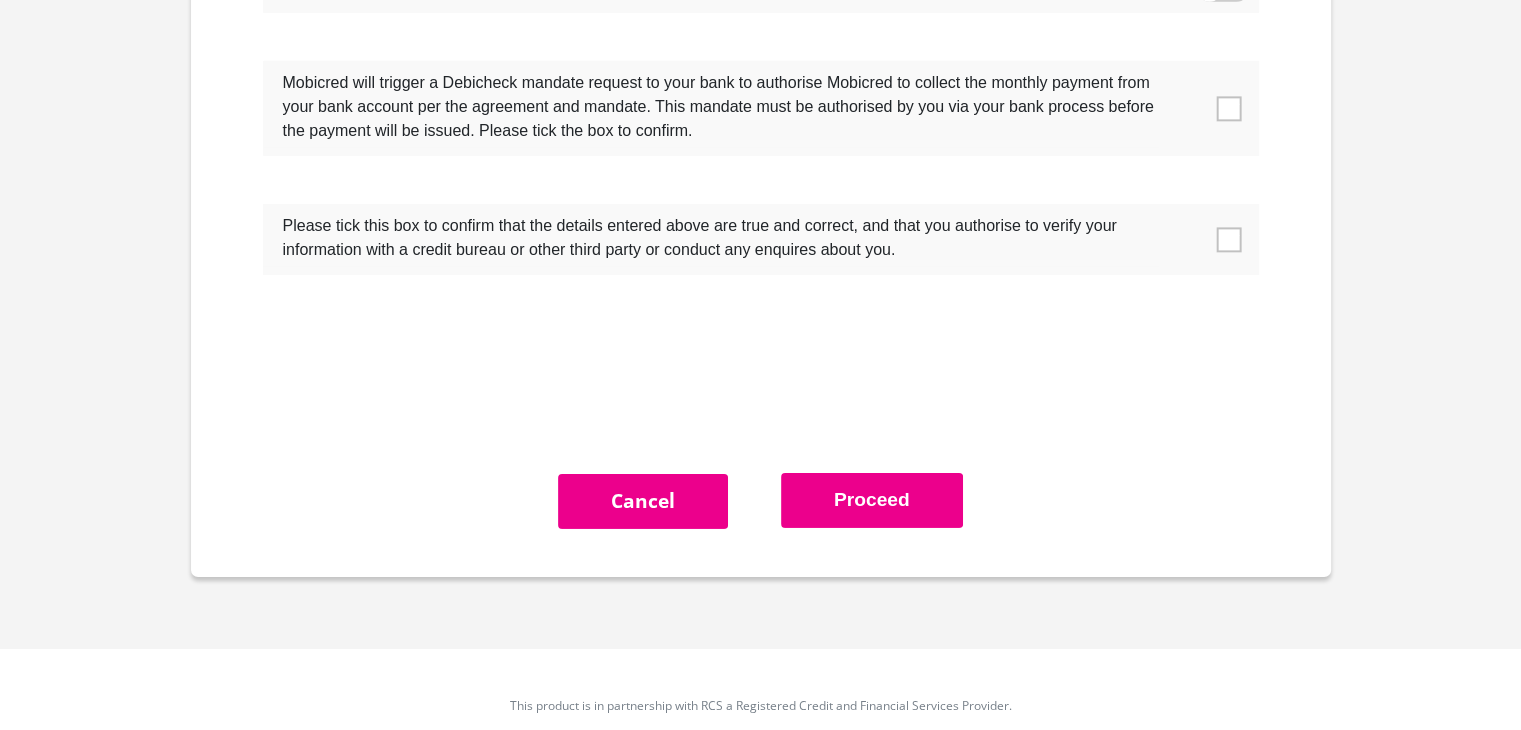 click at bounding box center [1228, 239] 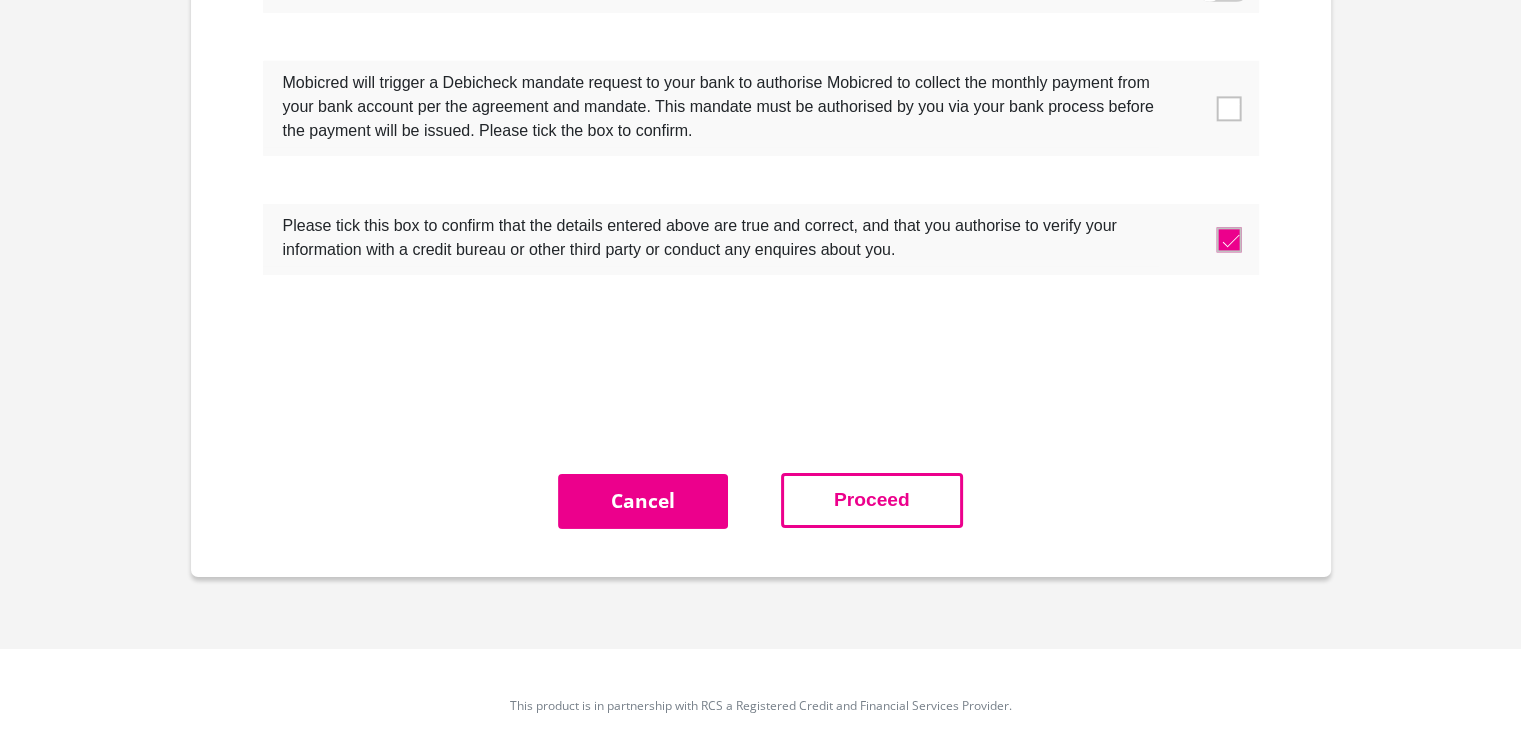 click on "Proceed" at bounding box center [872, 500] 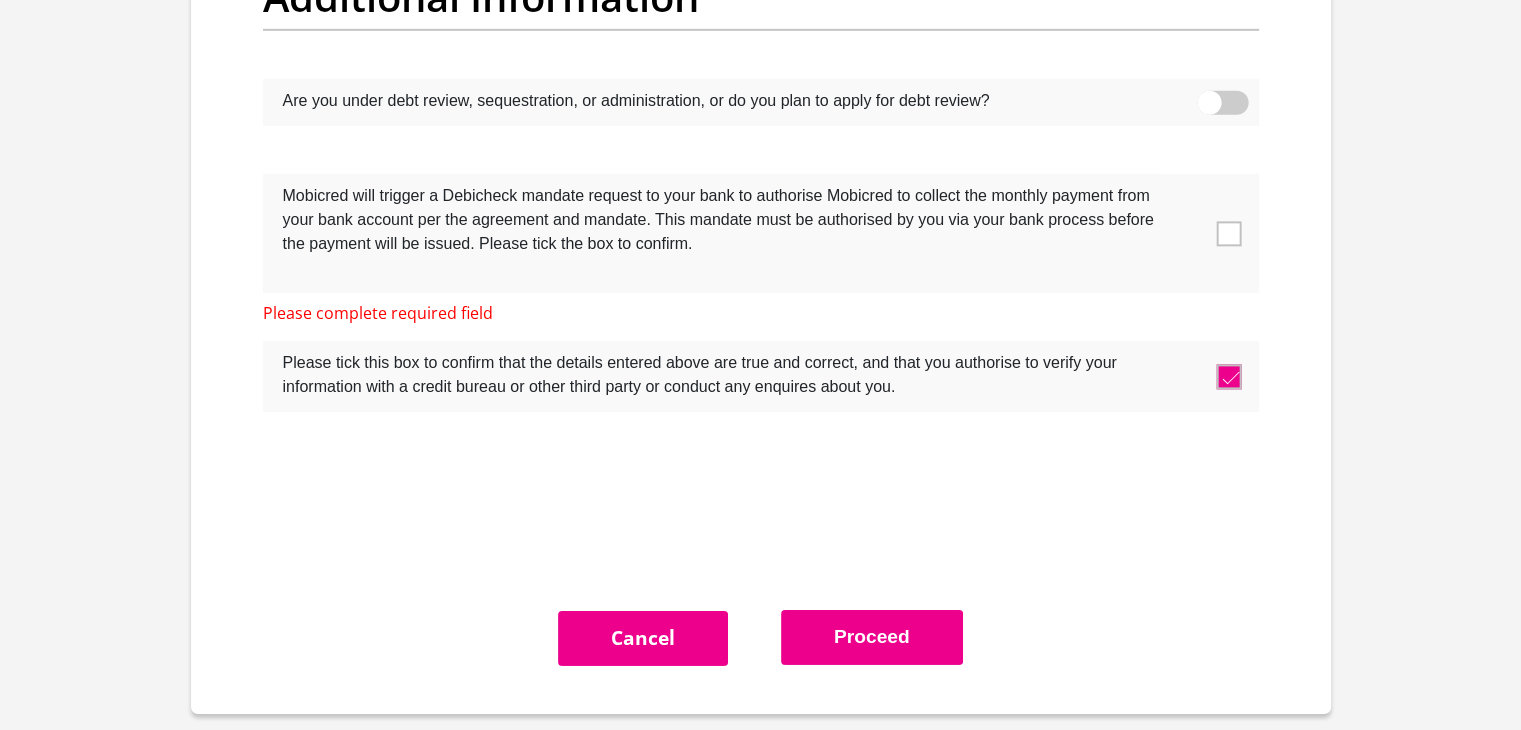scroll, scrollTop: 6364, scrollLeft: 0, axis: vertical 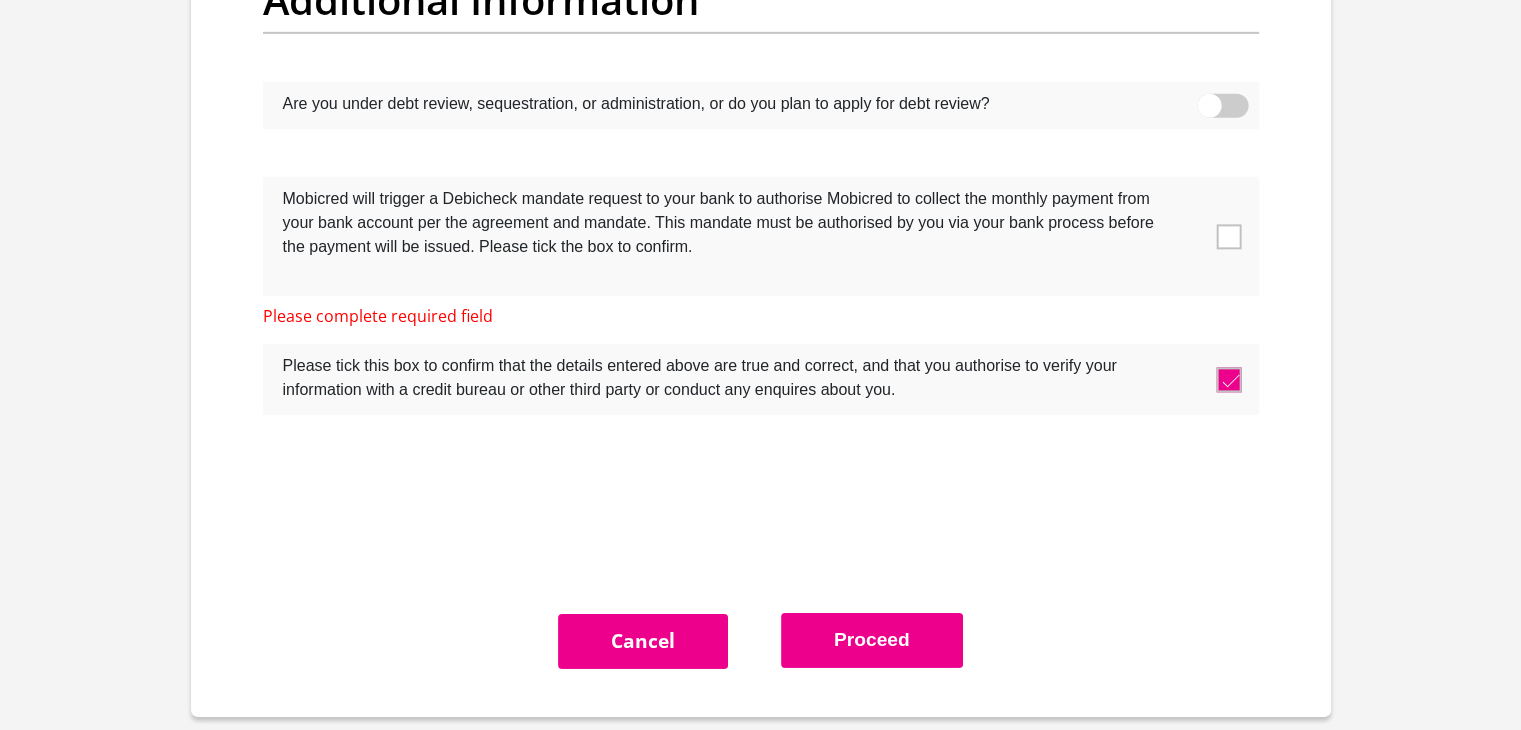 click at bounding box center (1228, 236) 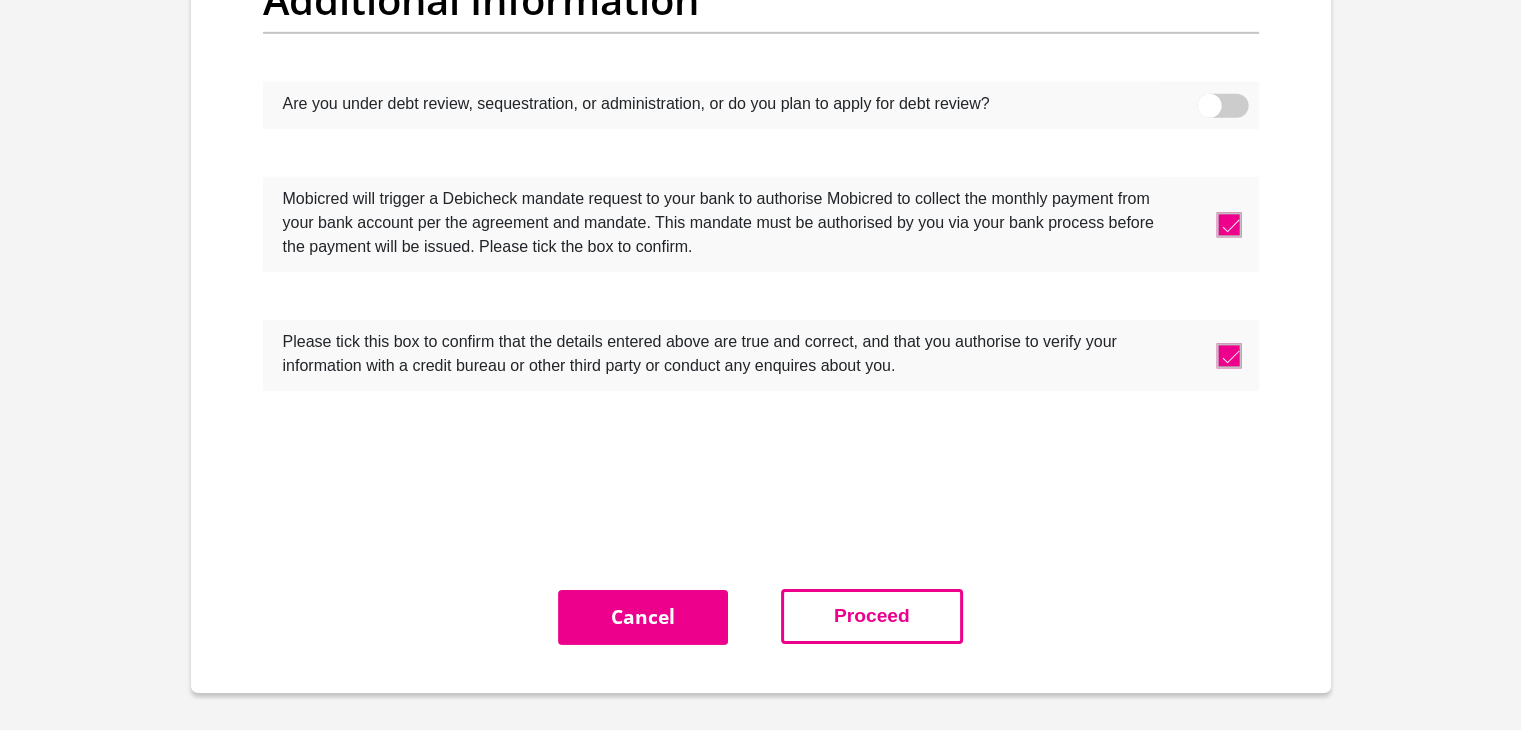 click on "Proceed" at bounding box center [872, 616] 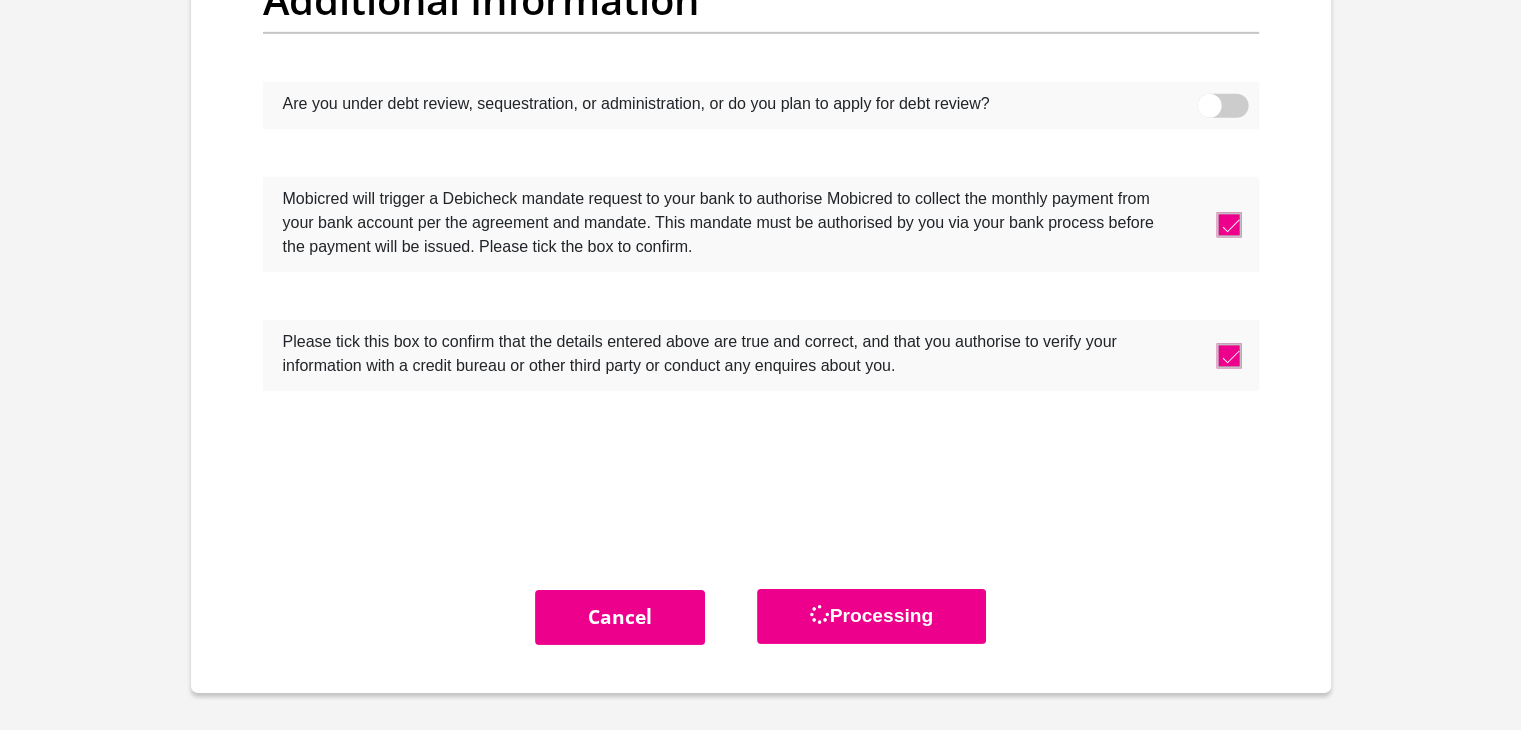 scroll, scrollTop: 0, scrollLeft: 0, axis: both 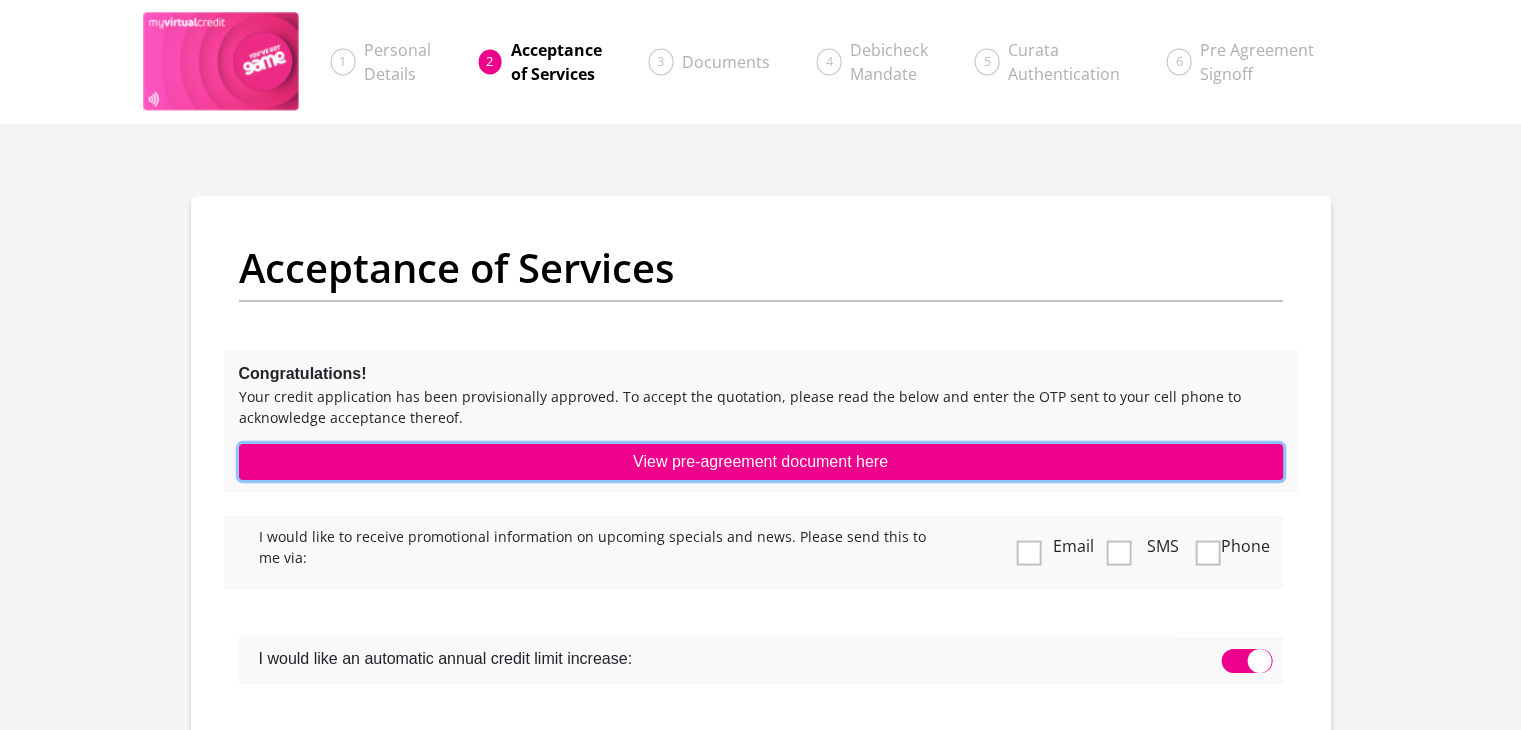 click on "View pre-agreement document here" at bounding box center [761, 462] 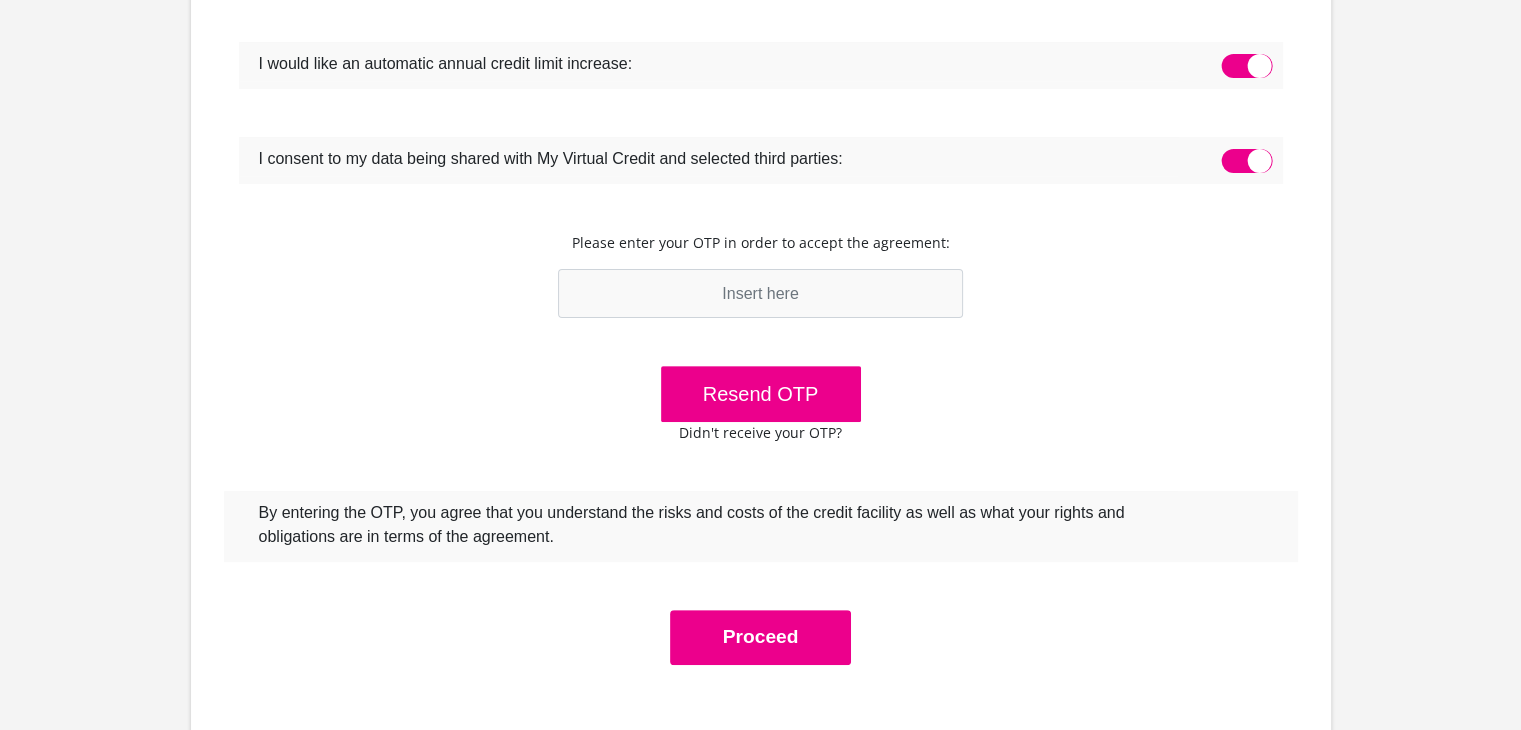 scroll, scrollTop: 600, scrollLeft: 0, axis: vertical 